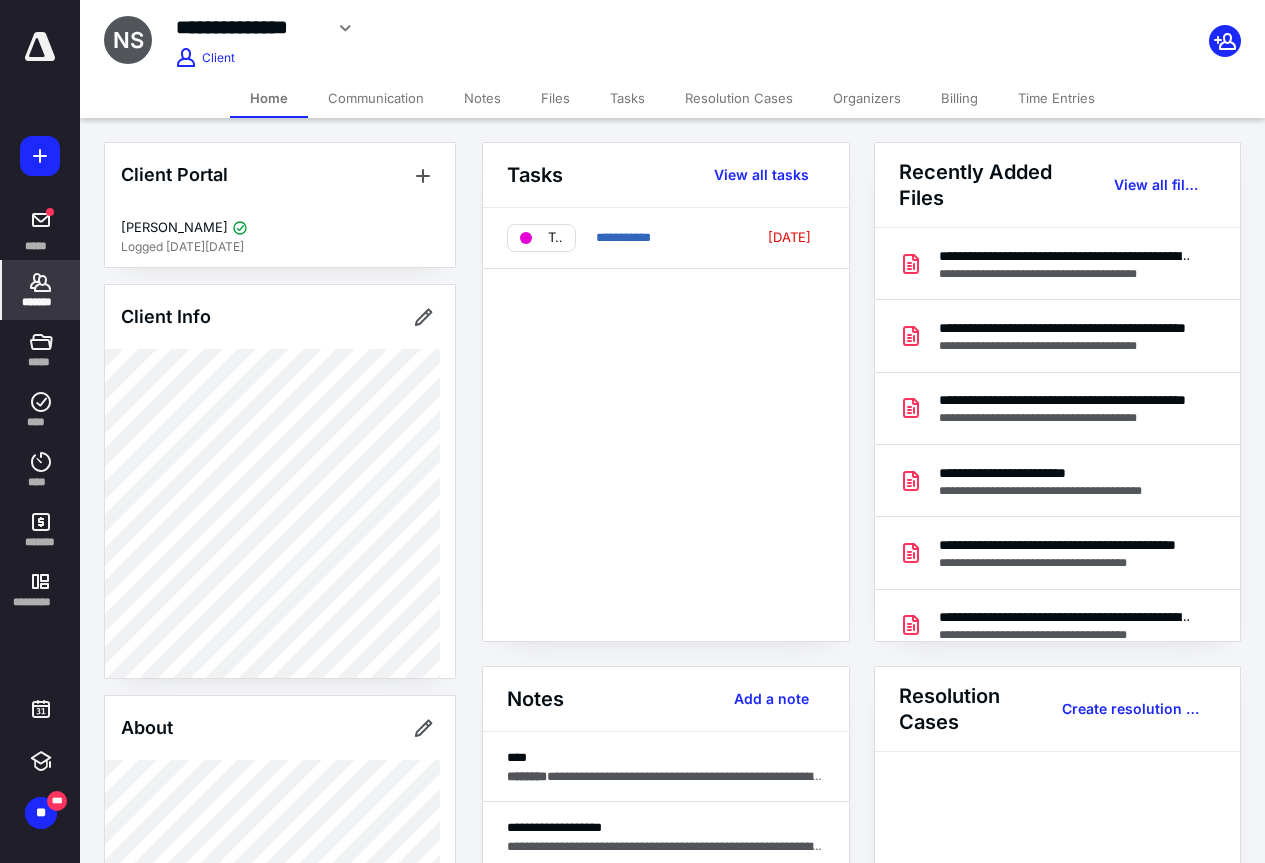 scroll, scrollTop: 0, scrollLeft: 0, axis: both 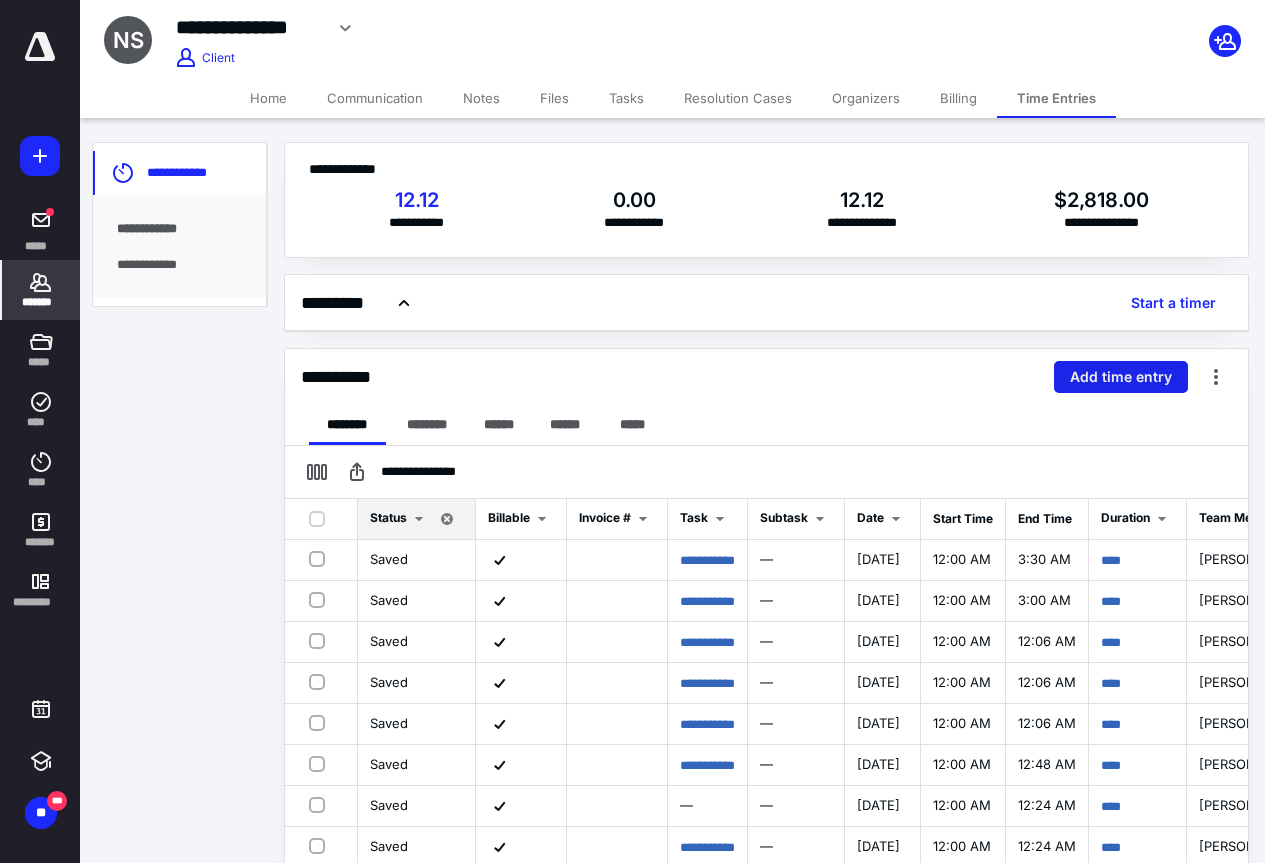 click on "Add time entry" at bounding box center (1121, 377) 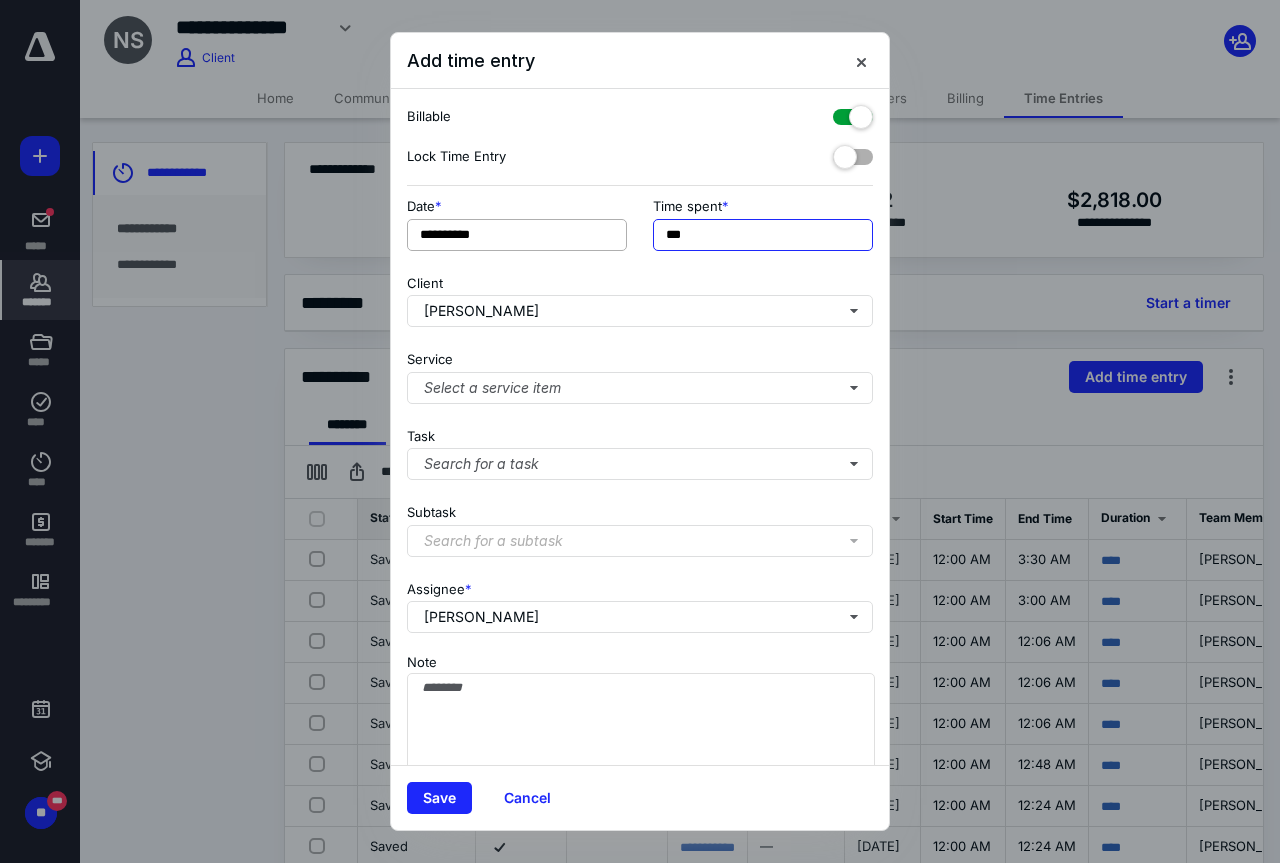 drag, startPoint x: 699, startPoint y: 235, endPoint x: 617, endPoint y: 241, distance: 82.219215 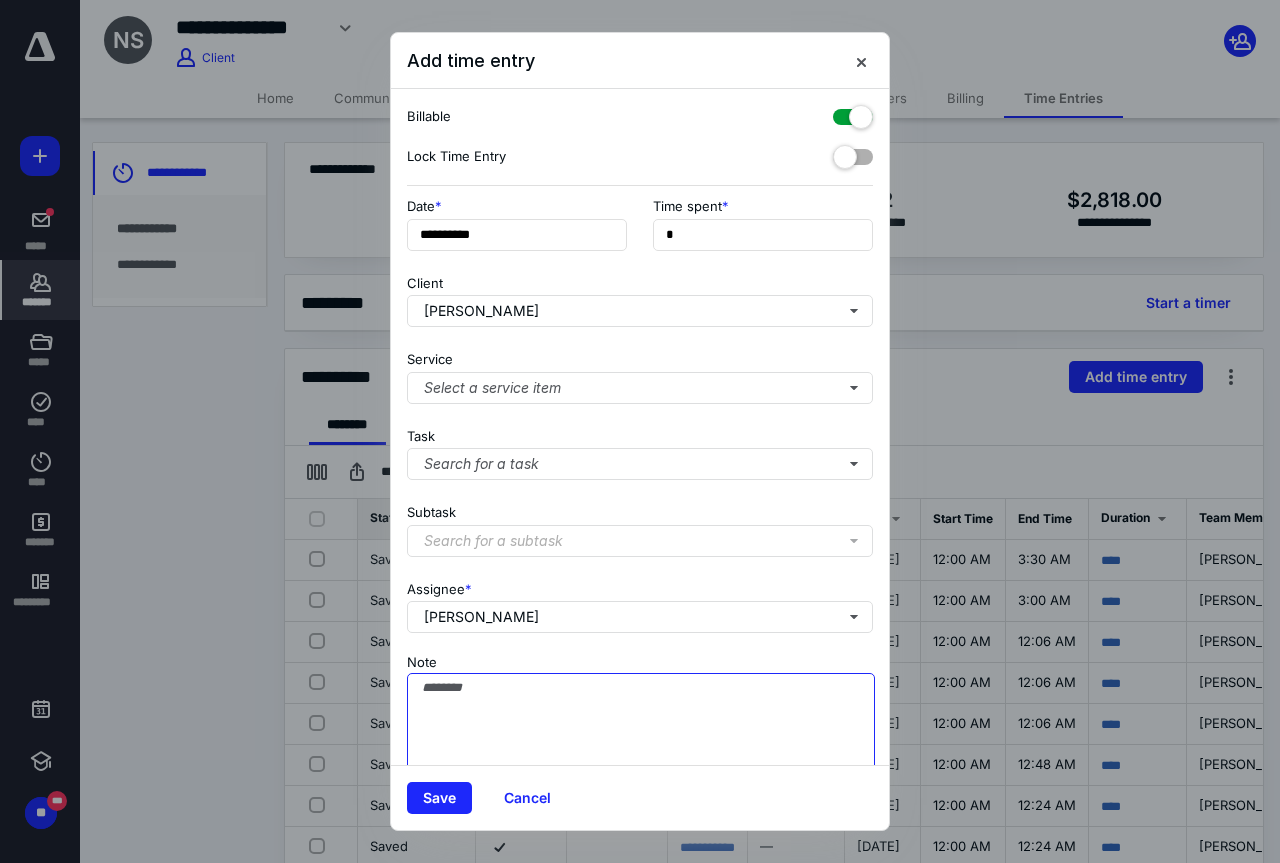 type on "**" 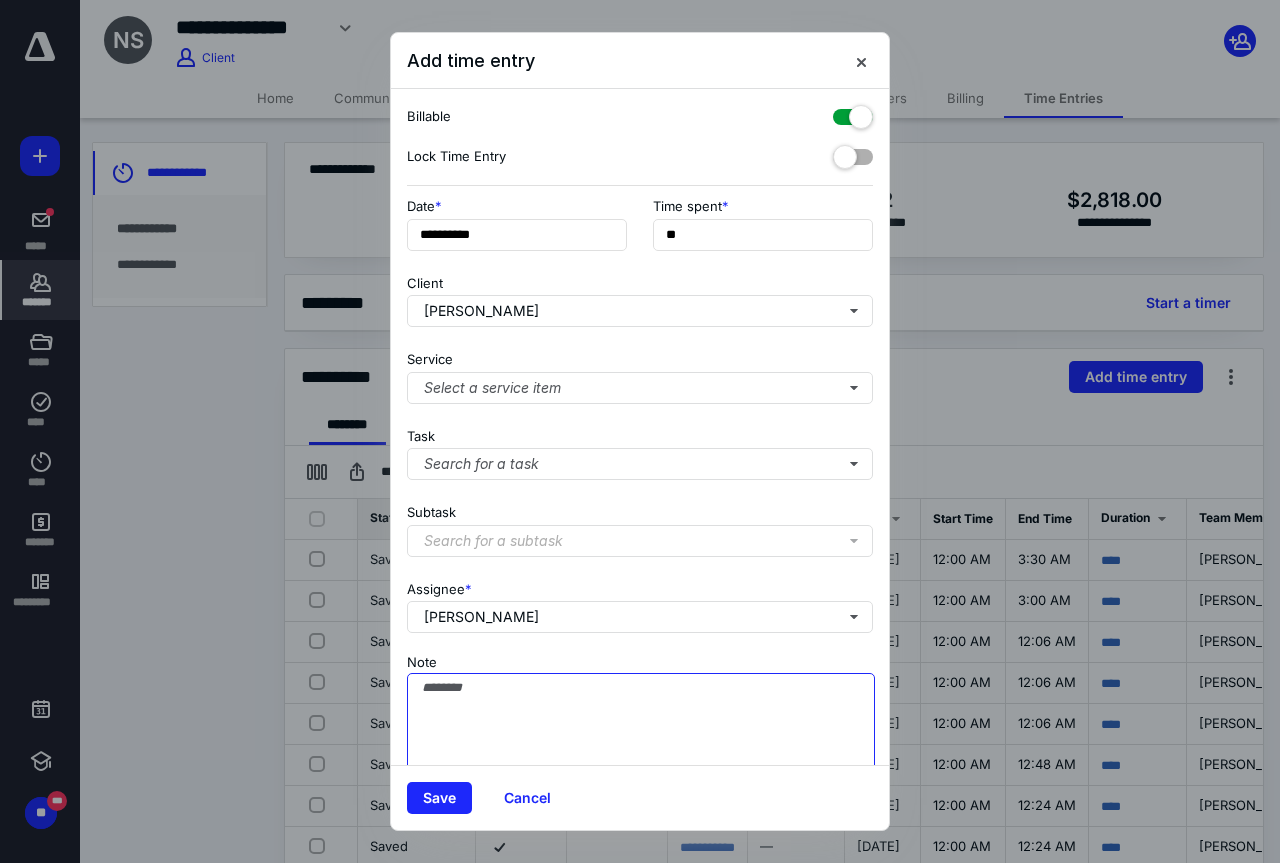 click on "Note" at bounding box center [641, 723] 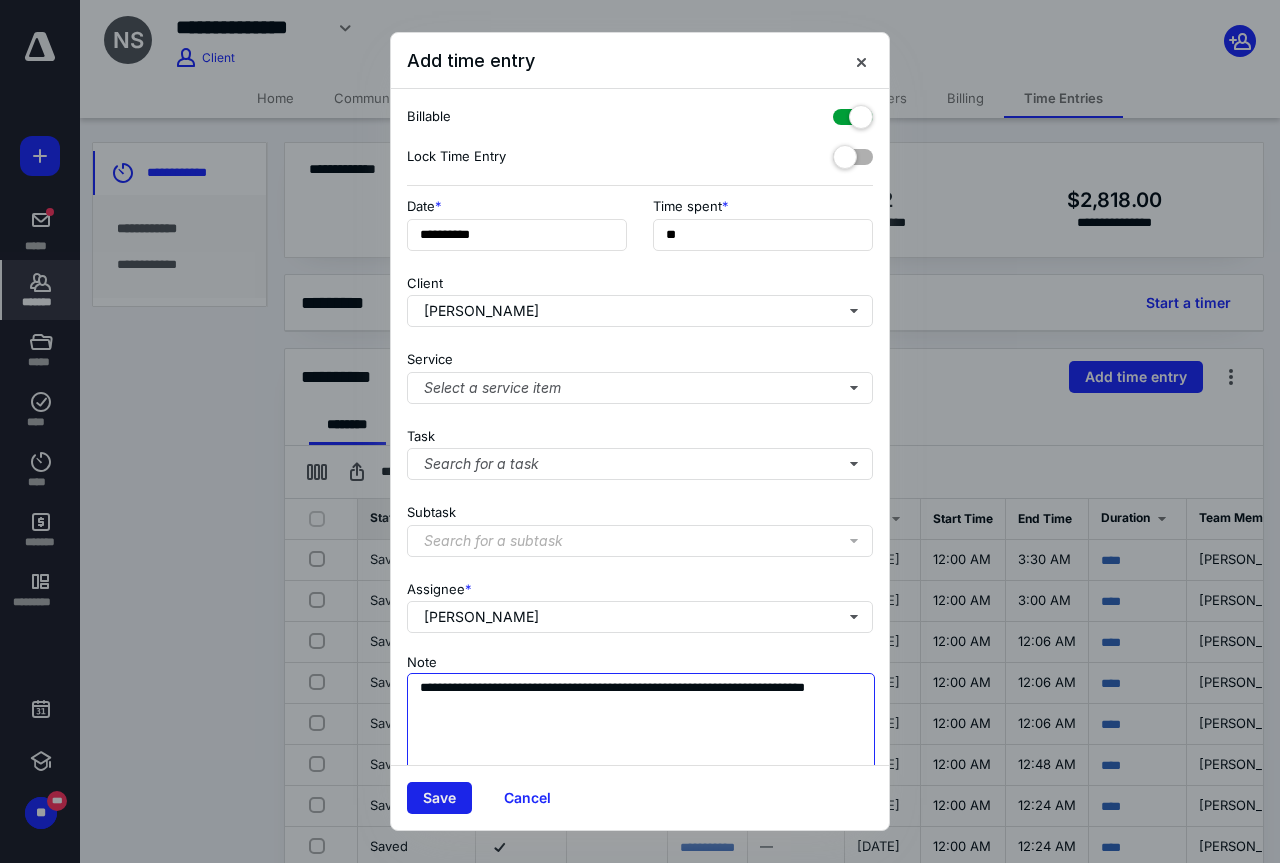 type on "**********" 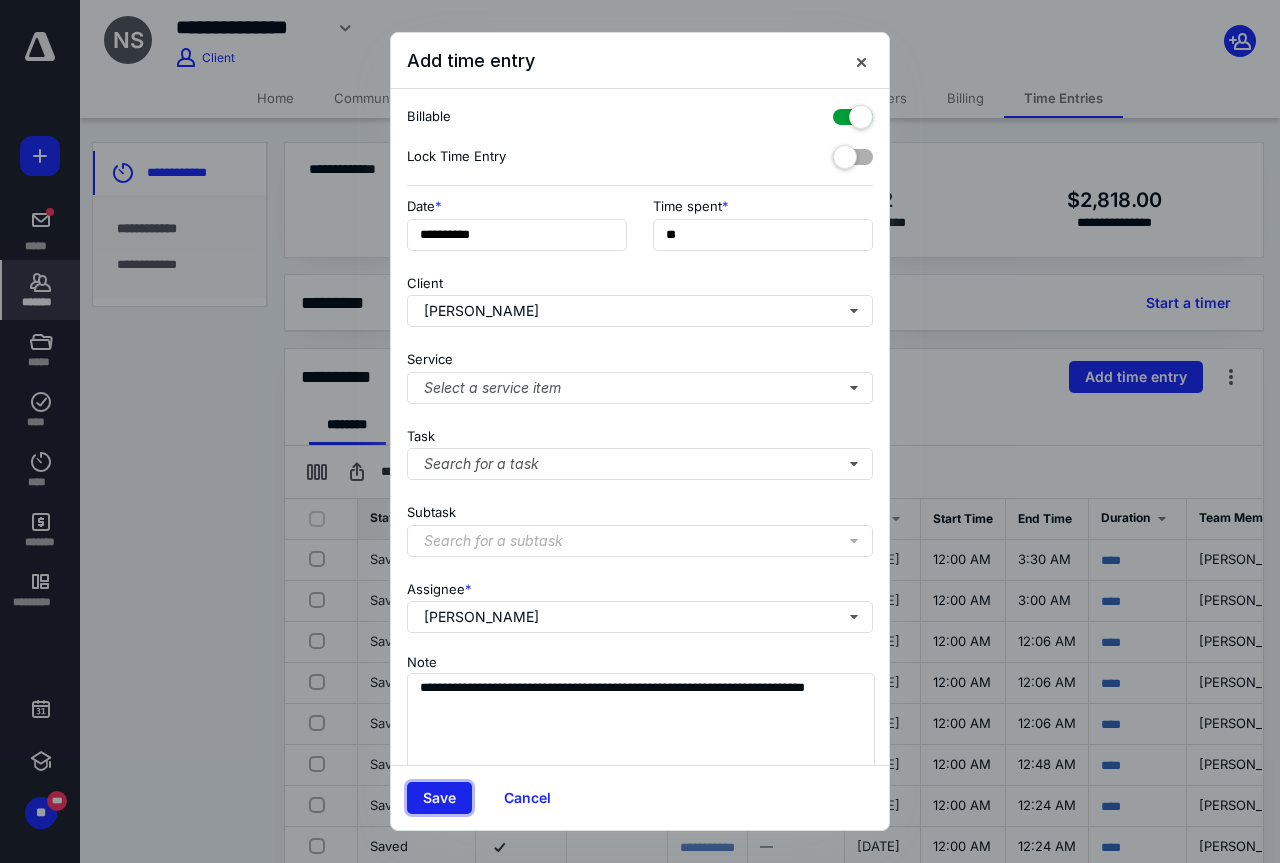 click on "Save" at bounding box center (439, 798) 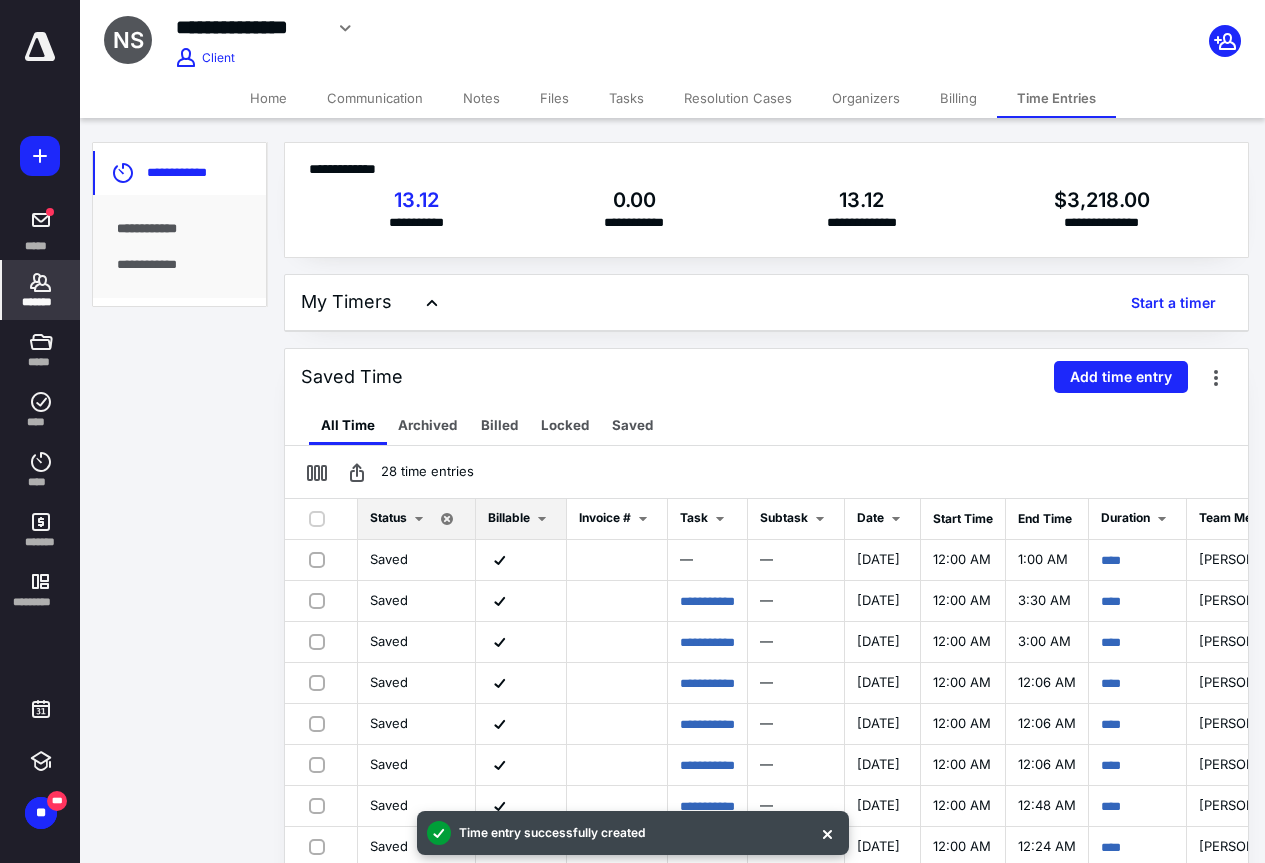 scroll, scrollTop: 100, scrollLeft: 0, axis: vertical 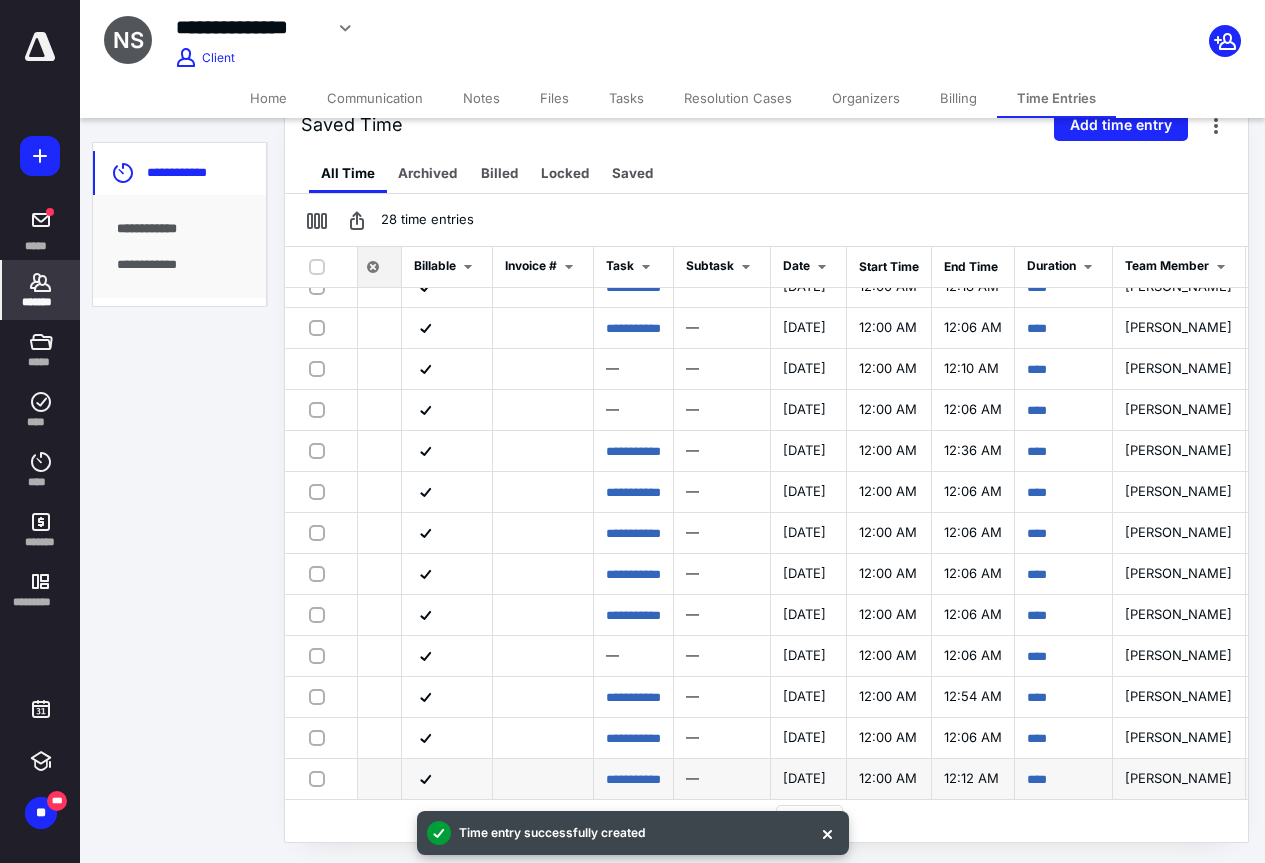 click at bounding box center (321, 778) 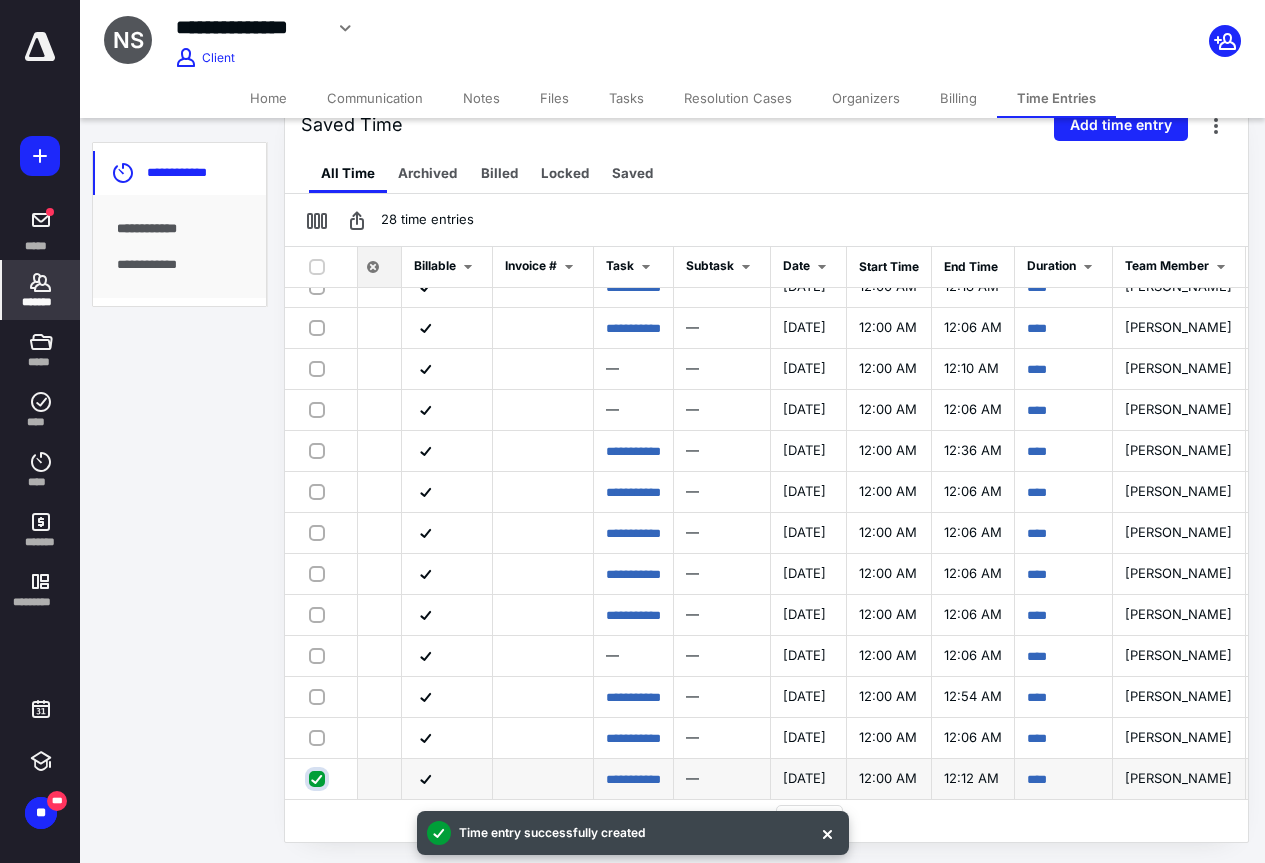 checkbox on "true" 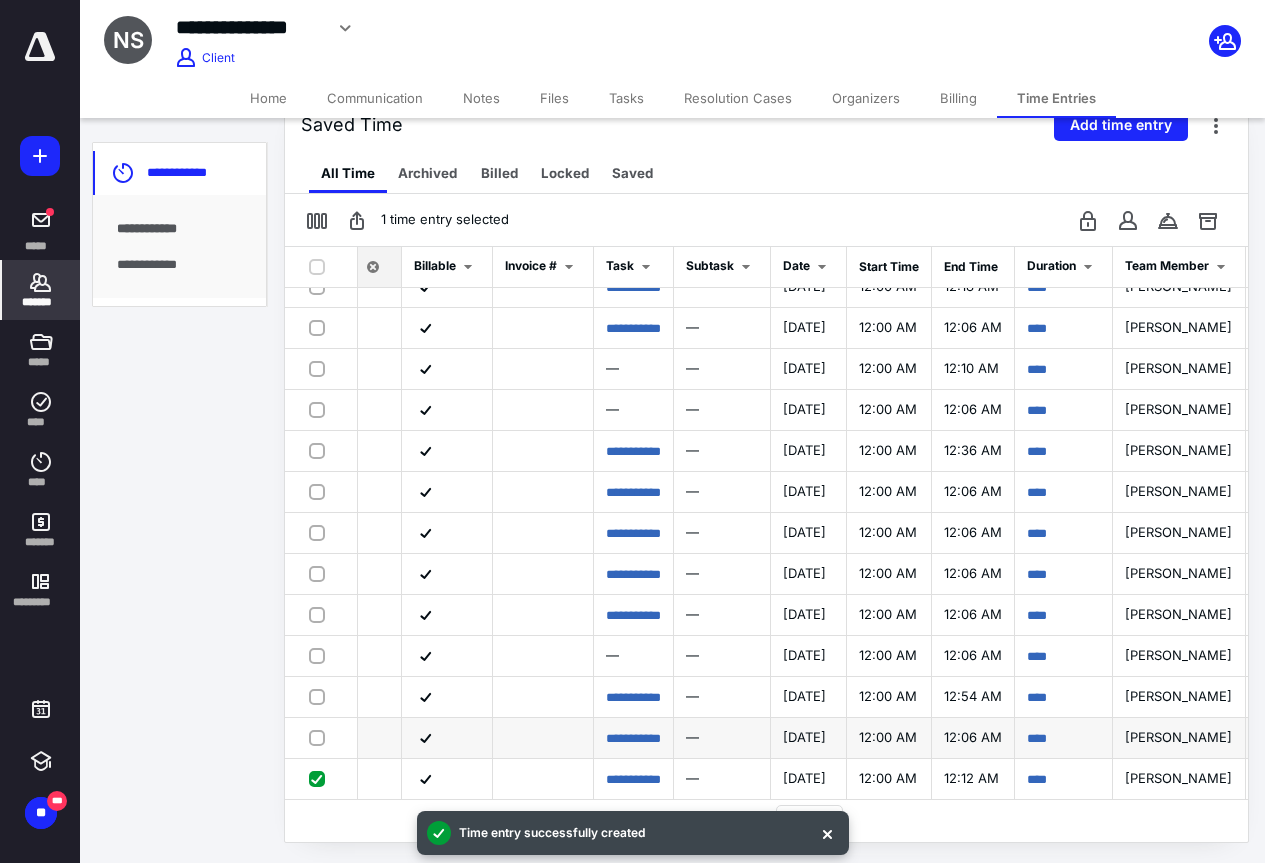 click at bounding box center [321, 737] 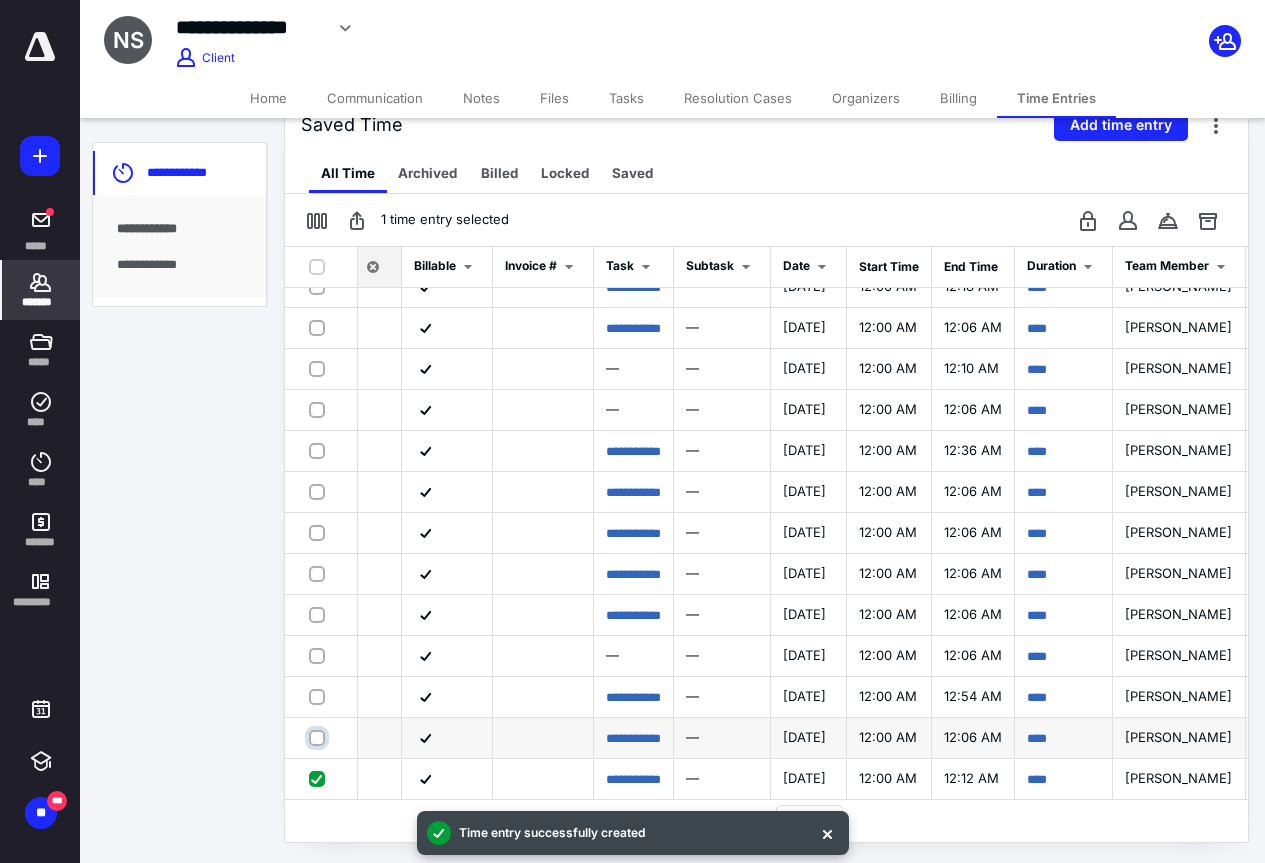 click at bounding box center [319, 737] 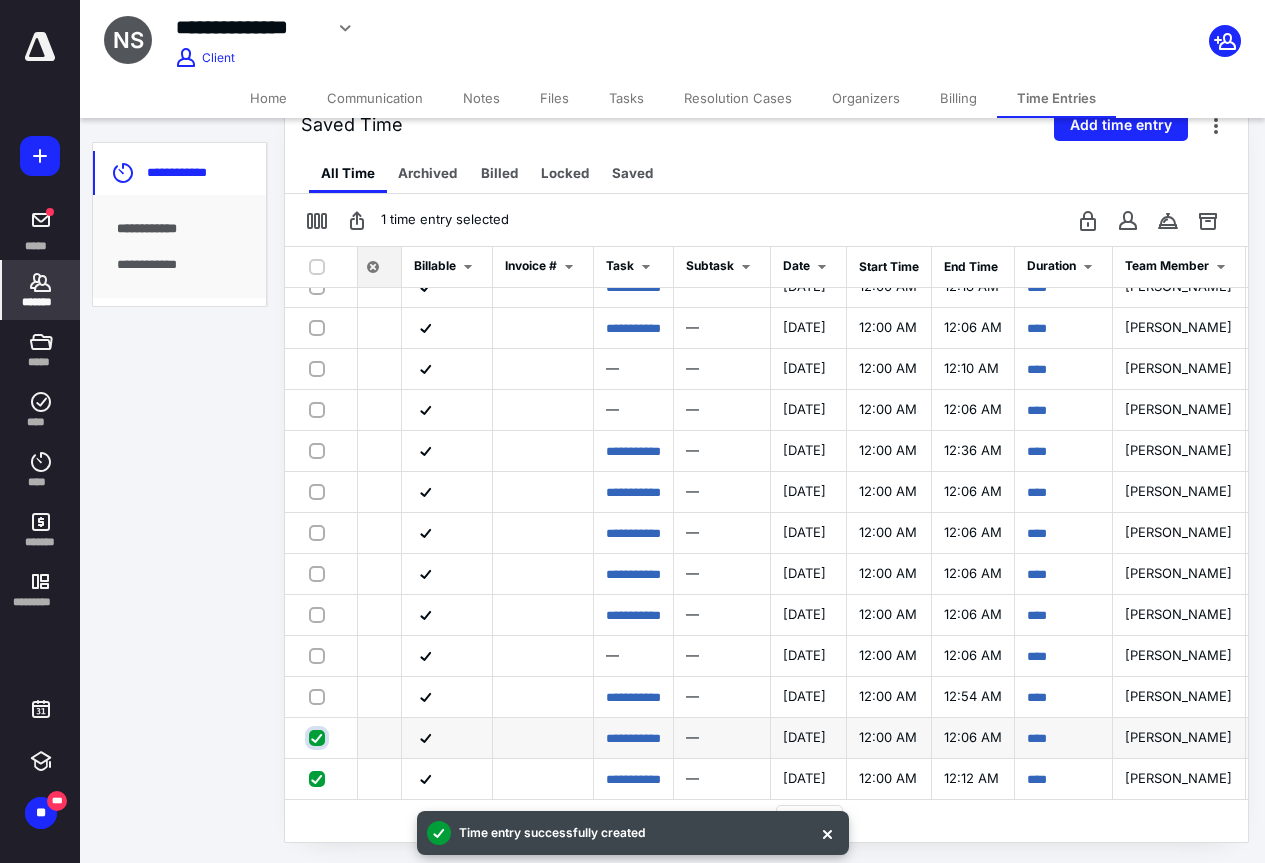 checkbox on "true" 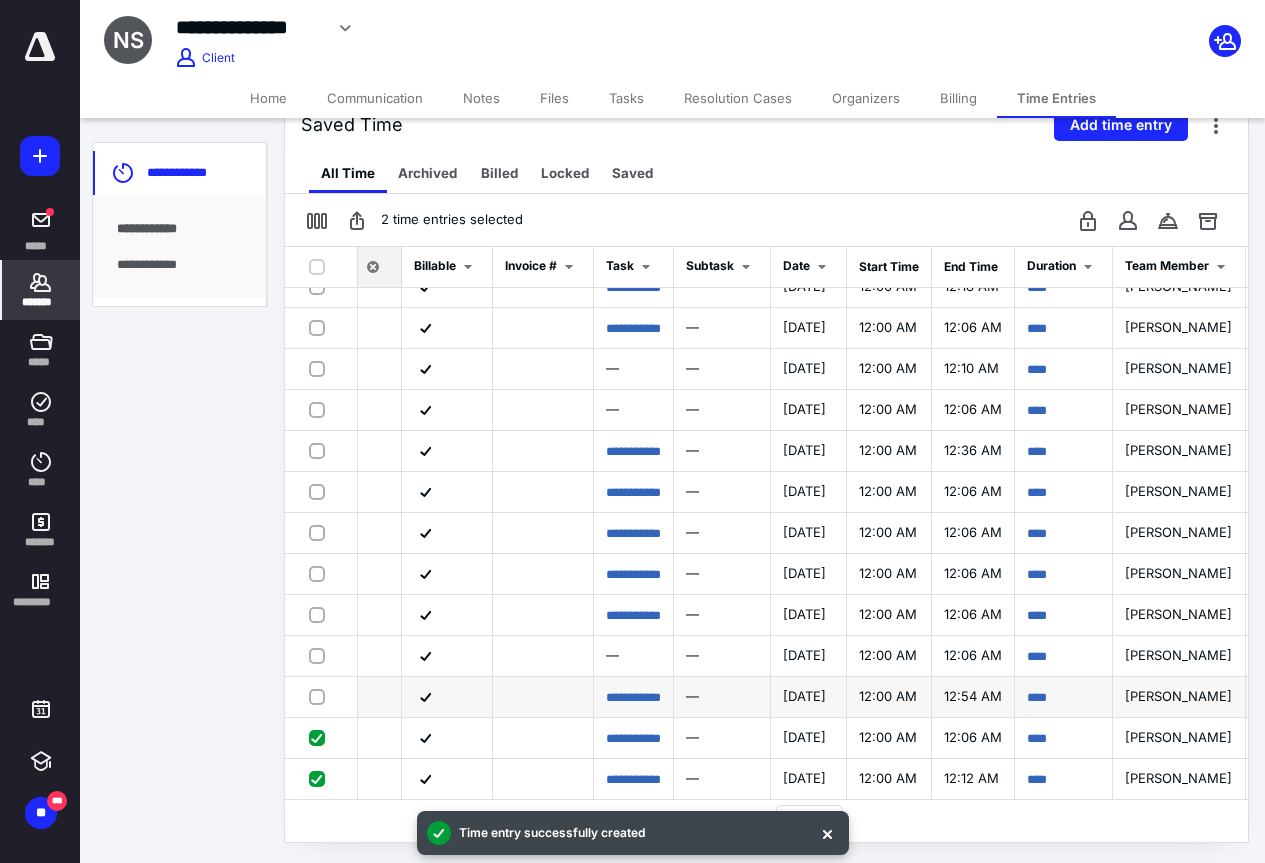 click at bounding box center [321, 696] 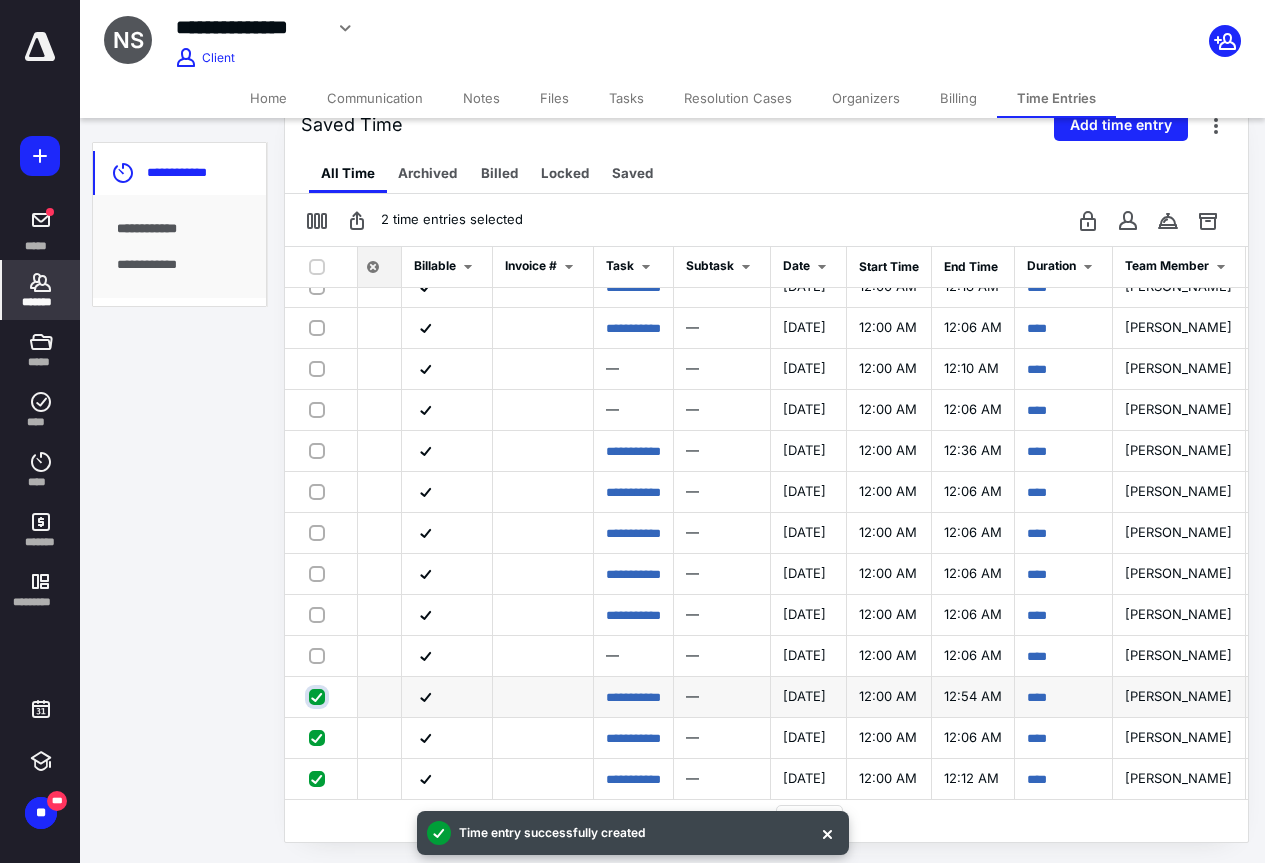 checkbox on "true" 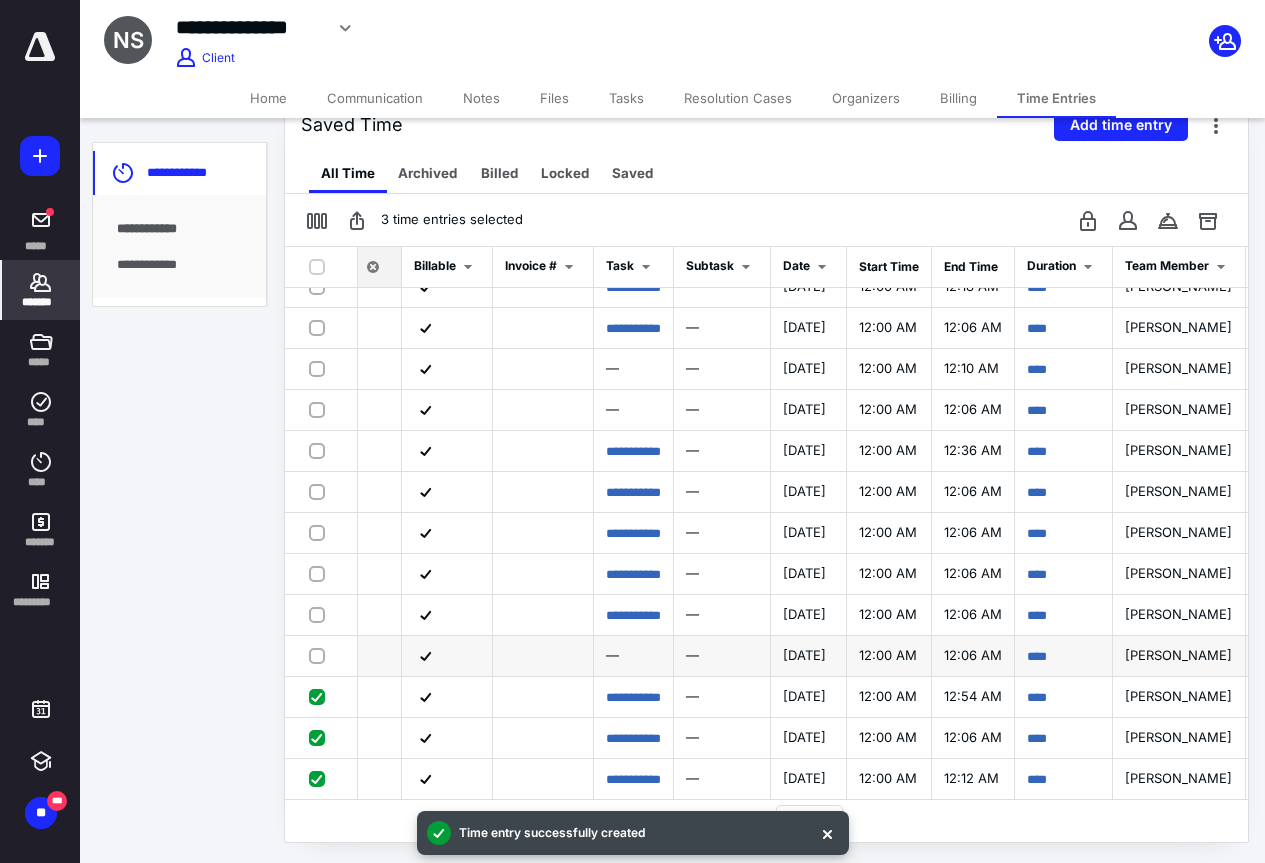 click at bounding box center (321, 655) 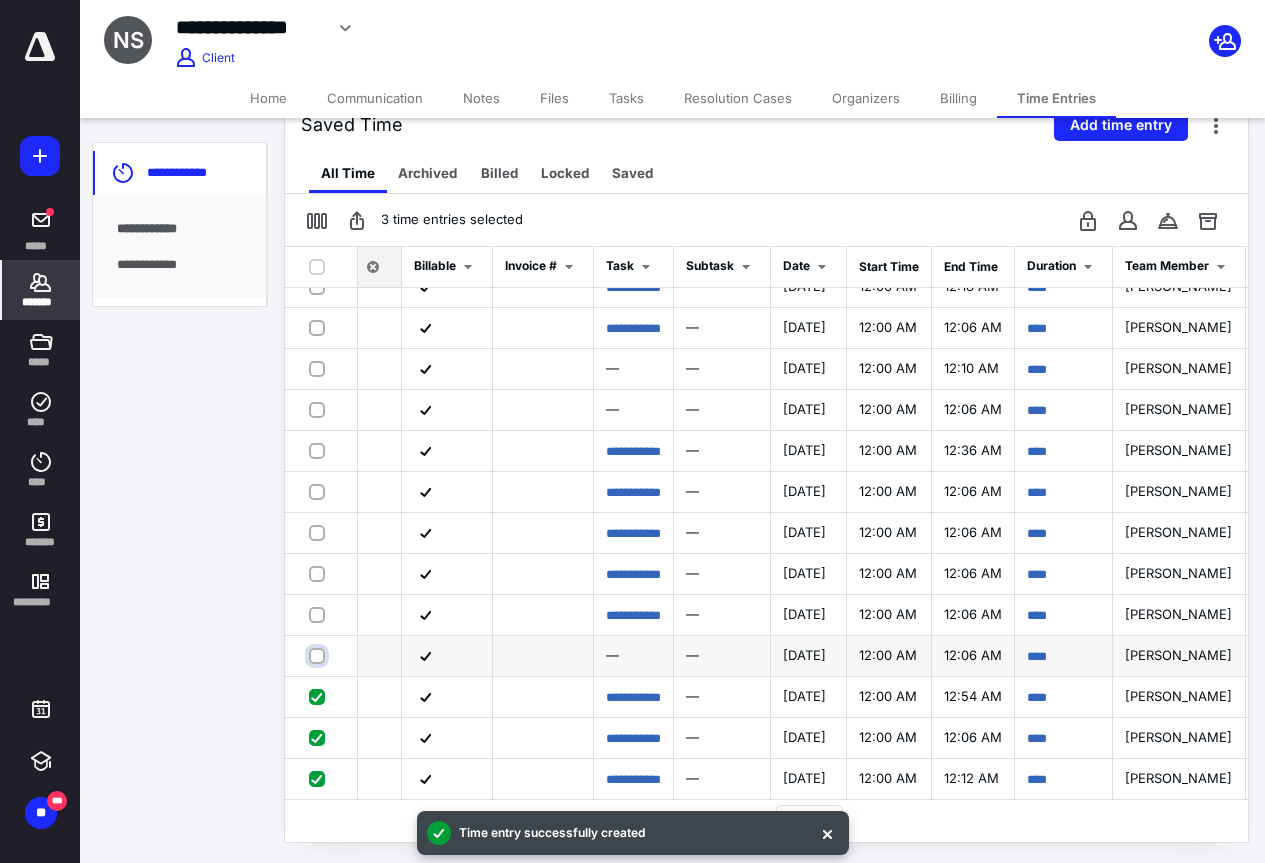 click at bounding box center (319, 655) 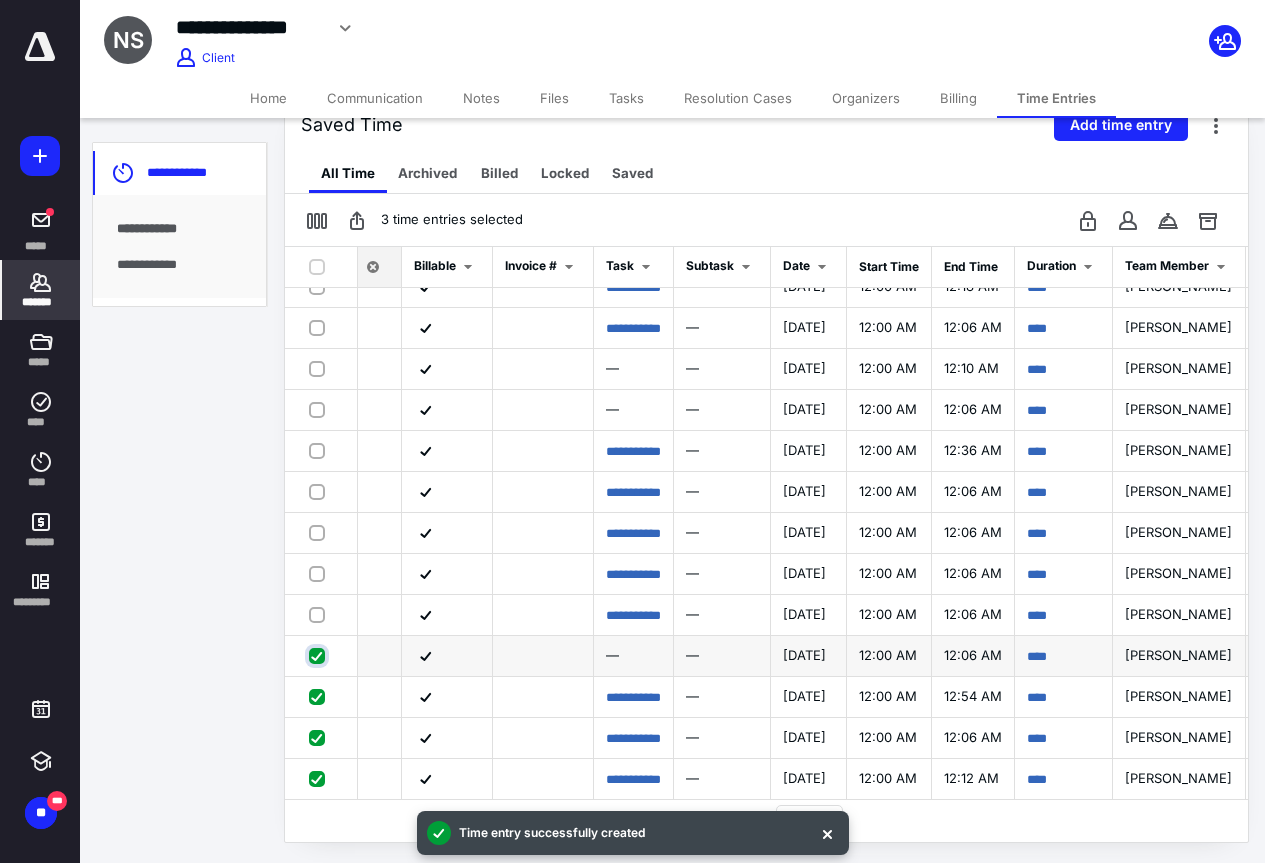 checkbox on "true" 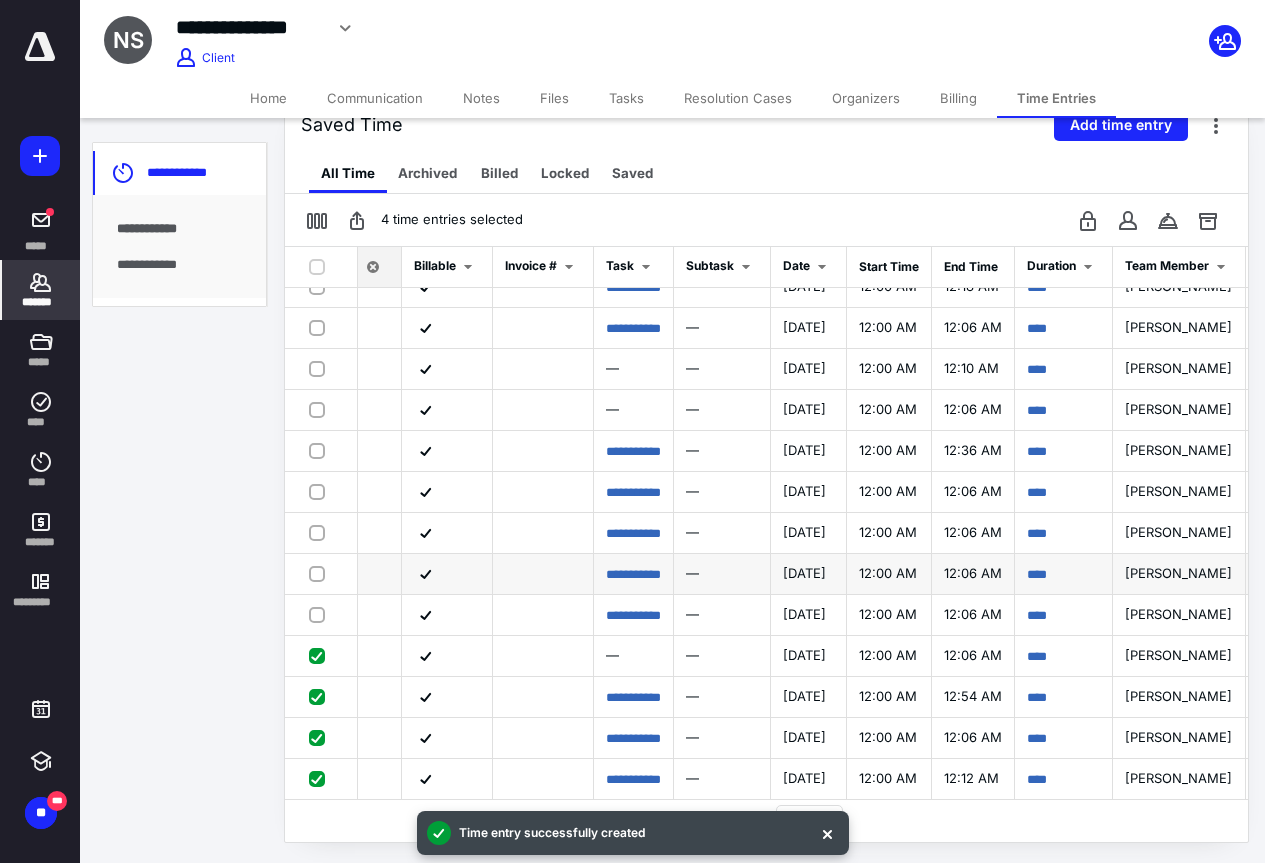 drag, startPoint x: 316, startPoint y: 594, endPoint x: 315, endPoint y: 572, distance: 22.022715 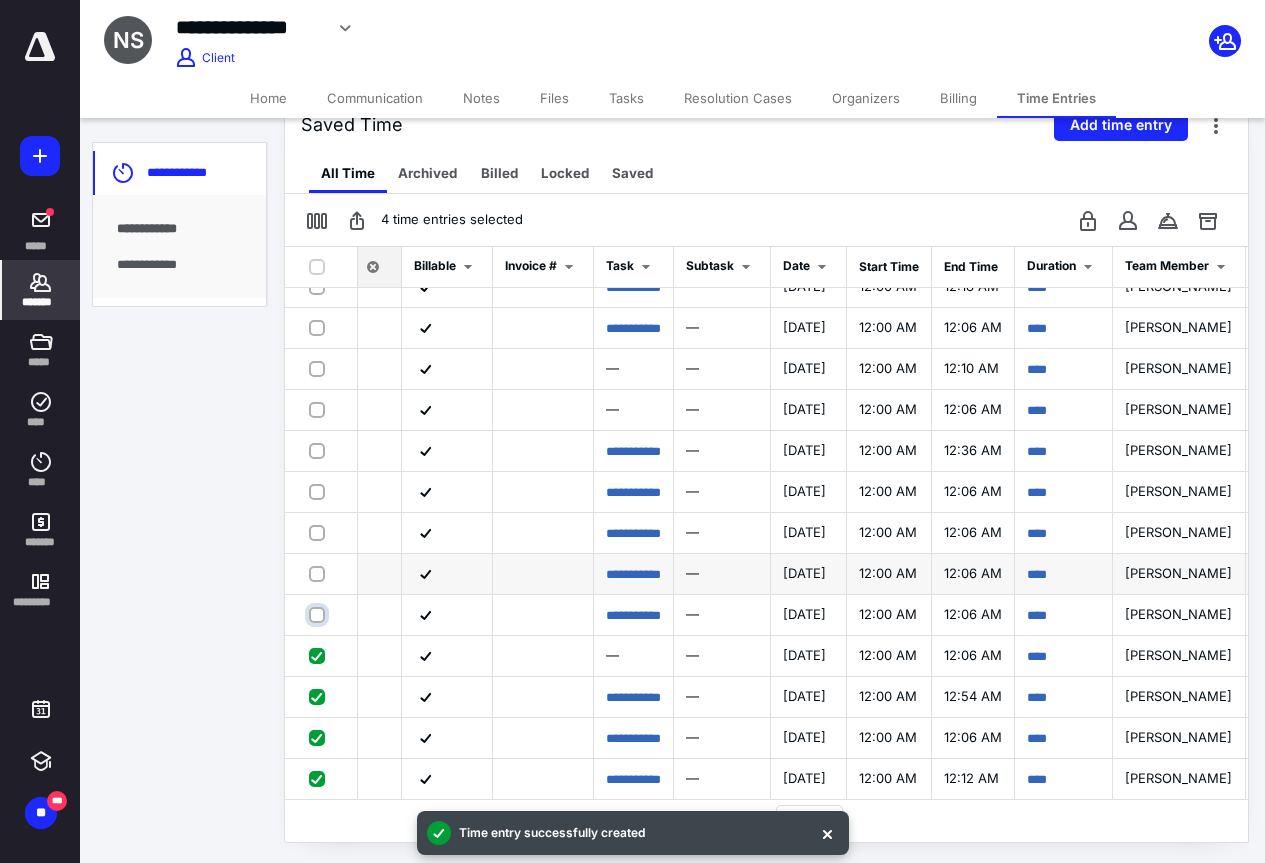 click at bounding box center (319, 614) 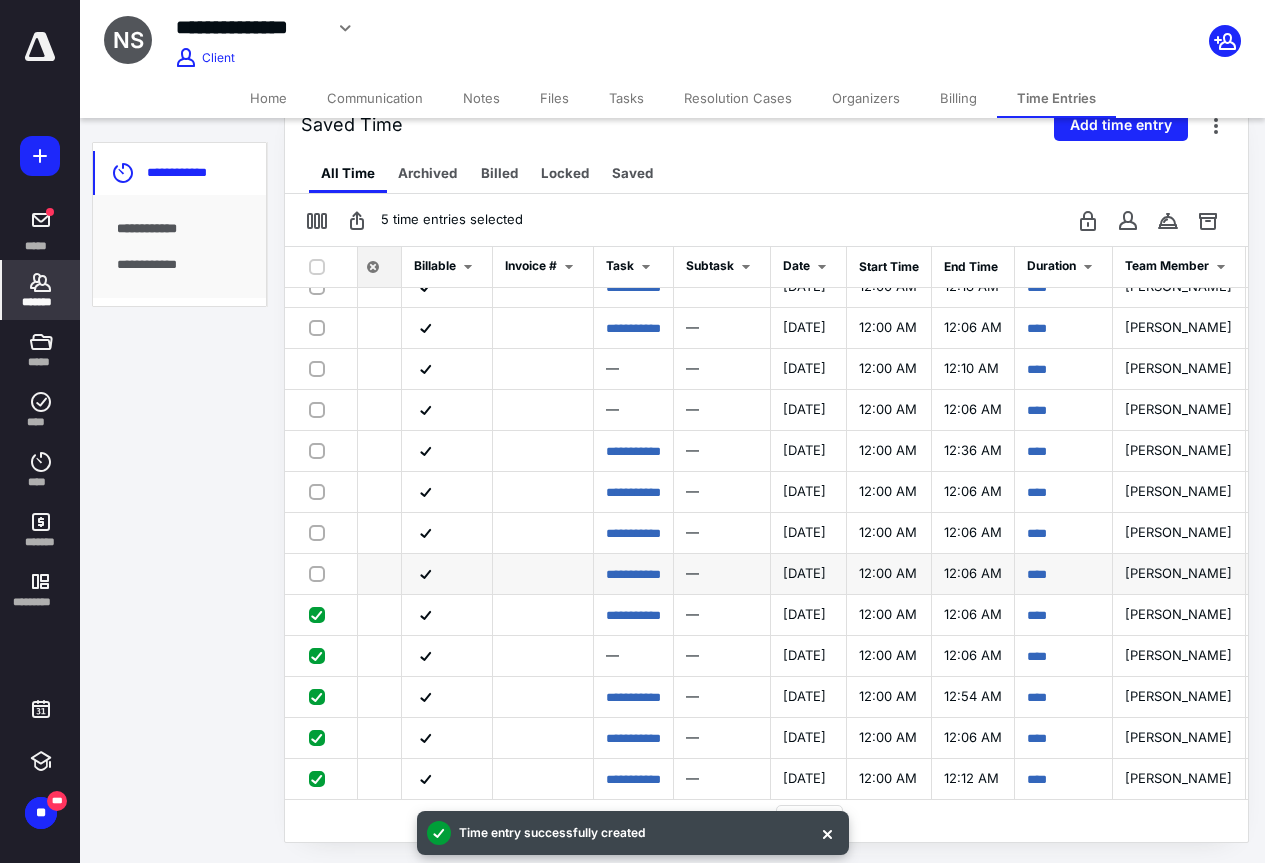 click at bounding box center [321, 573] 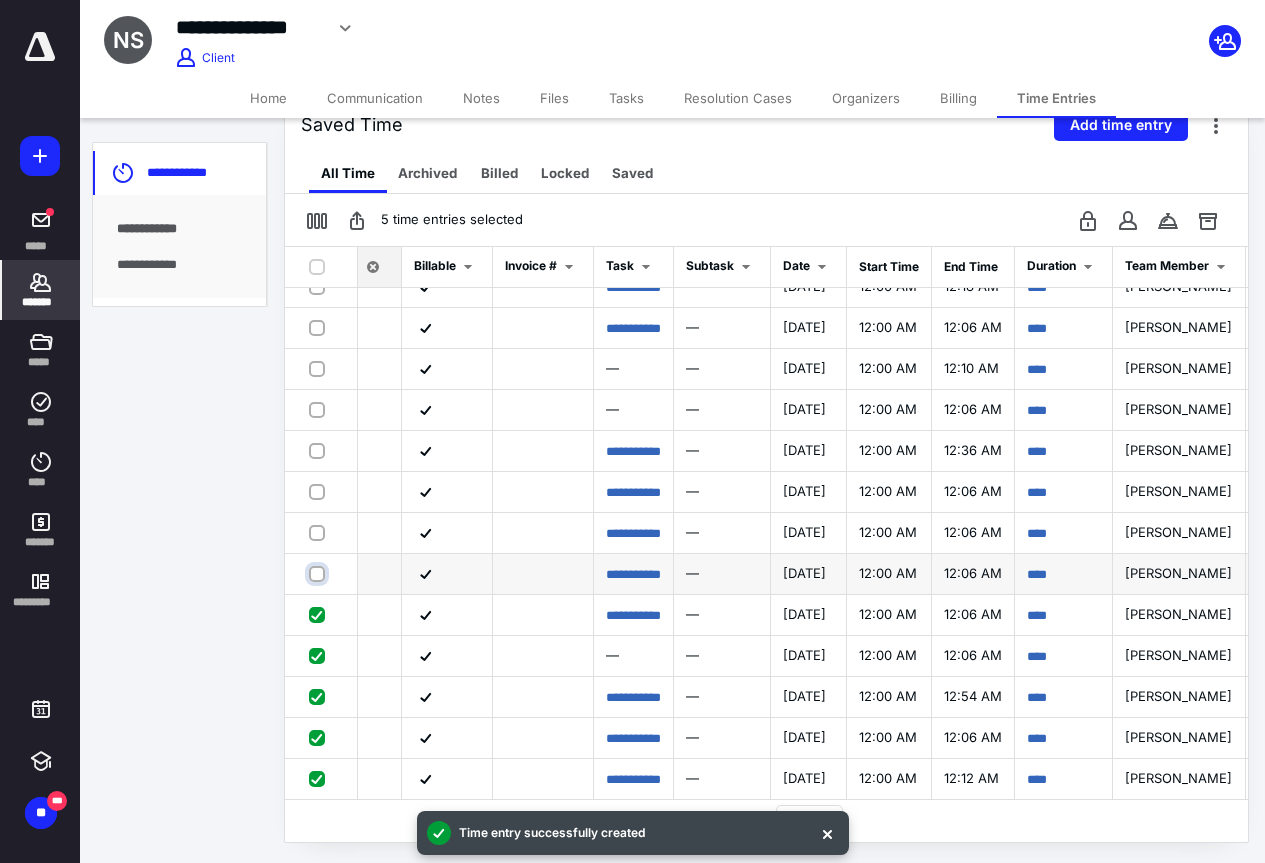 click at bounding box center [319, 573] 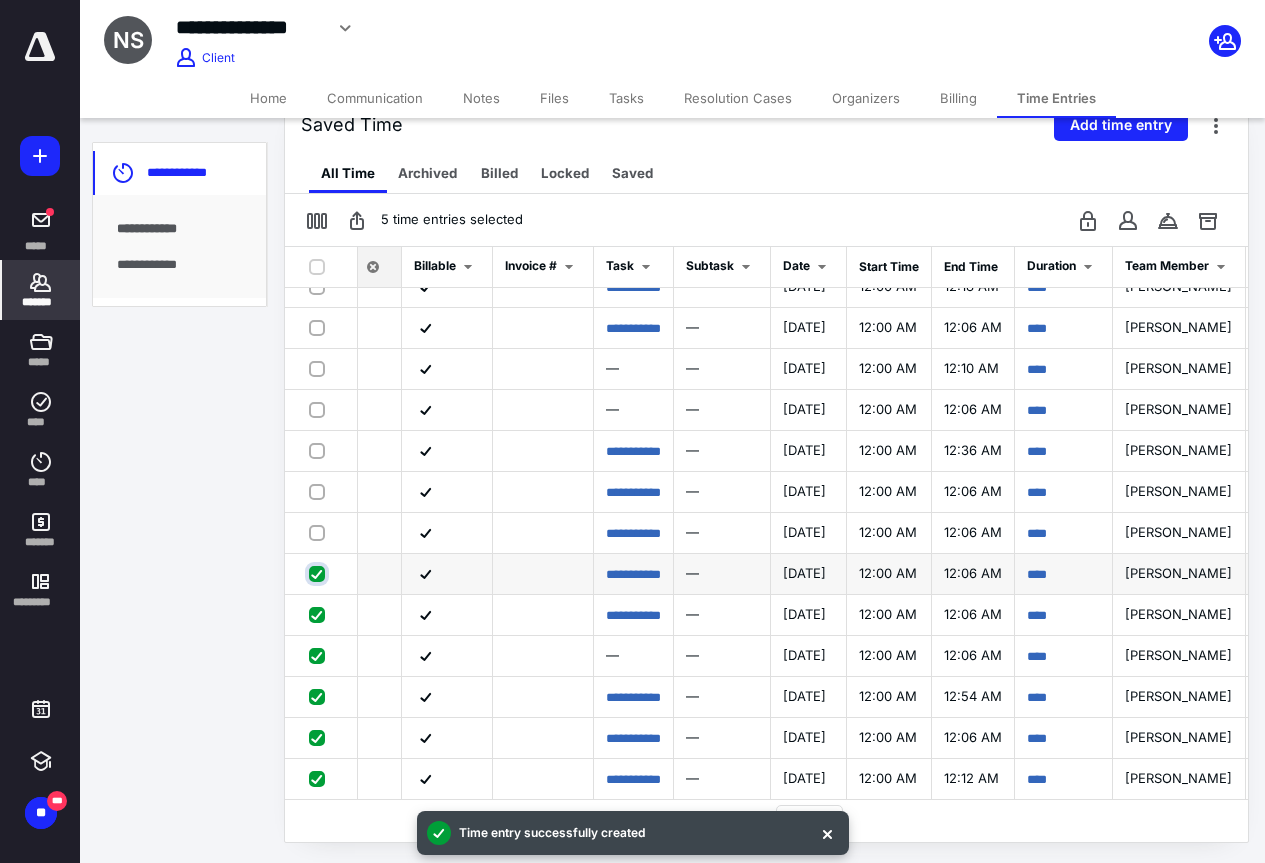 checkbox on "true" 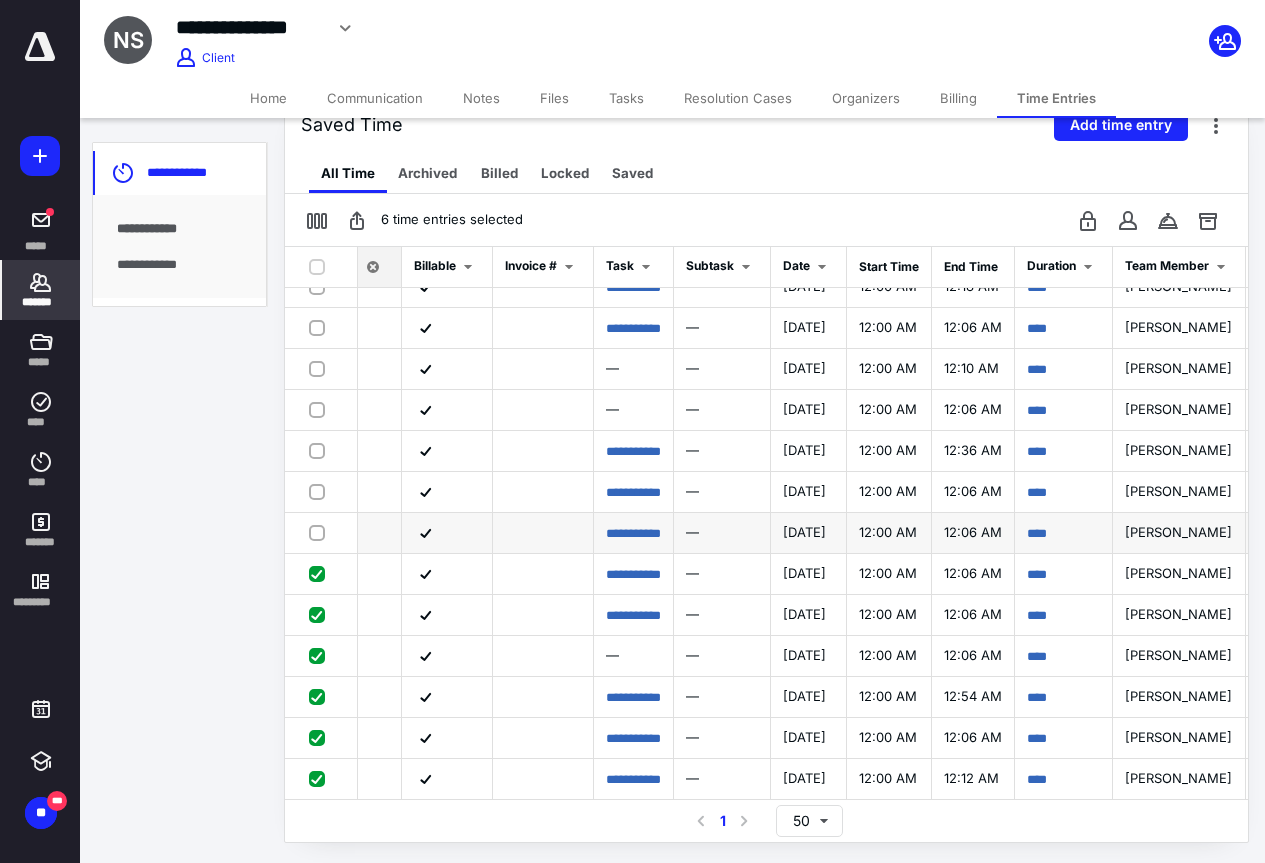 drag, startPoint x: 318, startPoint y: 523, endPoint x: 317, endPoint y: 506, distance: 17.029387 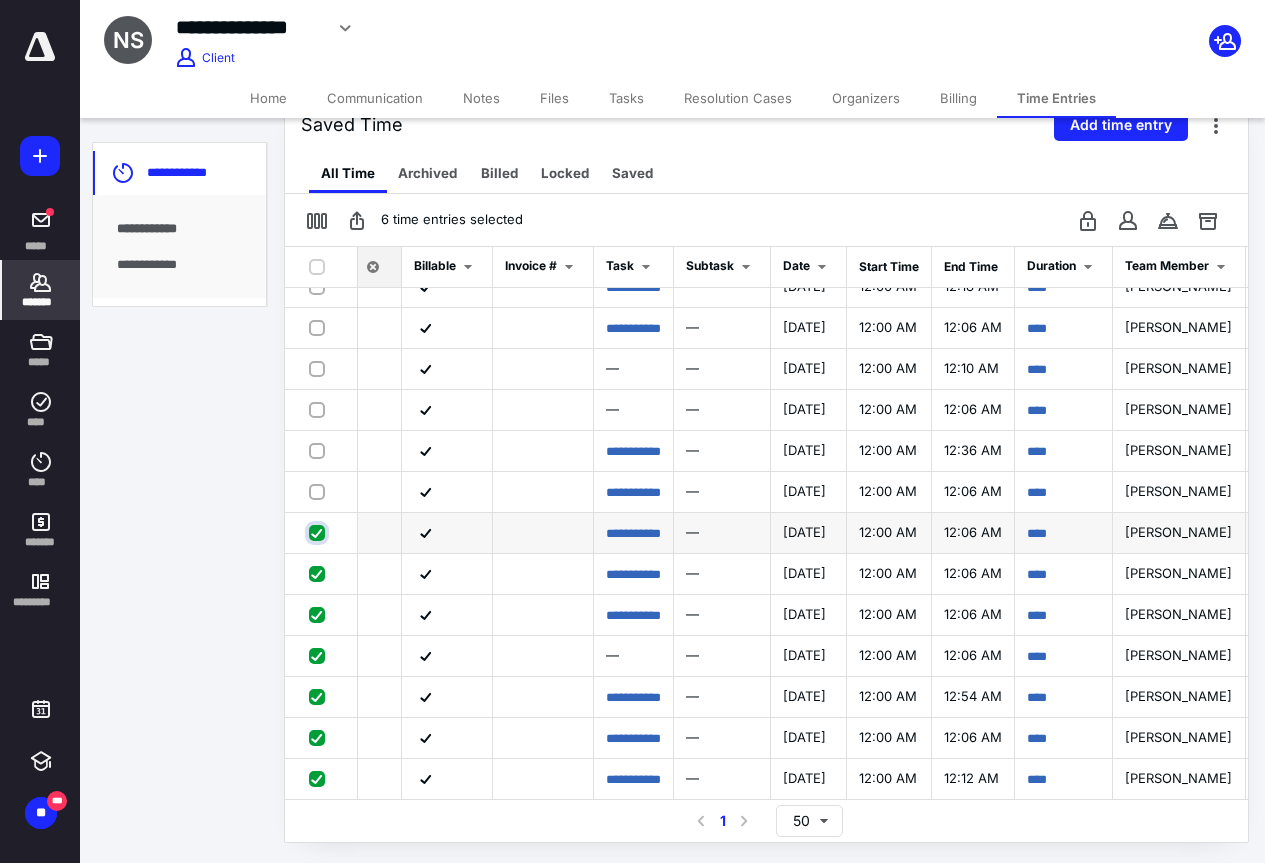 checkbox on "true" 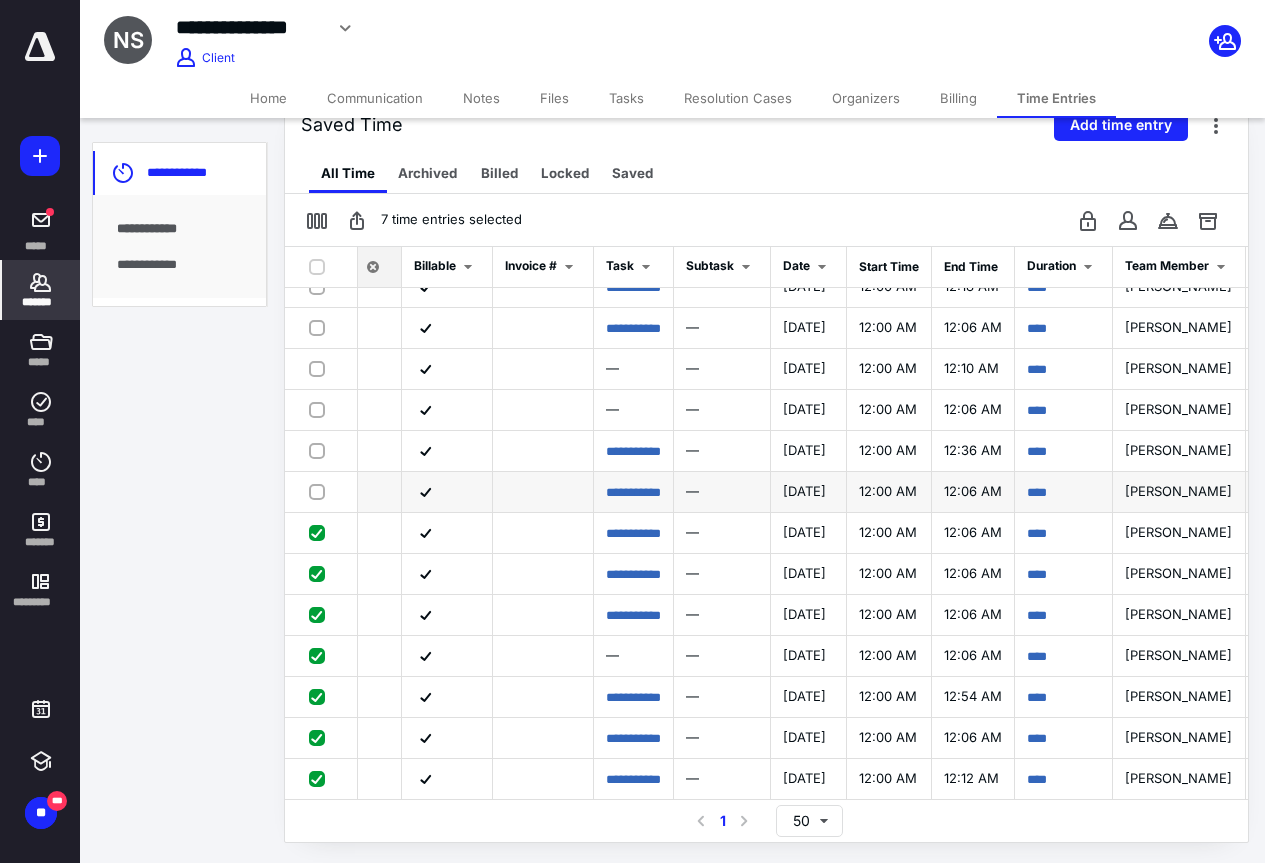 click at bounding box center [321, 491] 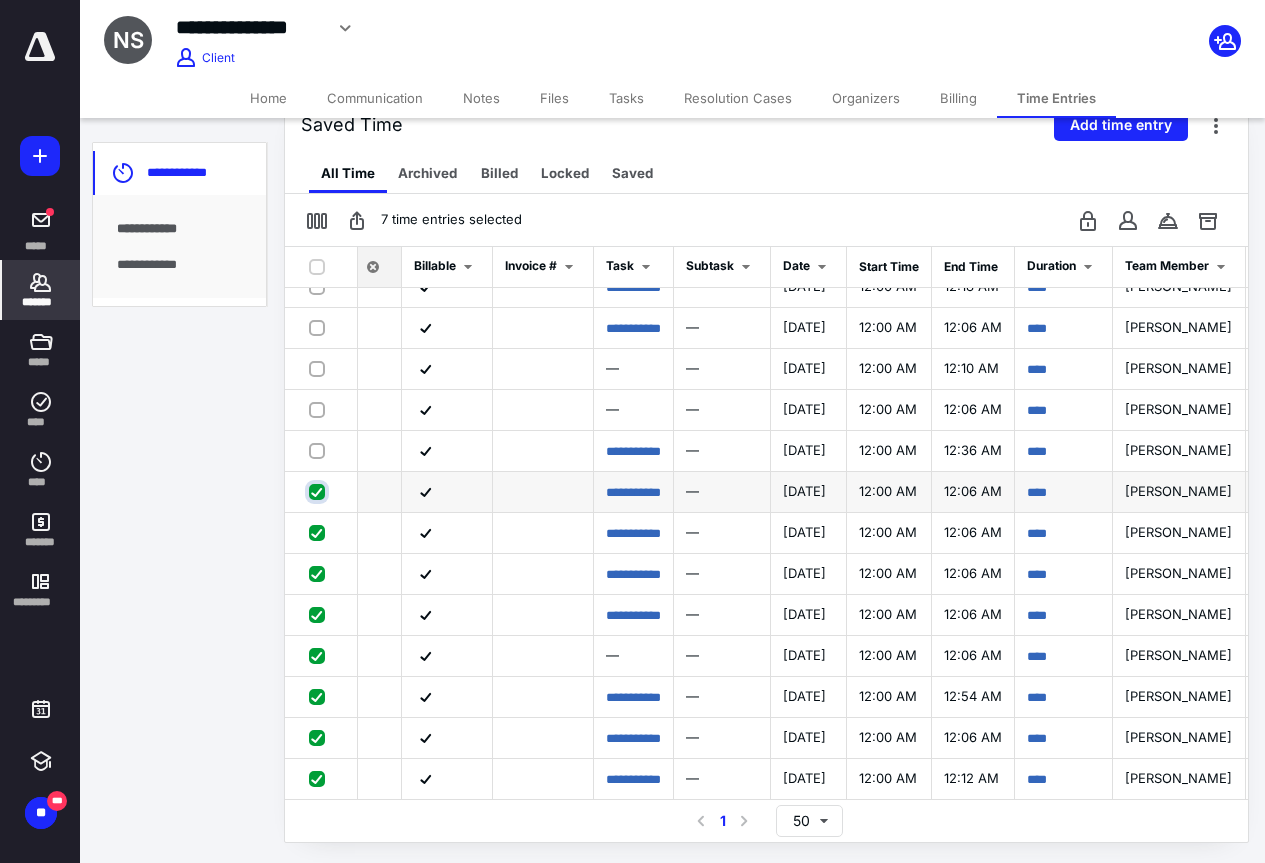 checkbox on "true" 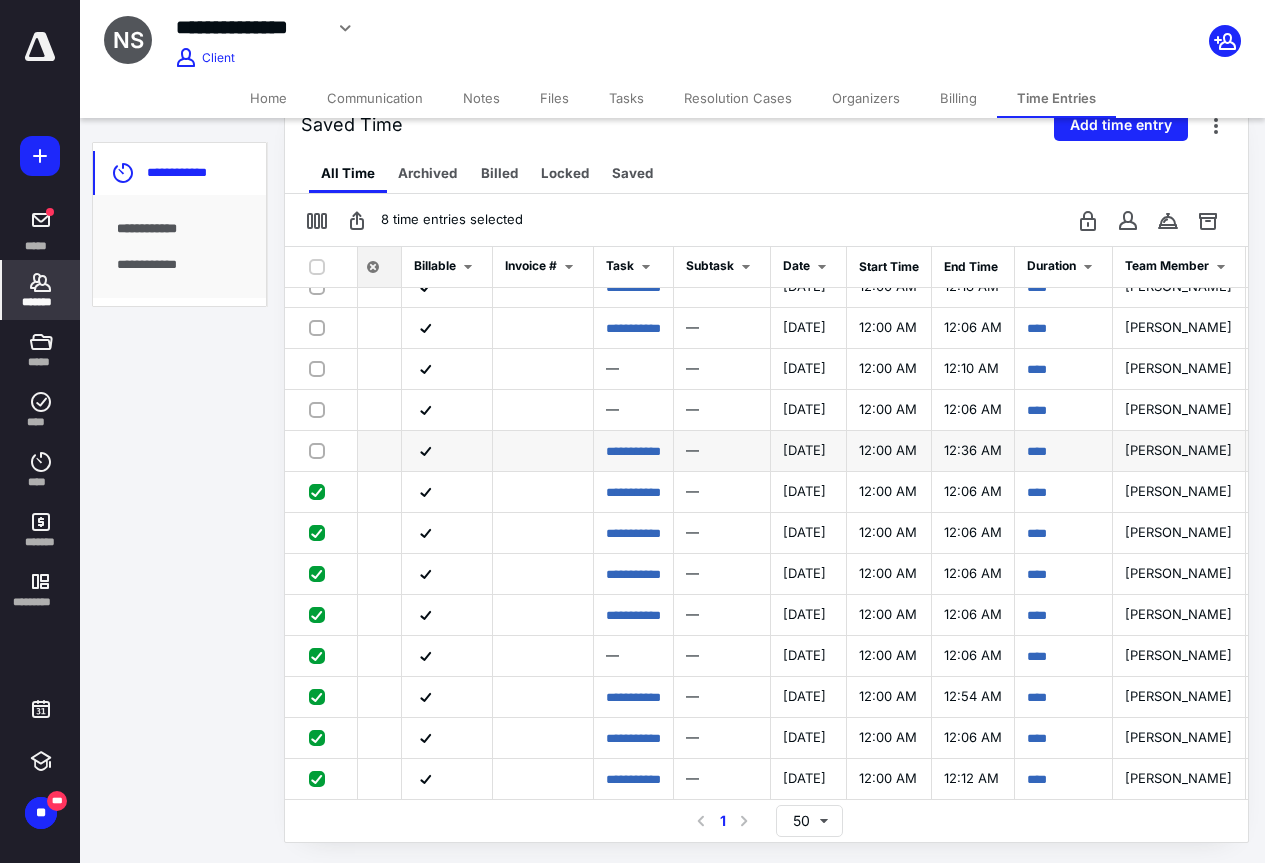 drag, startPoint x: 308, startPoint y: 437, endPoint x: 309, endPoint y: 425, distance: 12.0415945 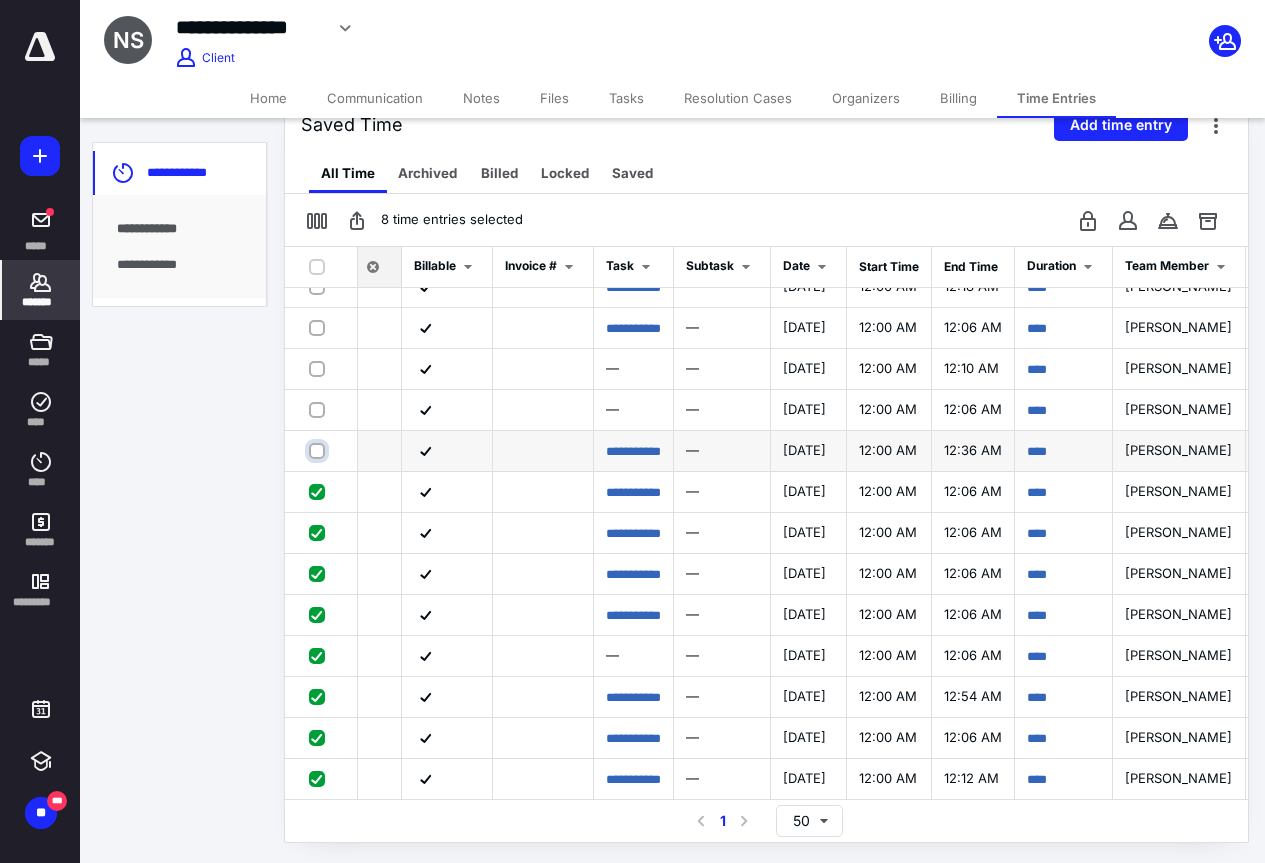 click at bounding box center (319, 450) 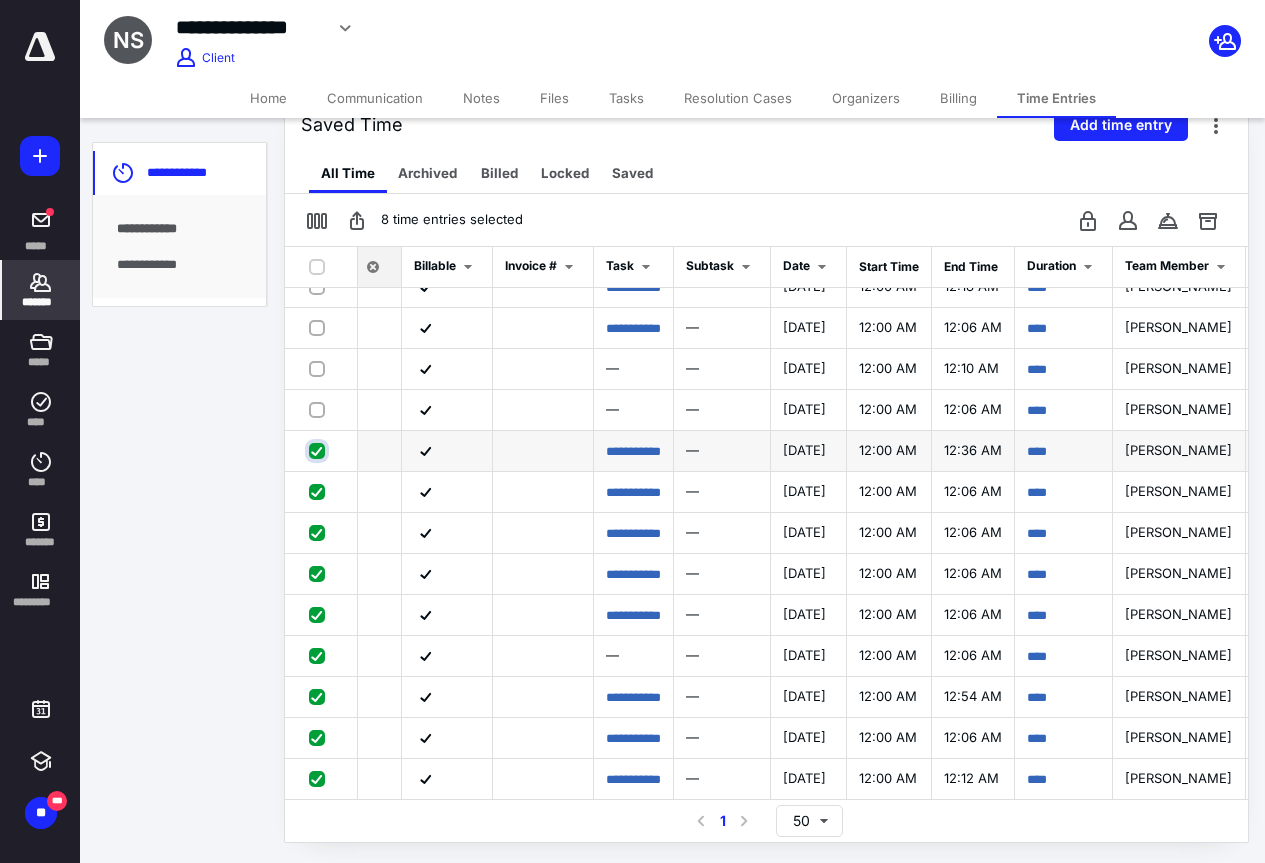 checkbox on "true" 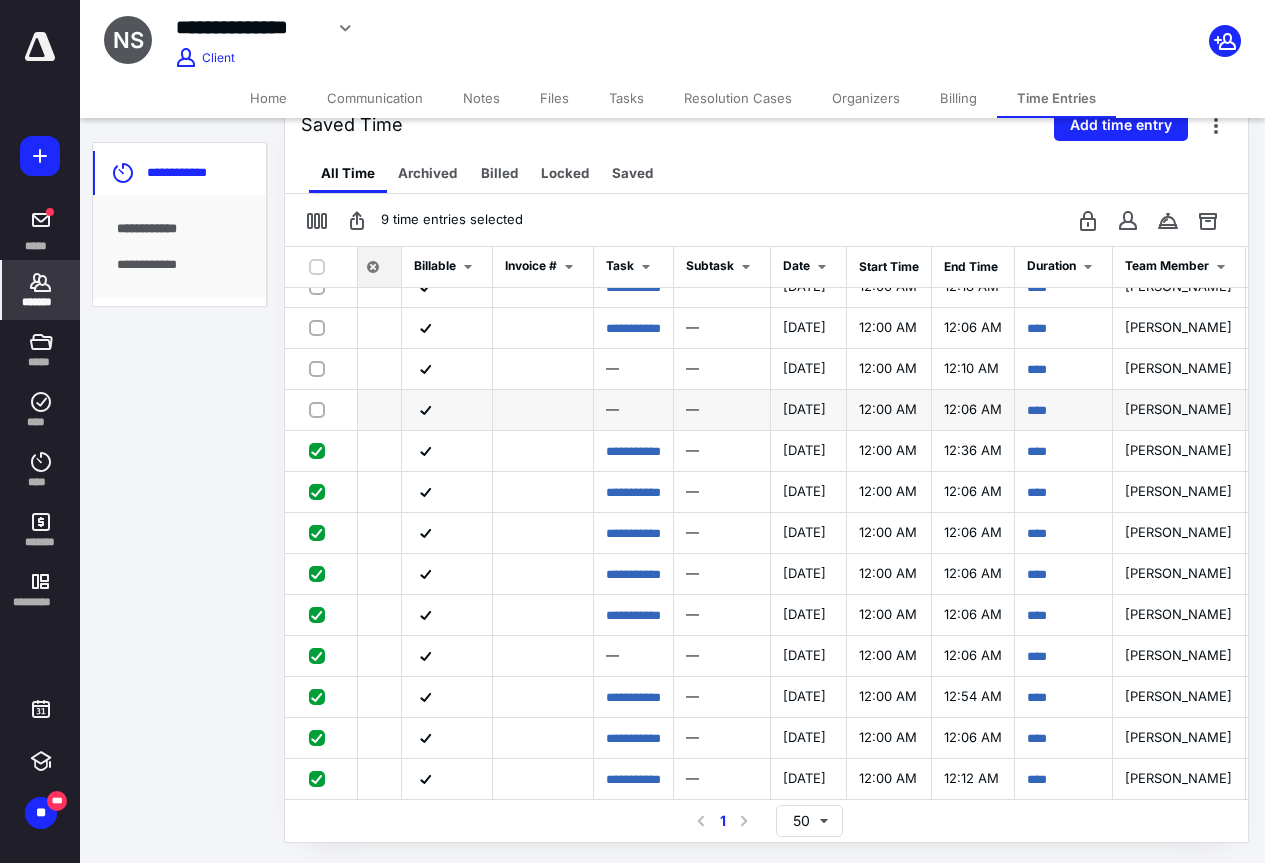 click at bounding box center (321, 409) 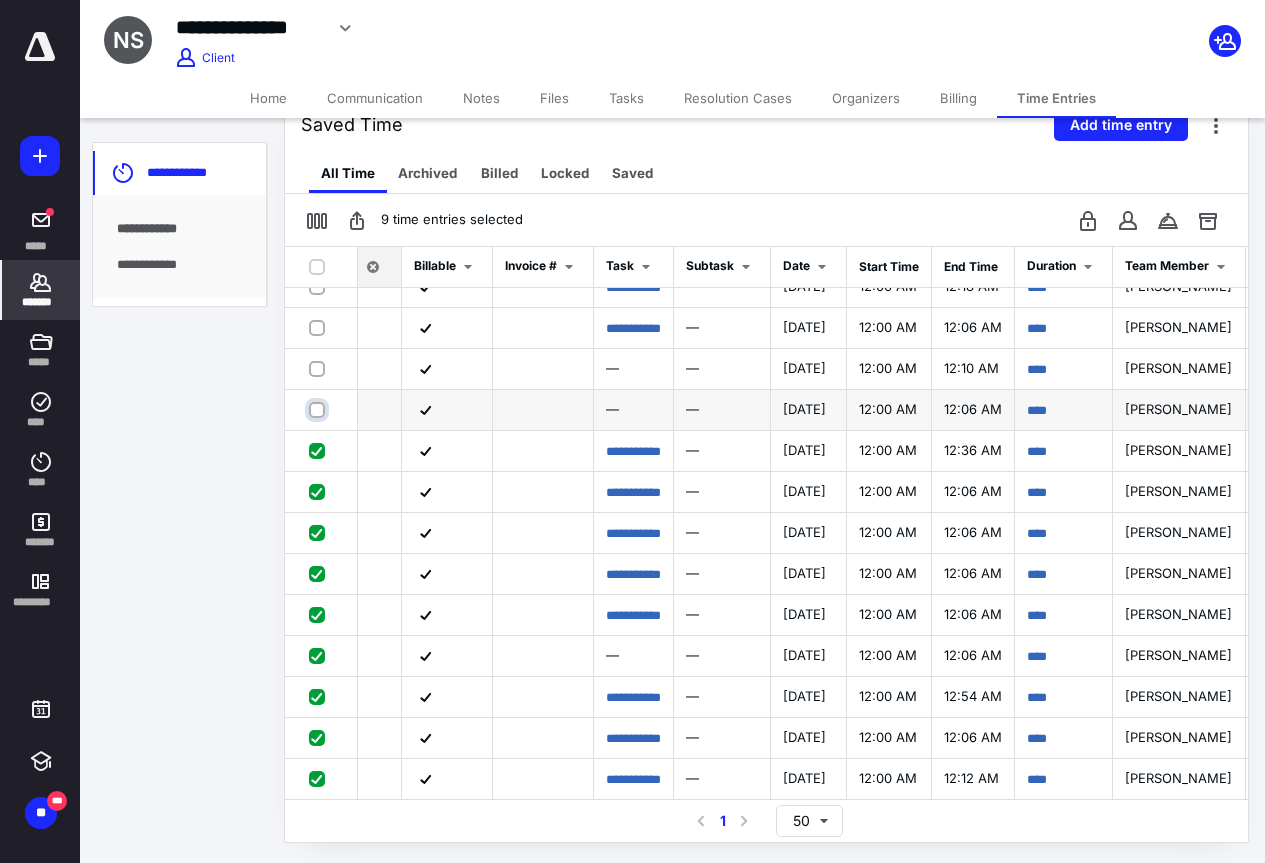 click at bounding box center (319, 409) 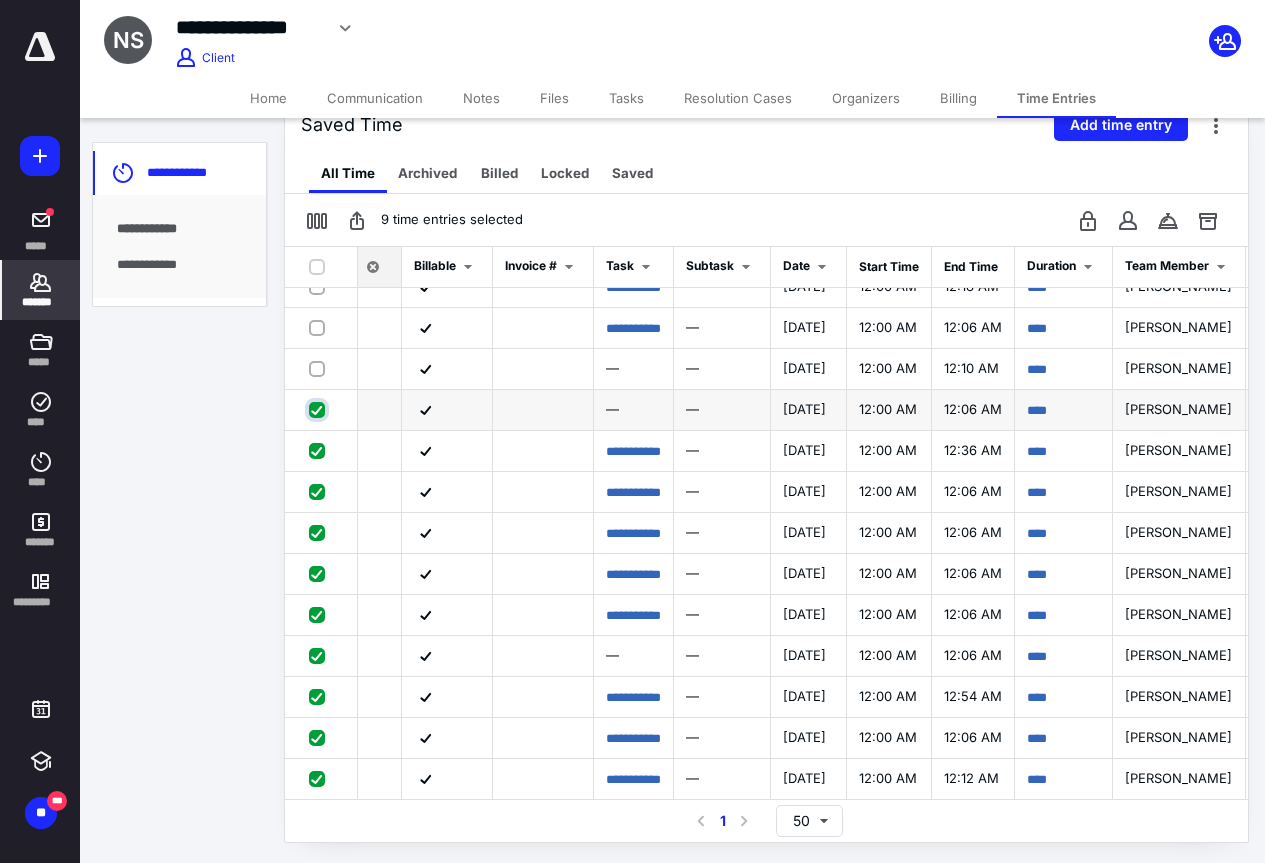checkbox on "true" 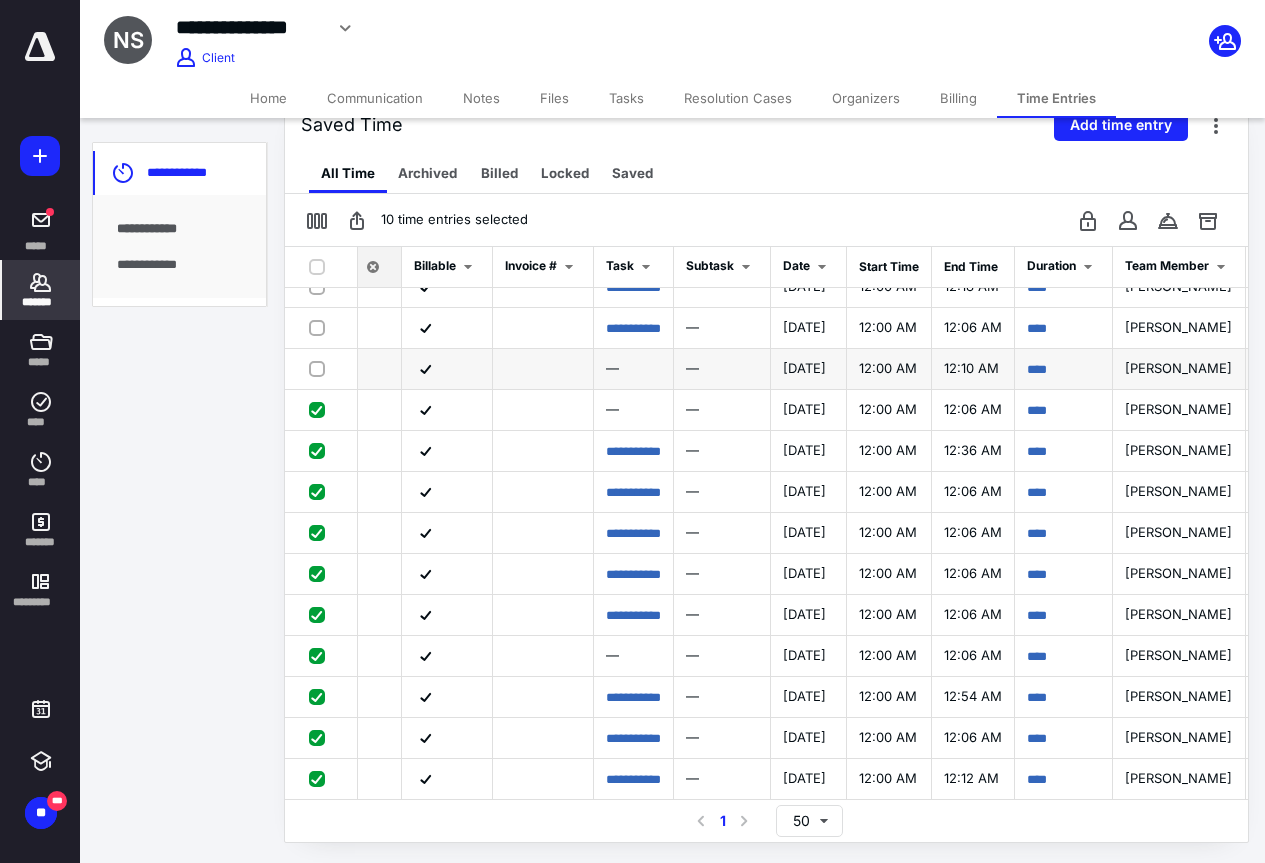 click at bounding box center (321, 368) 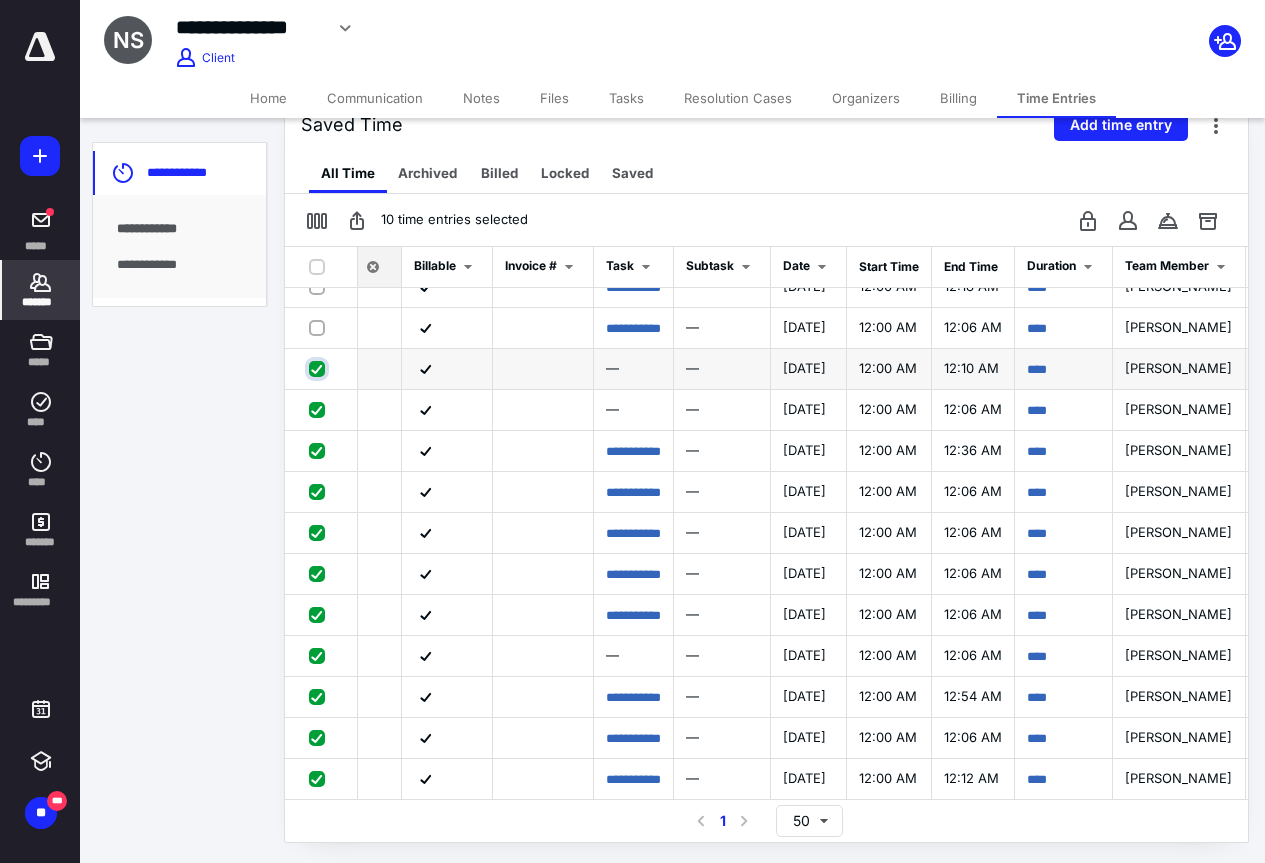 checkbox on "true" 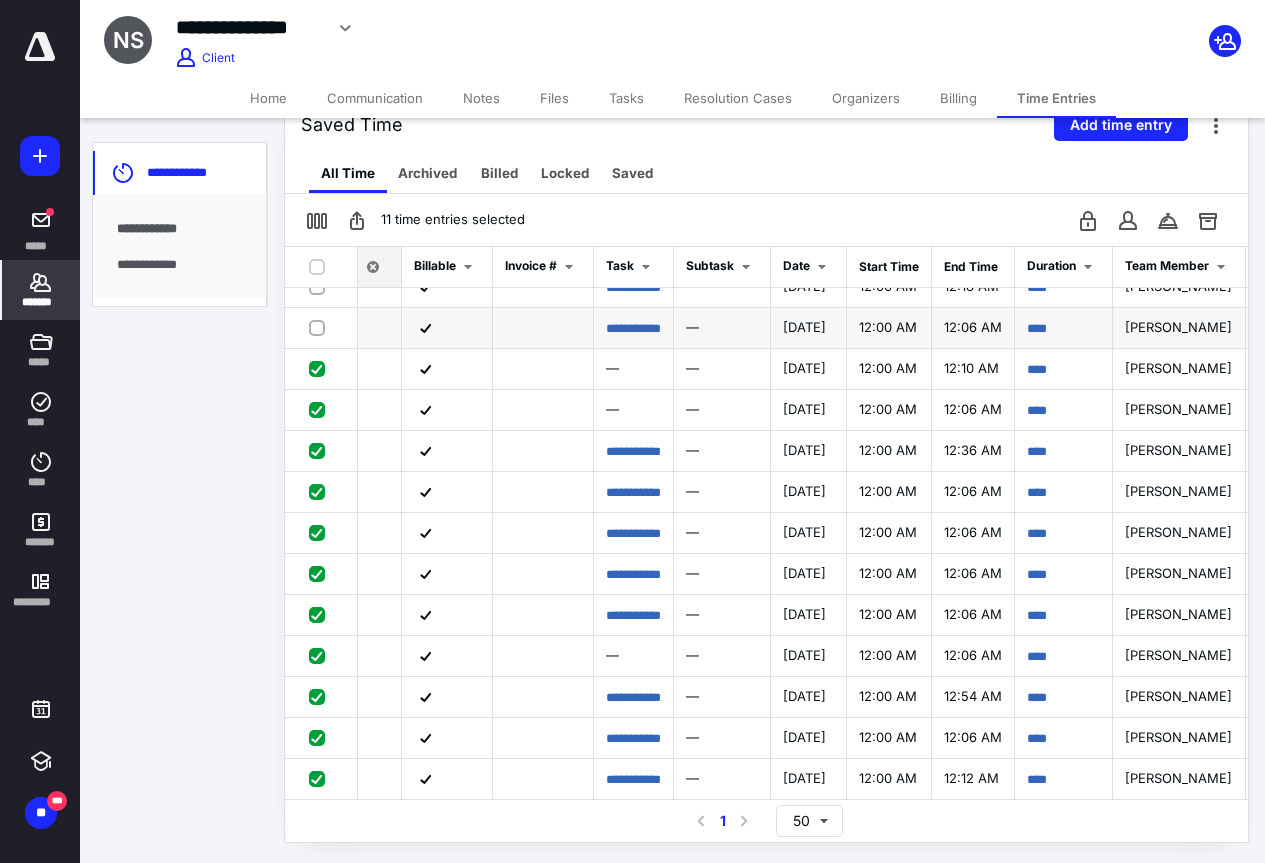 click at bounding box center (321, 327) 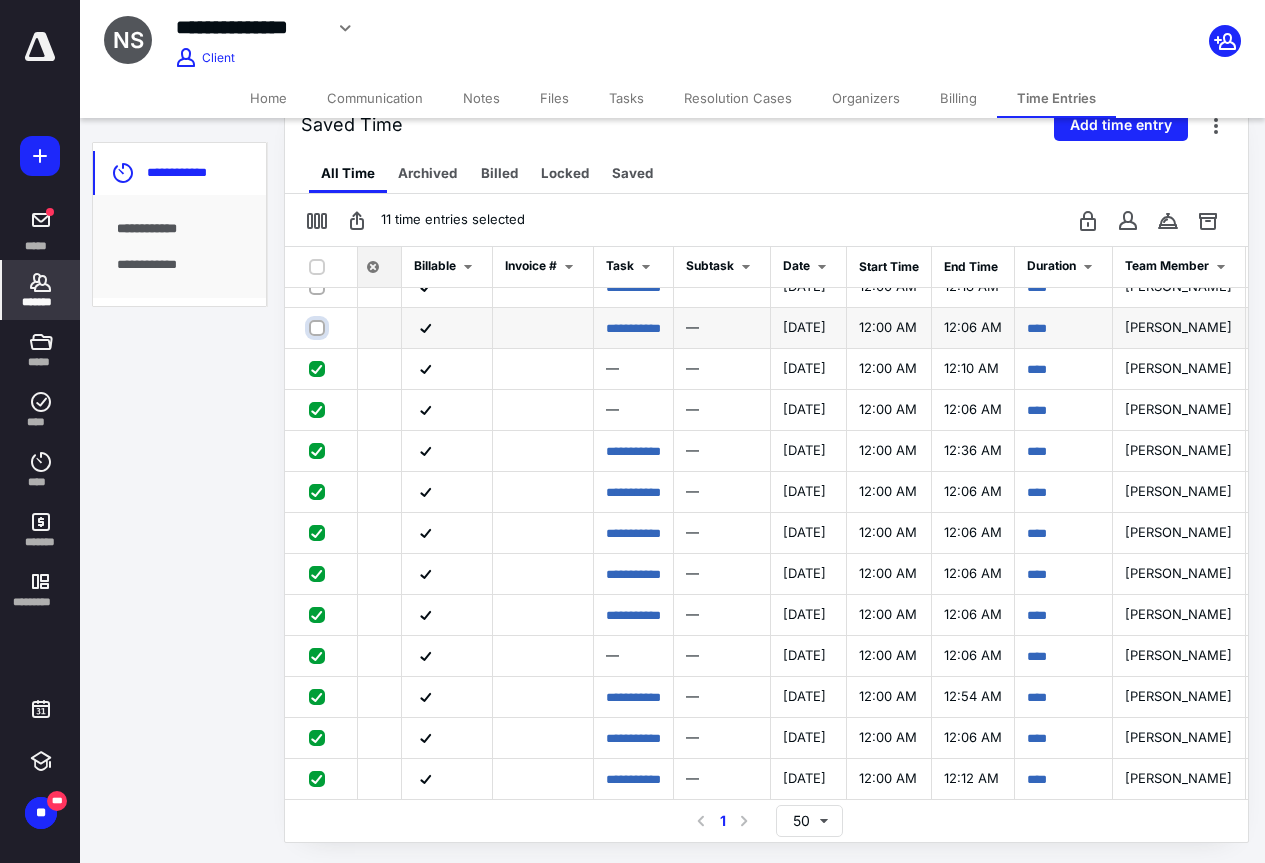 click at bounding box center (319, 327) 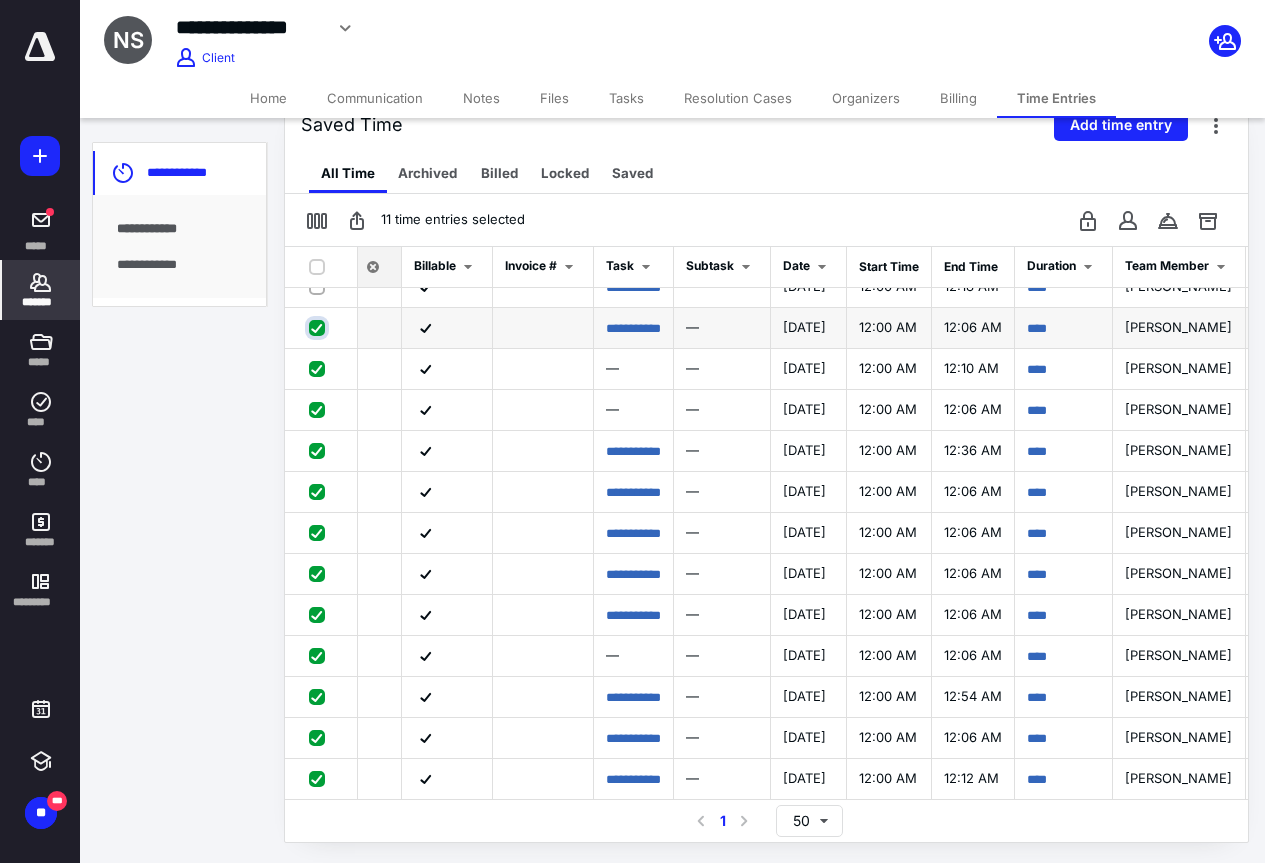 checkbox on "true" 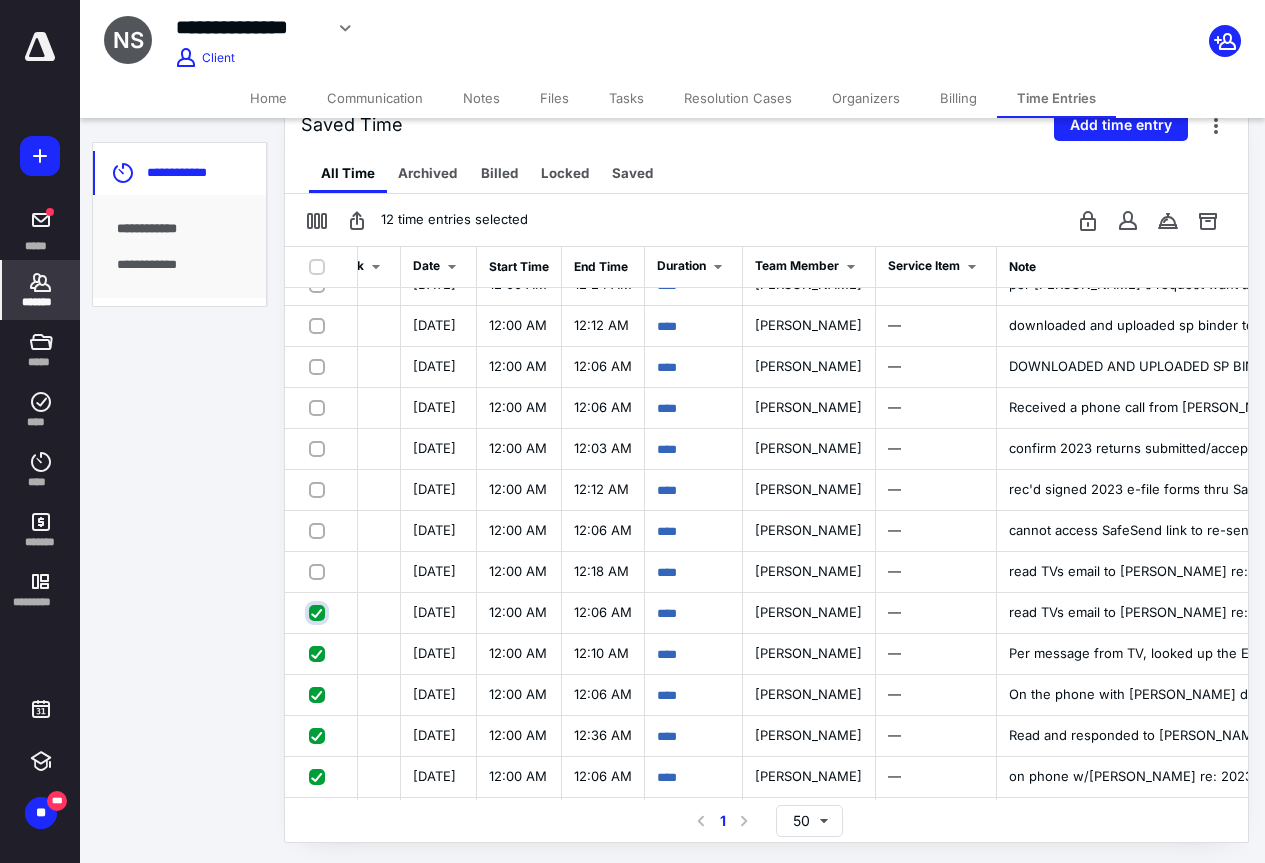scroll, scrollTop: 351, scrollLeft: 442, axis: both 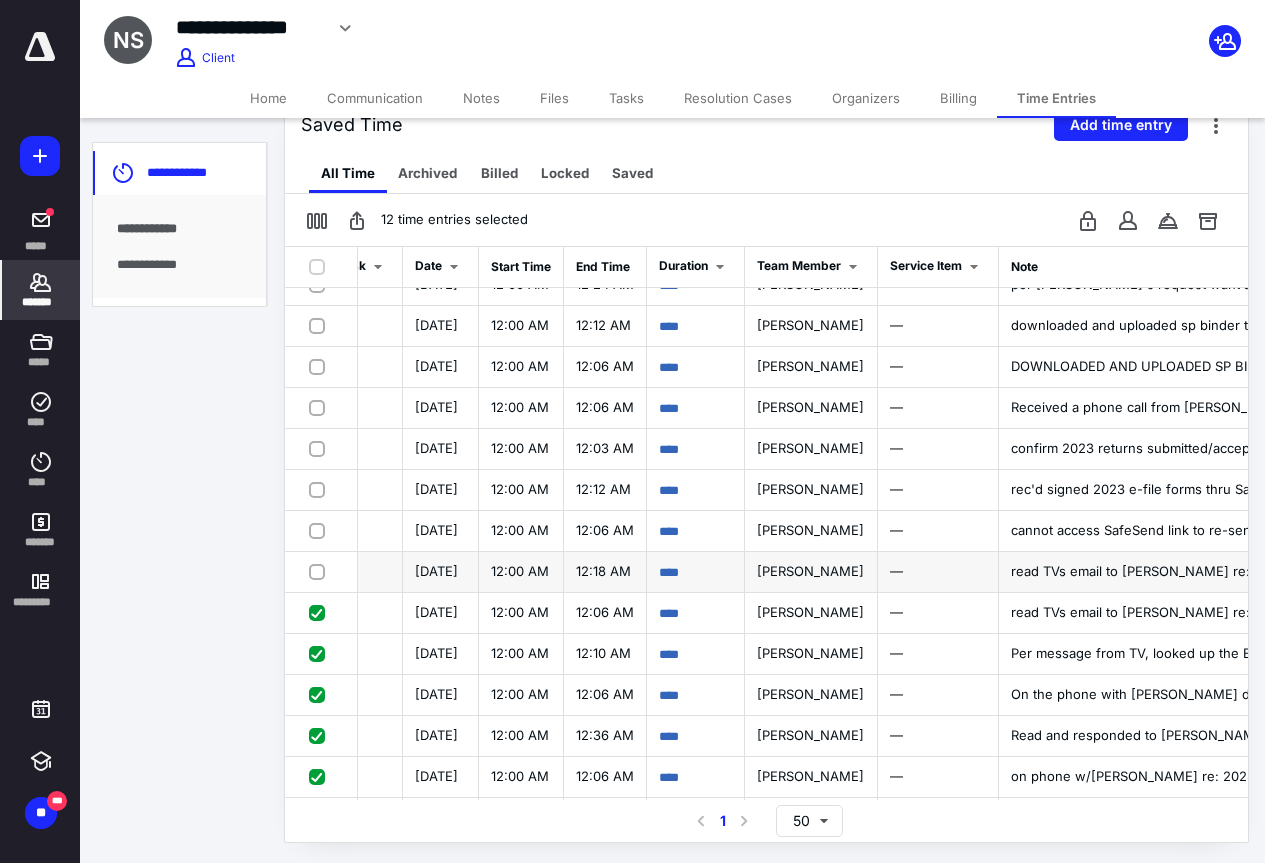 click at bounding box center (321, 571) 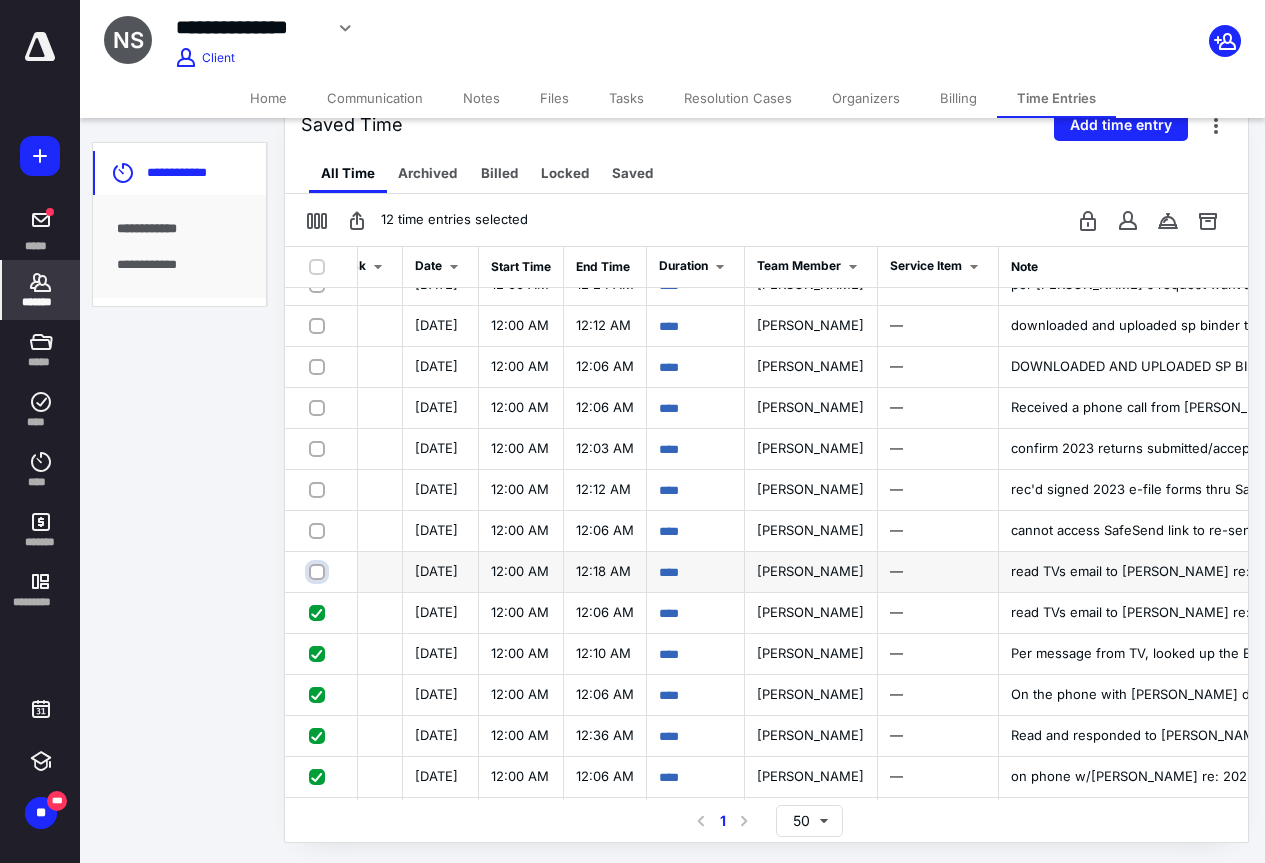 click at bounding box center [319, 571] 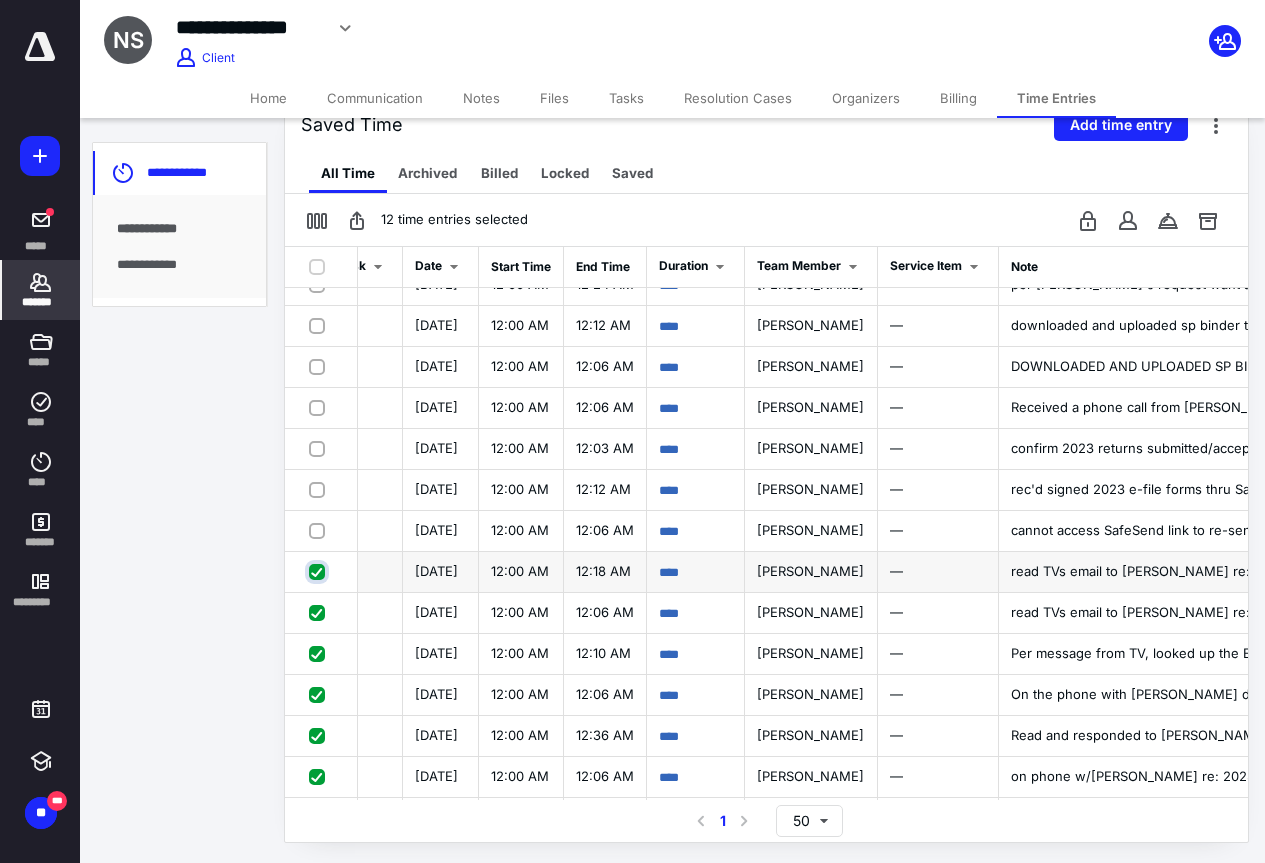 checkbox on "true" 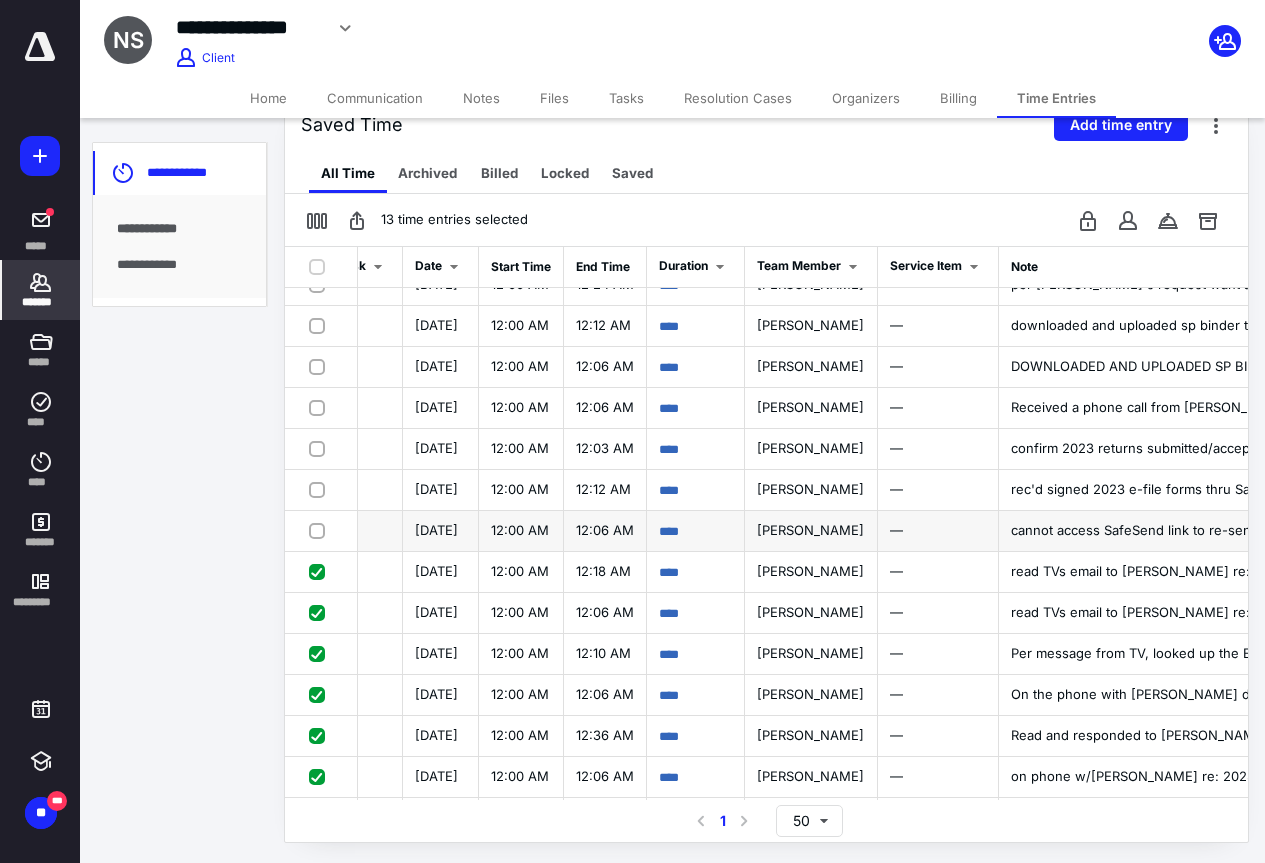 click at bounding box center [321, 530] 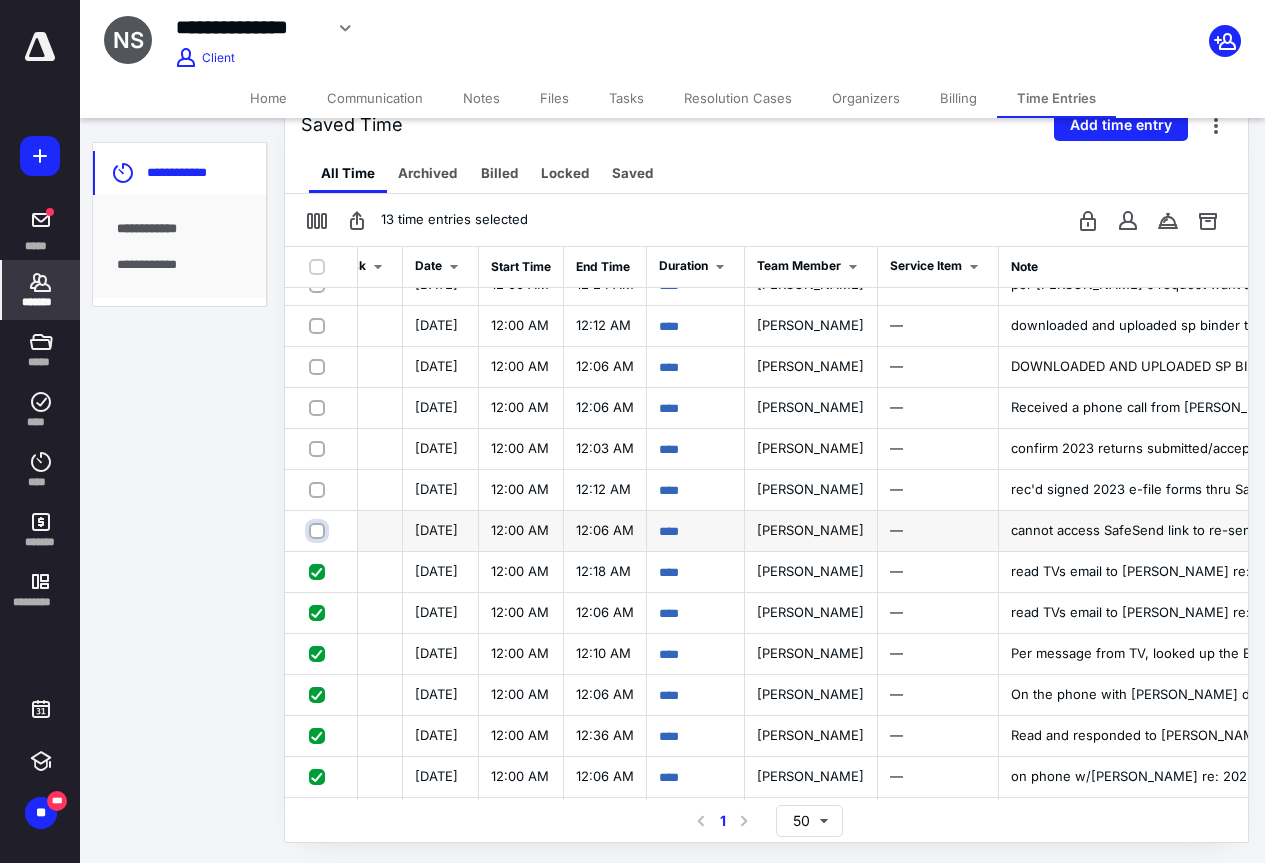click at bounding box center (319, 530) 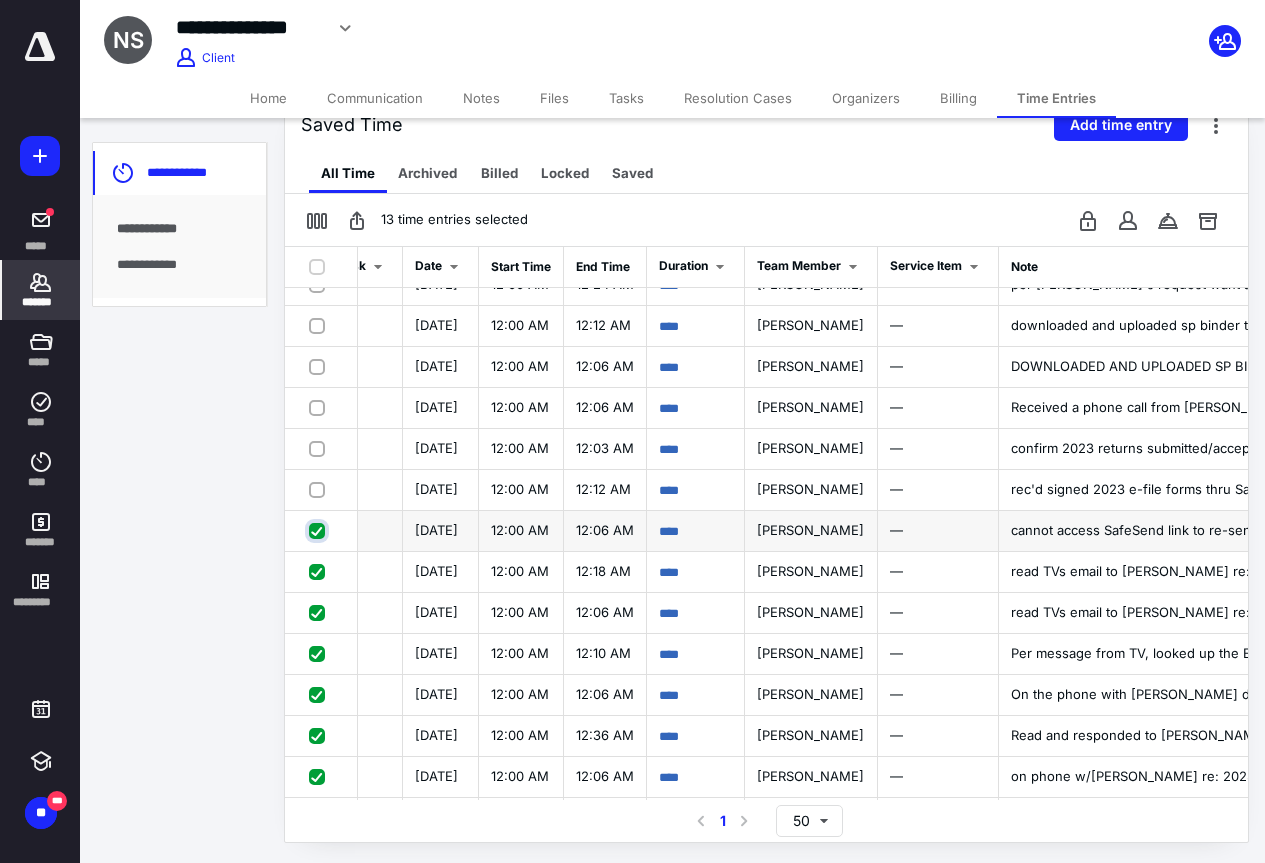 checkbox on "true" 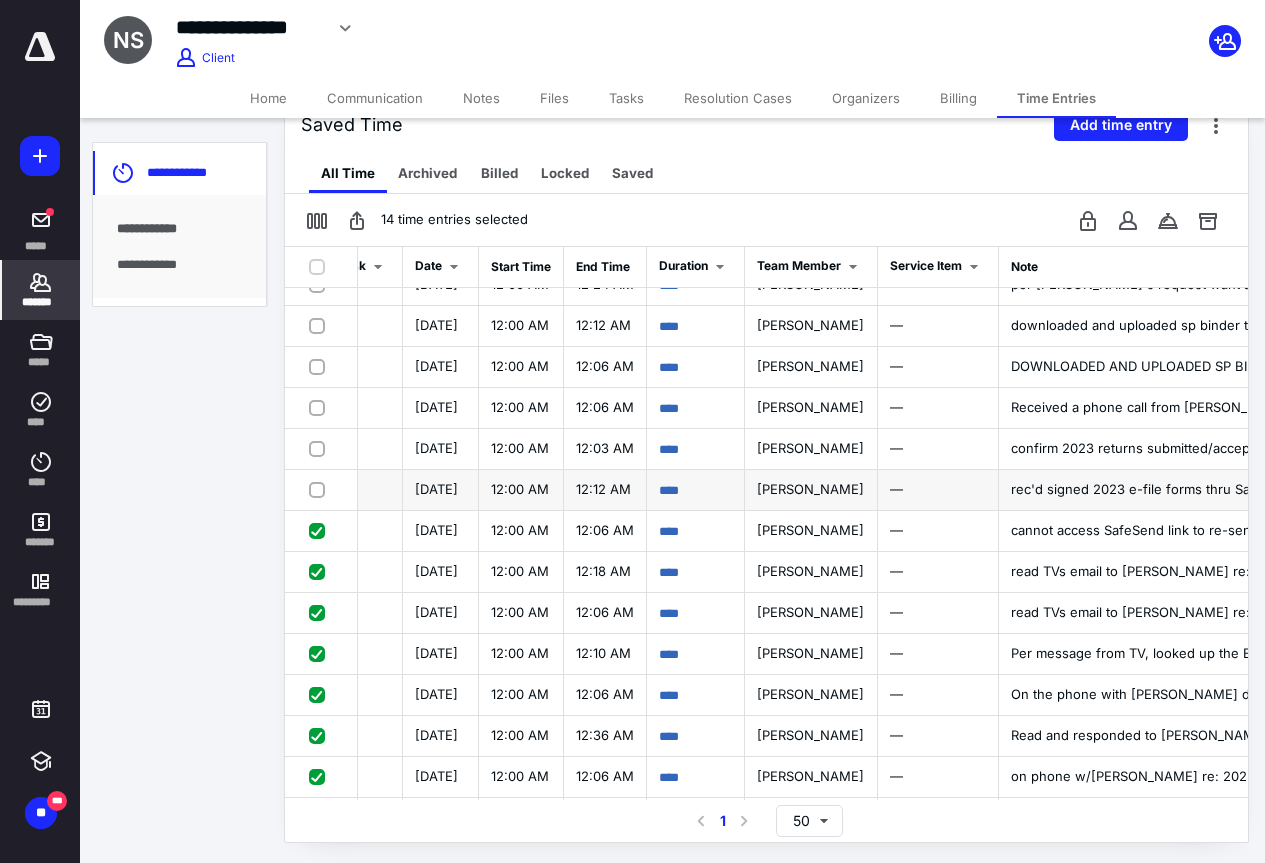 click at bounding box center (321, 489) 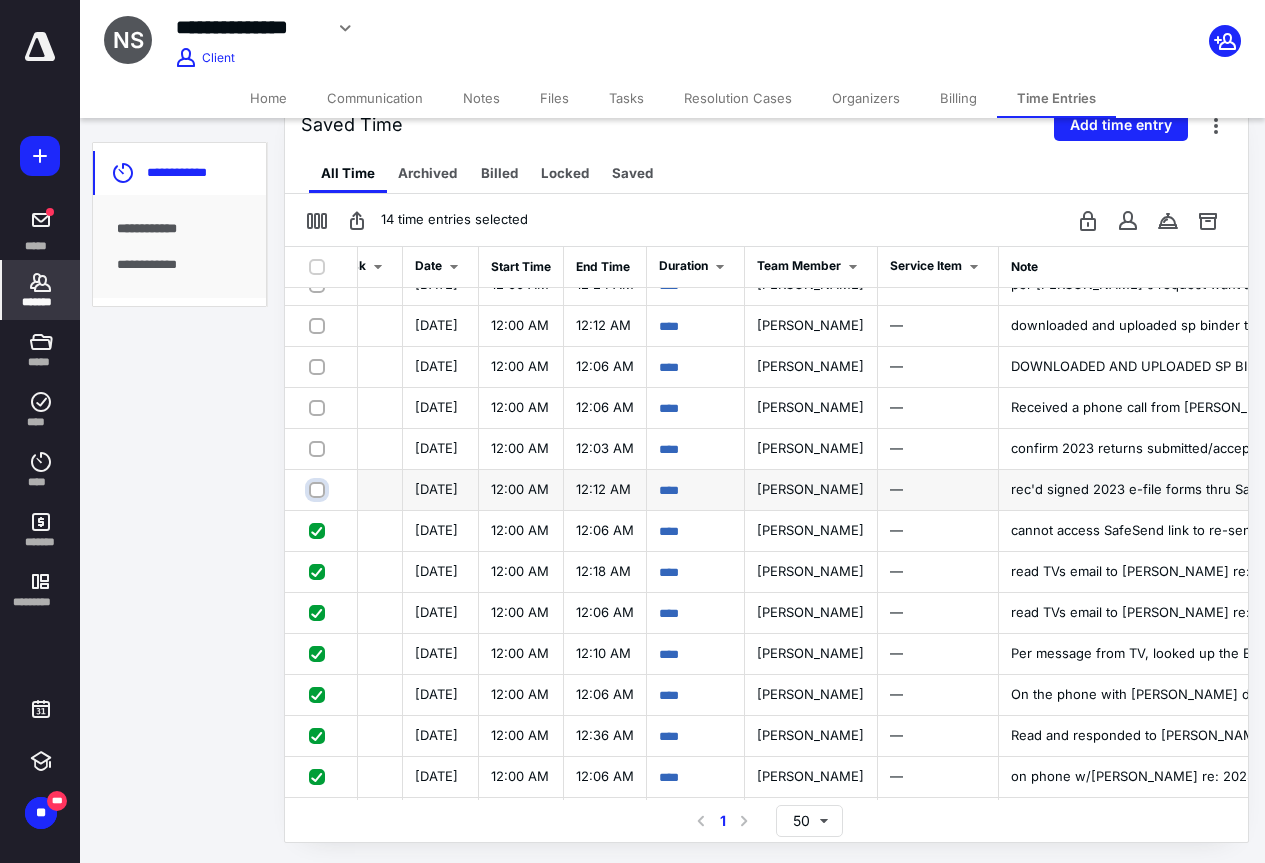 click at bounding box center (319, 489) 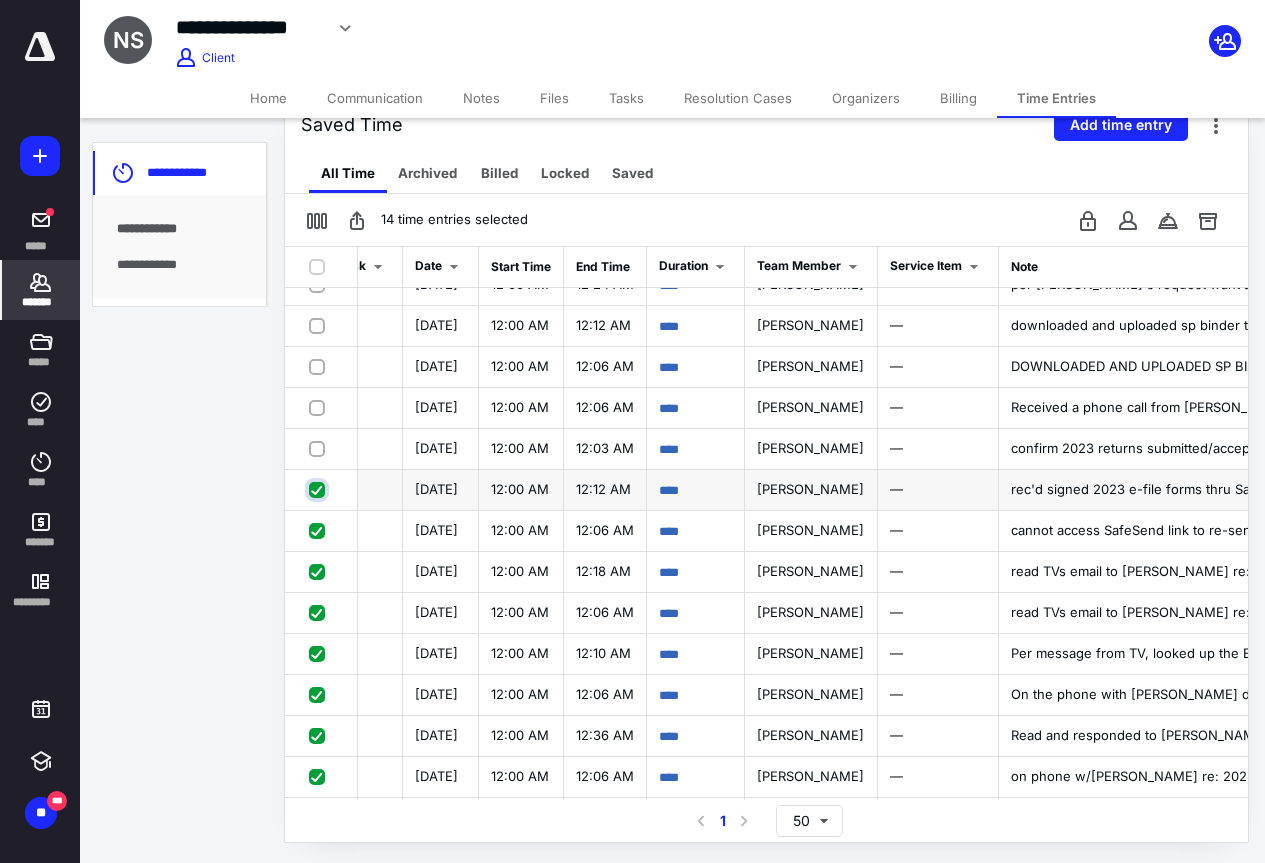 checkbox on "true" 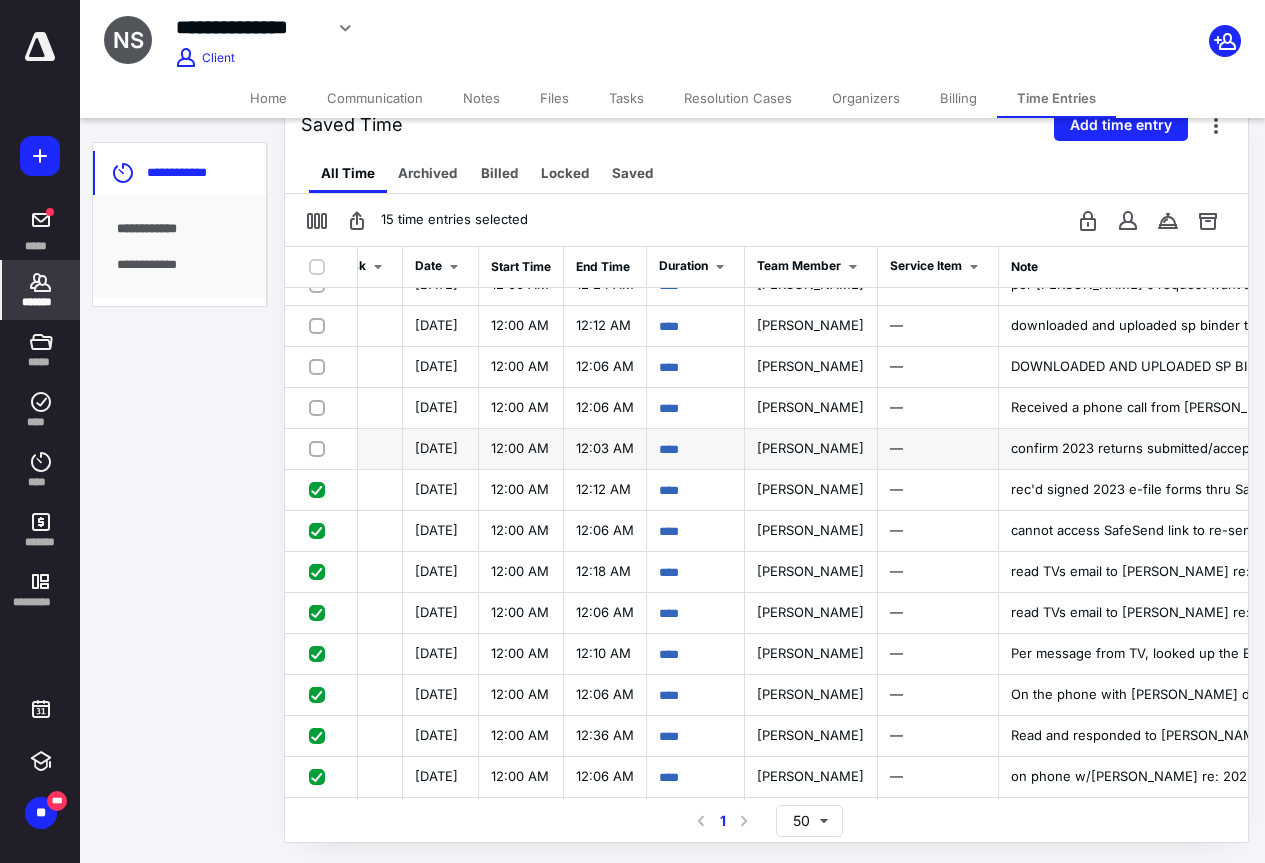 click at bounding box center (321, 448) 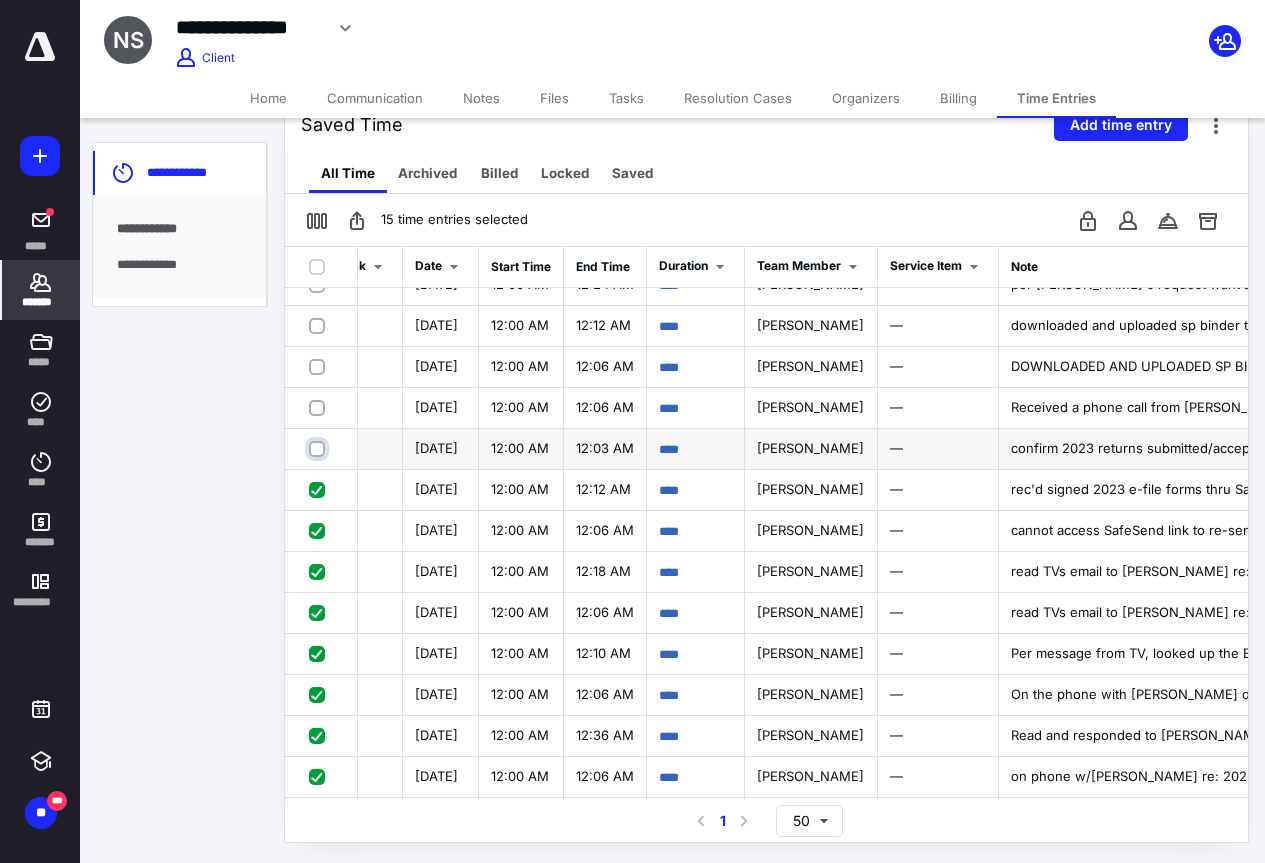 click at bounding box center [319, 448] 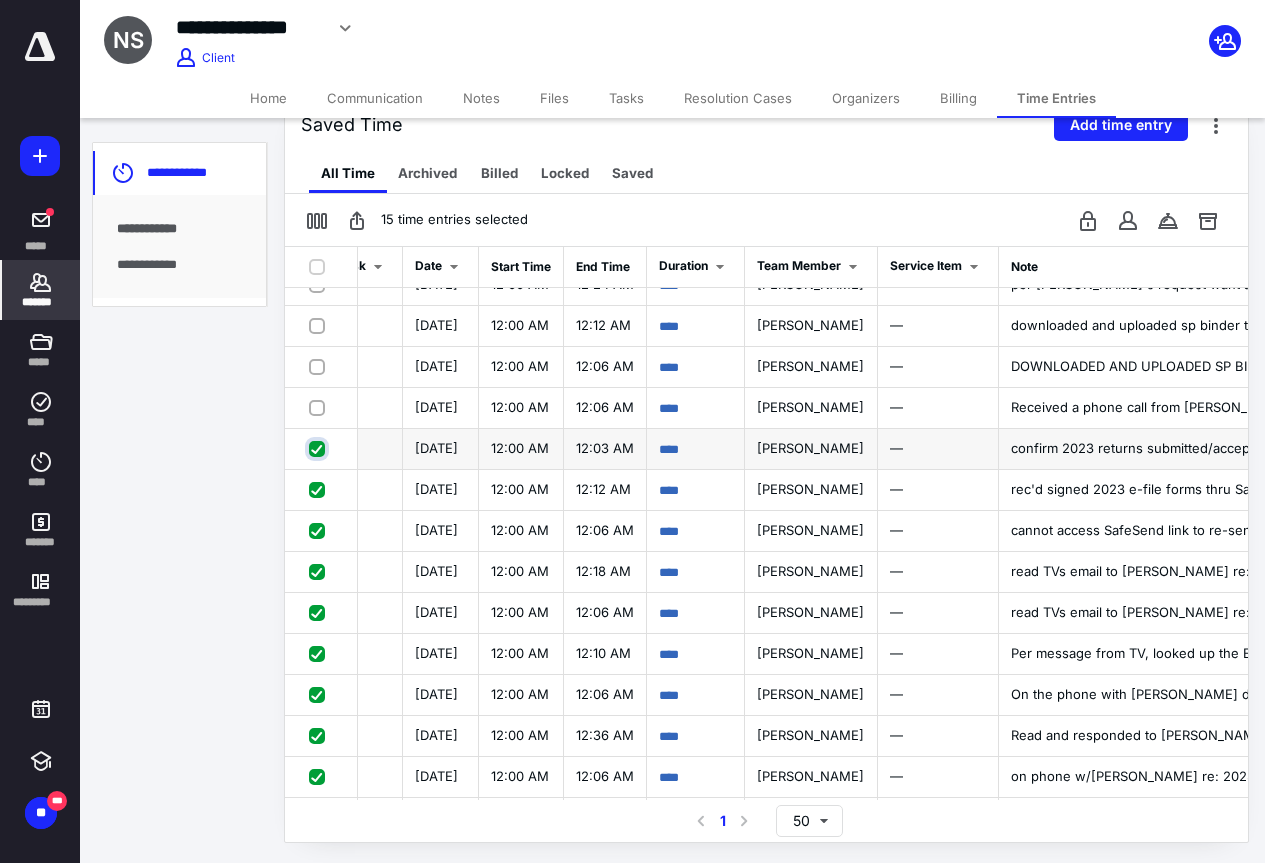 checkbox on "true" 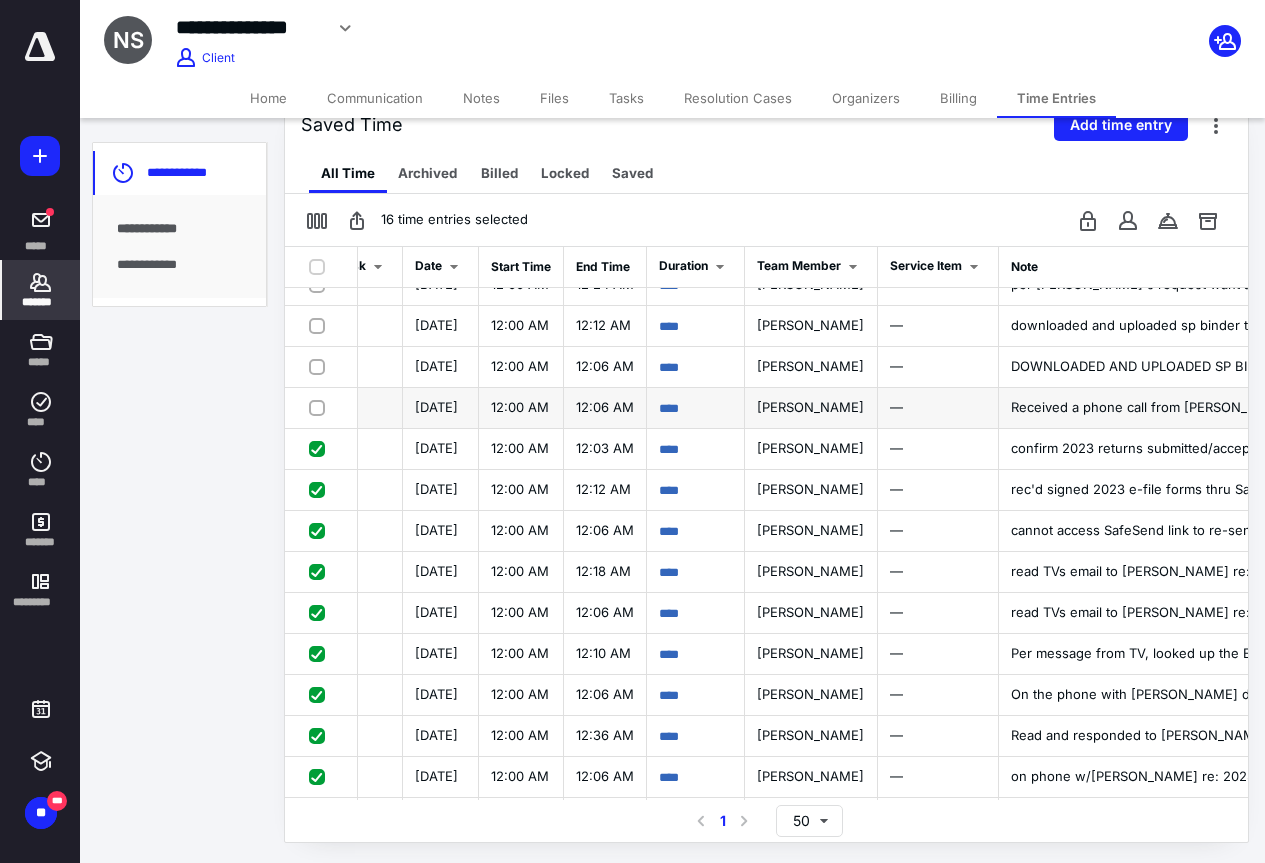 click at bounding box center (321, 407) 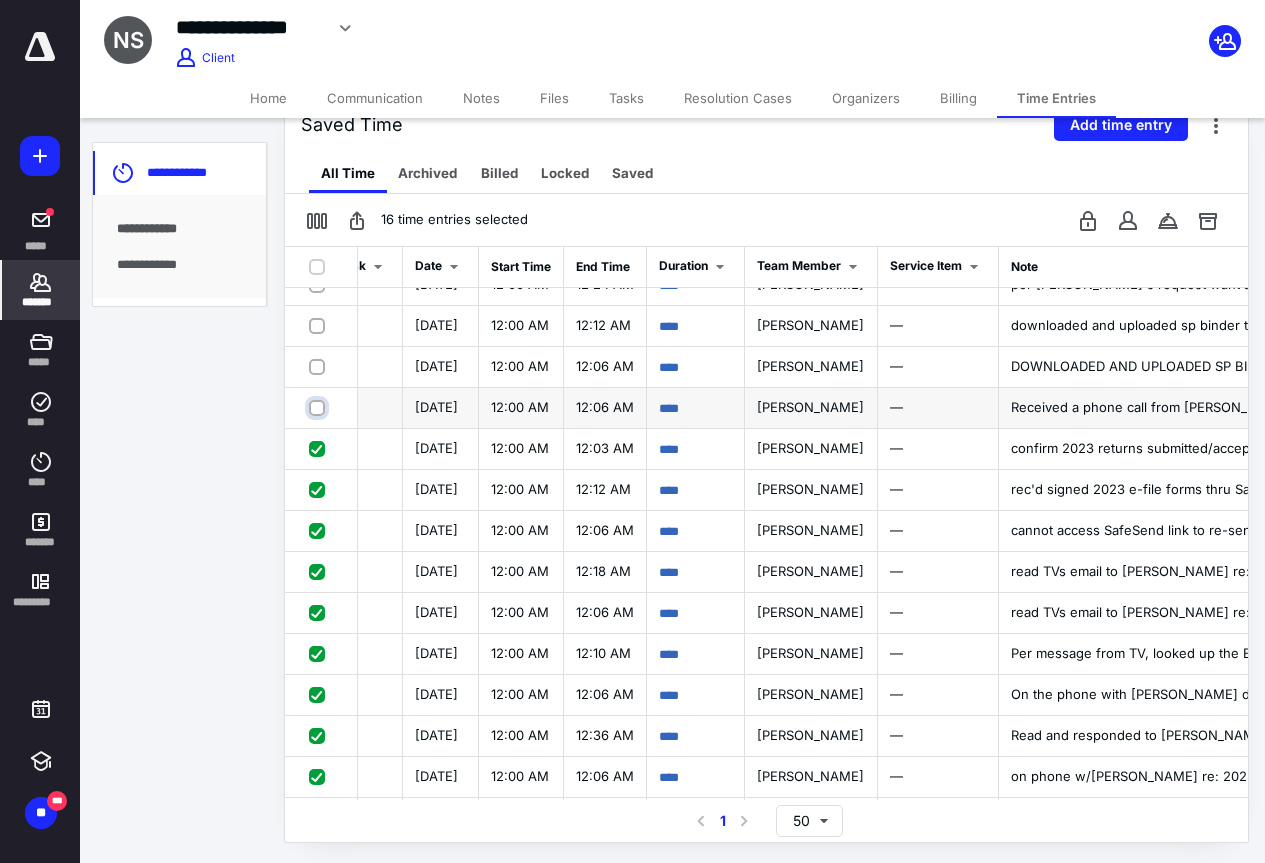 click at bounding box center [319, 407] 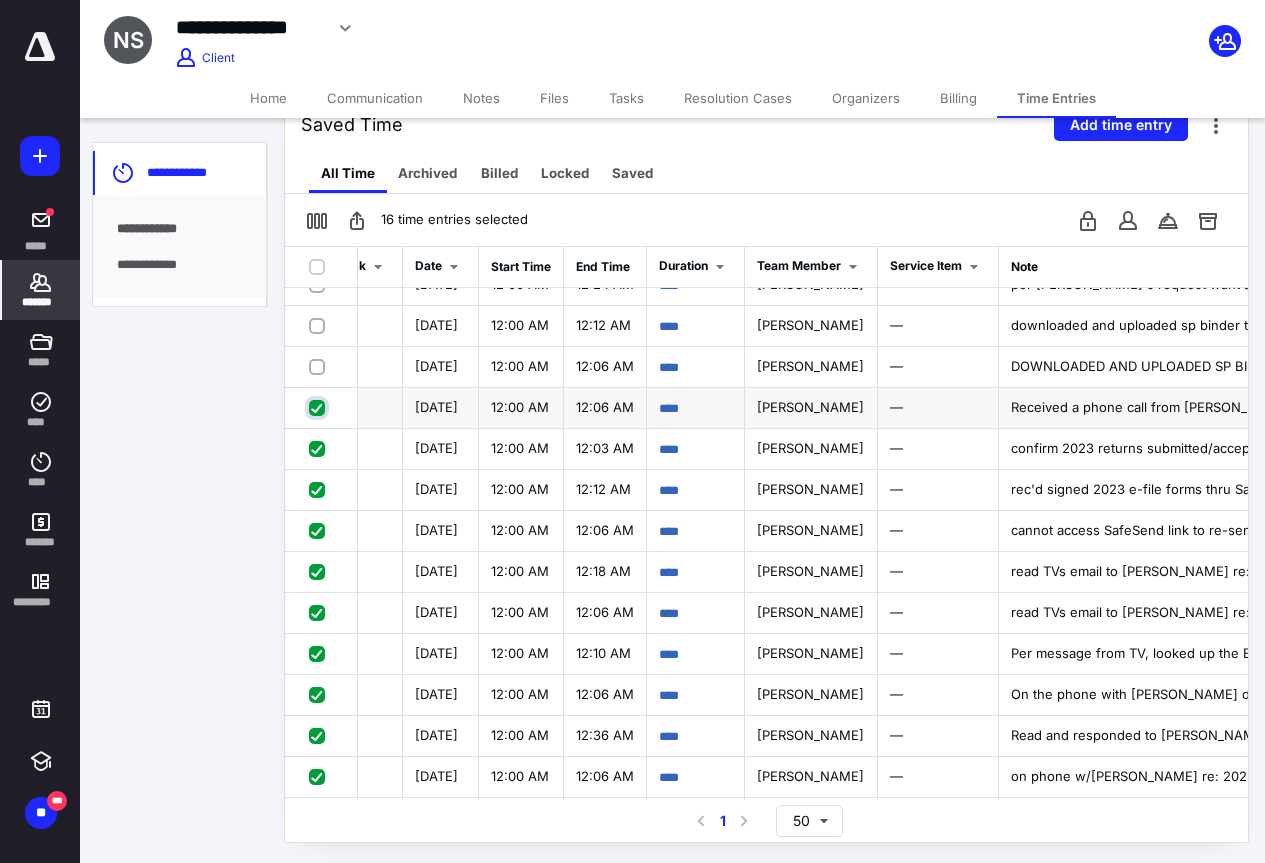 checkbox on "true" 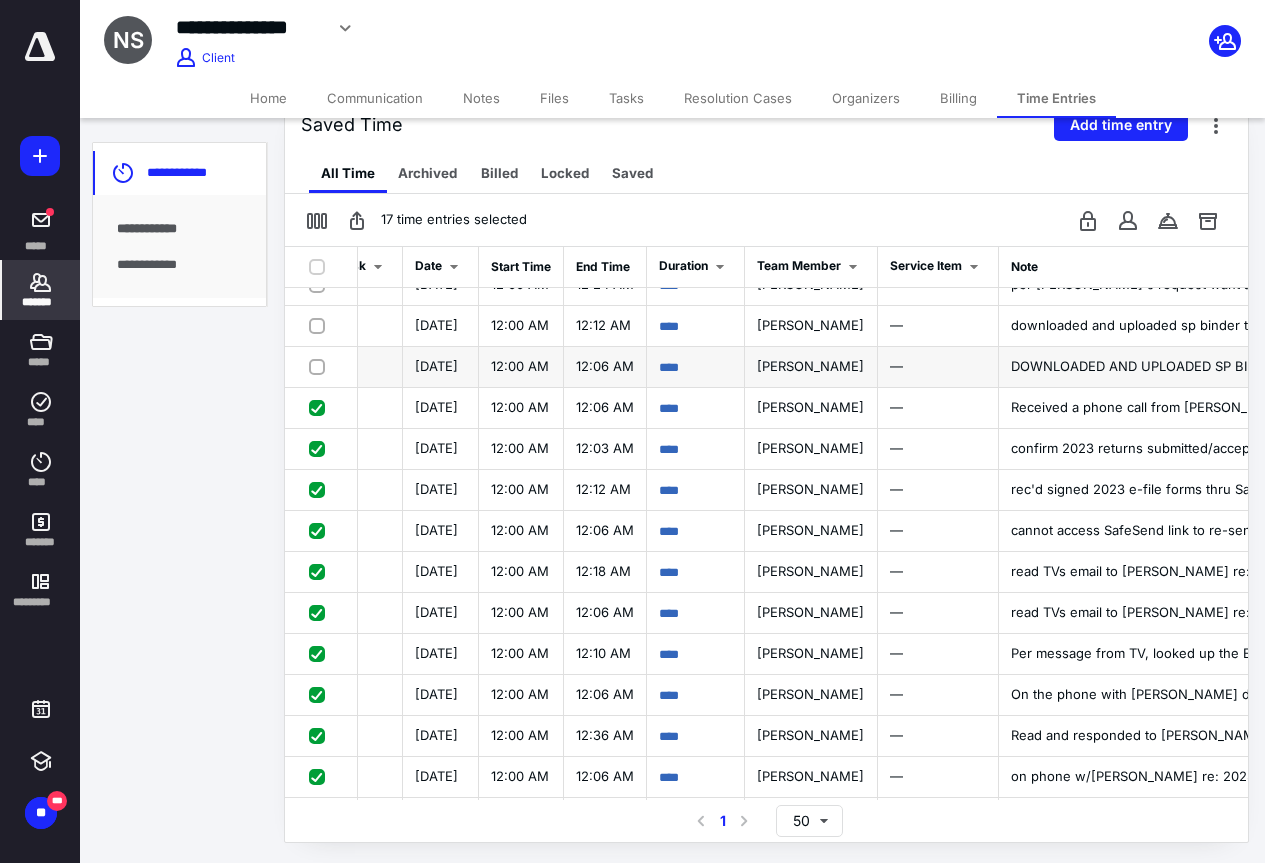 click at bounding box center [321, 366] 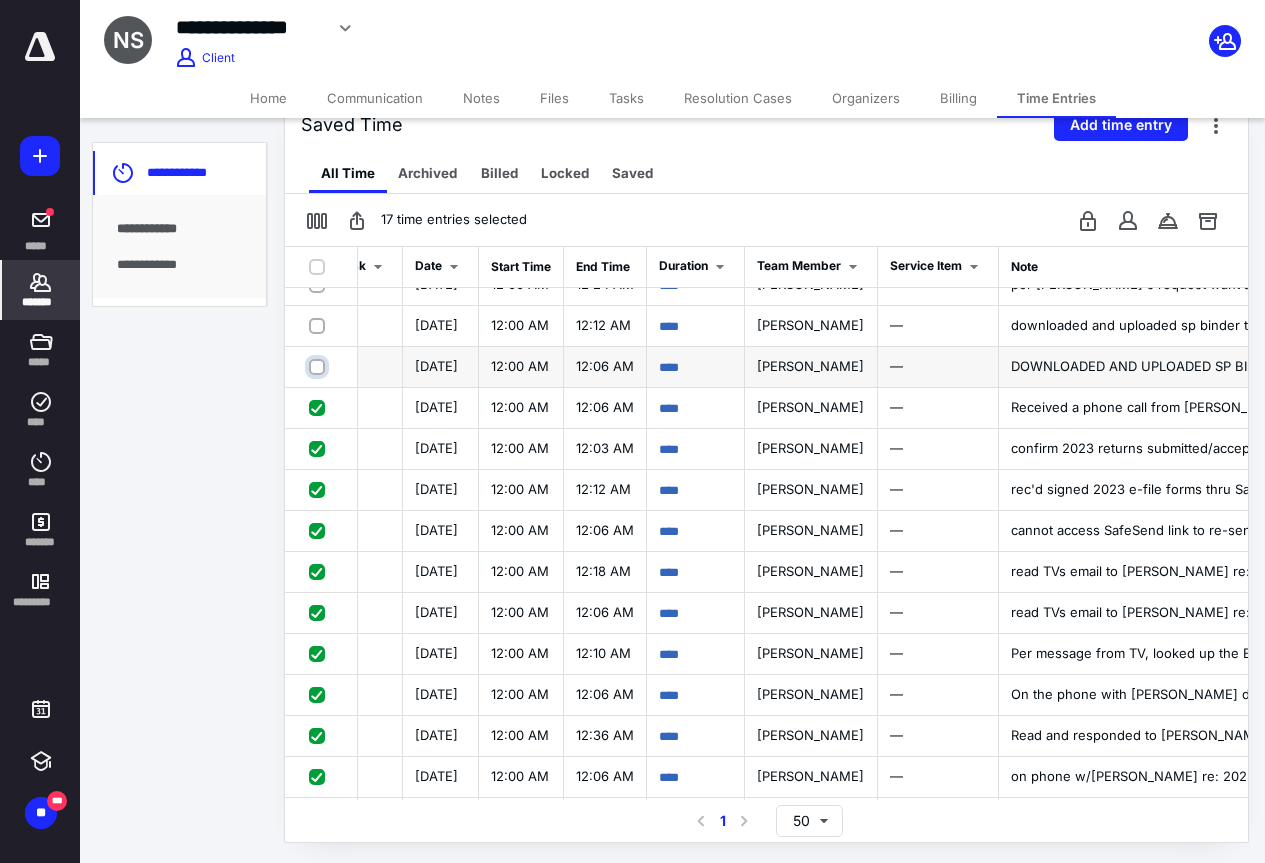 click at bounding box center [319, 366] 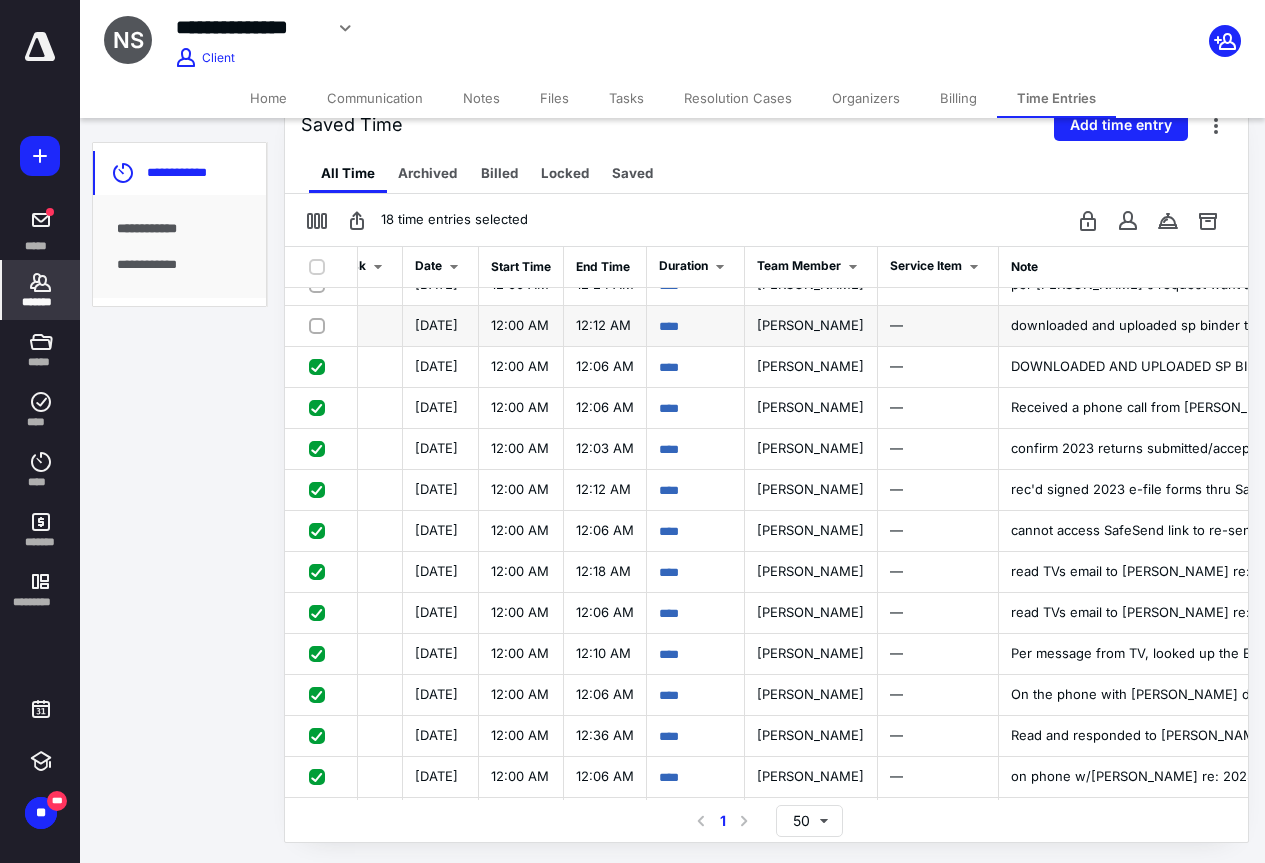click at bounding box center (321, 325) 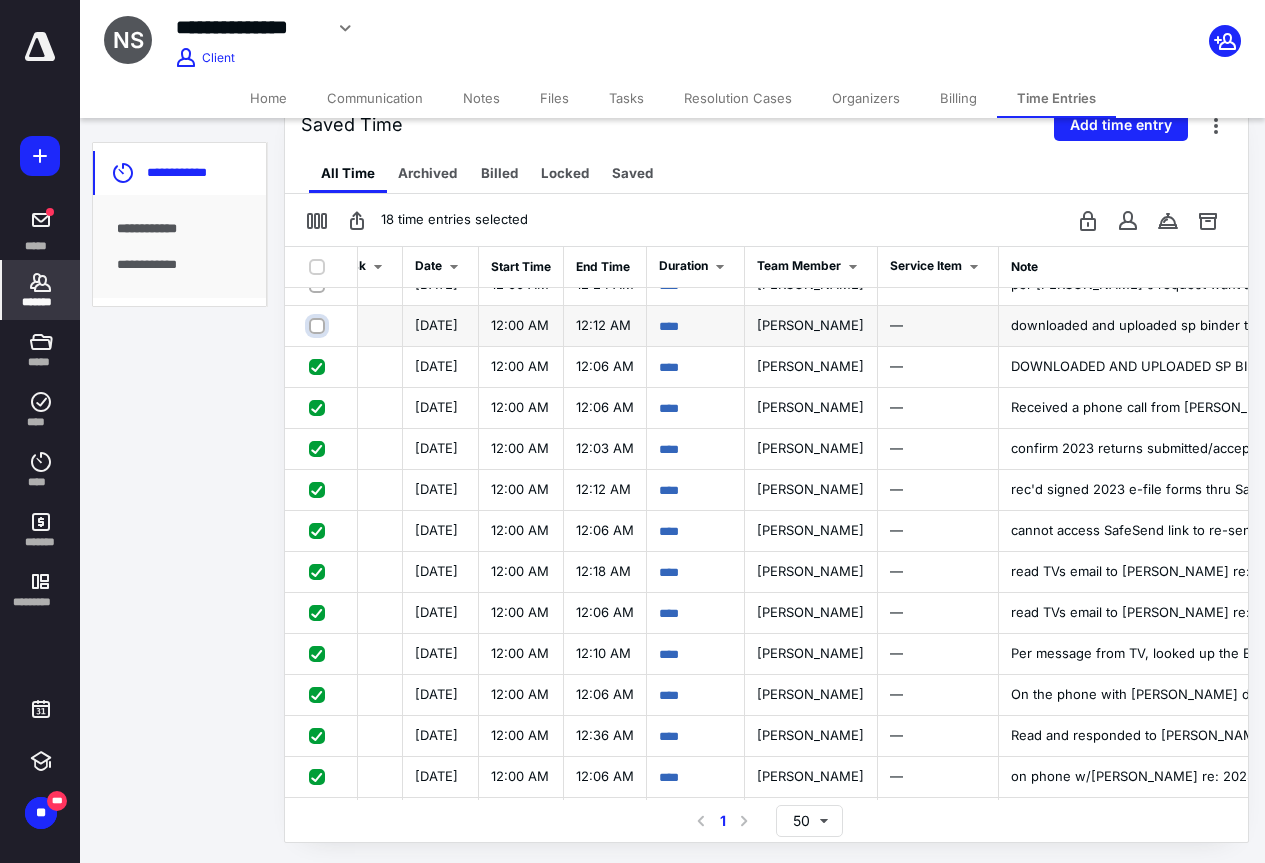 click at bounding box center [319, 325] 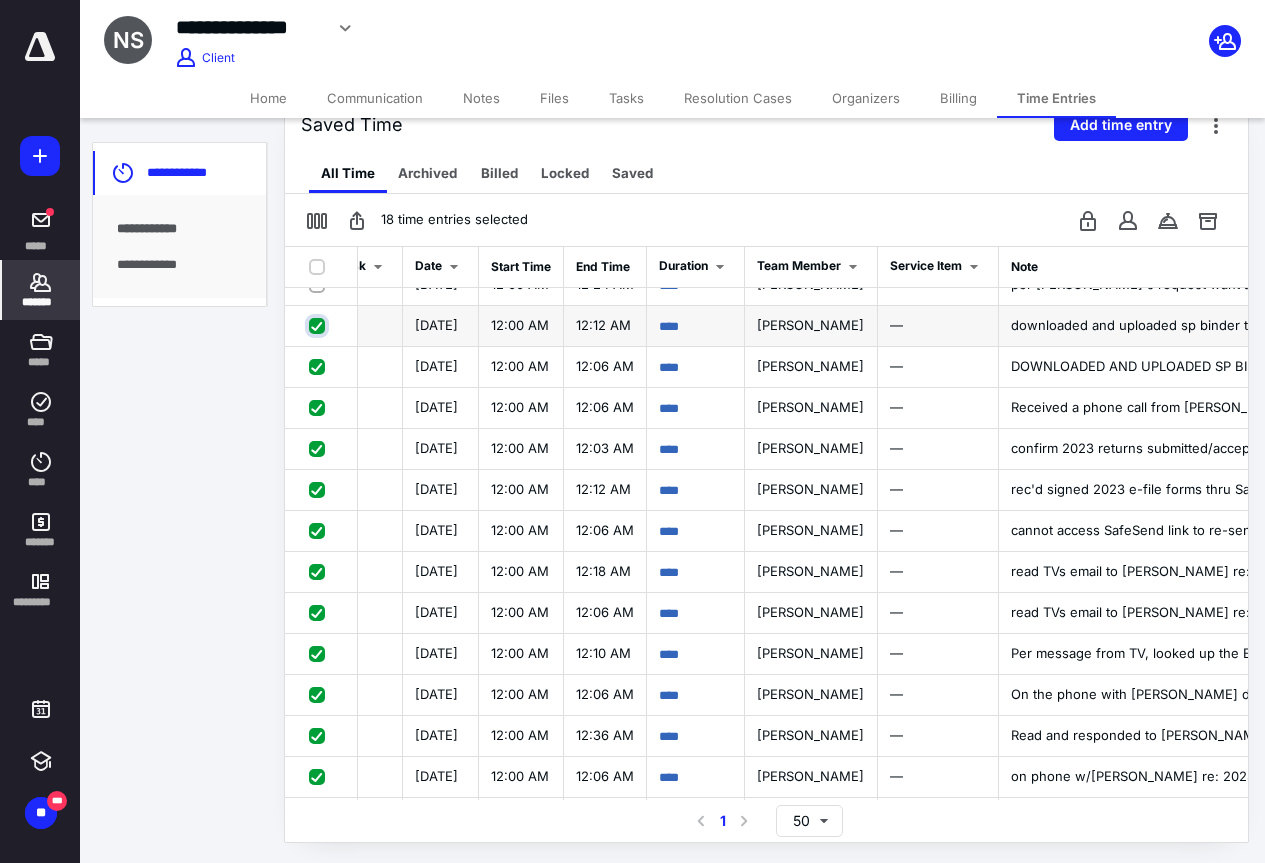 checkbox on "true" 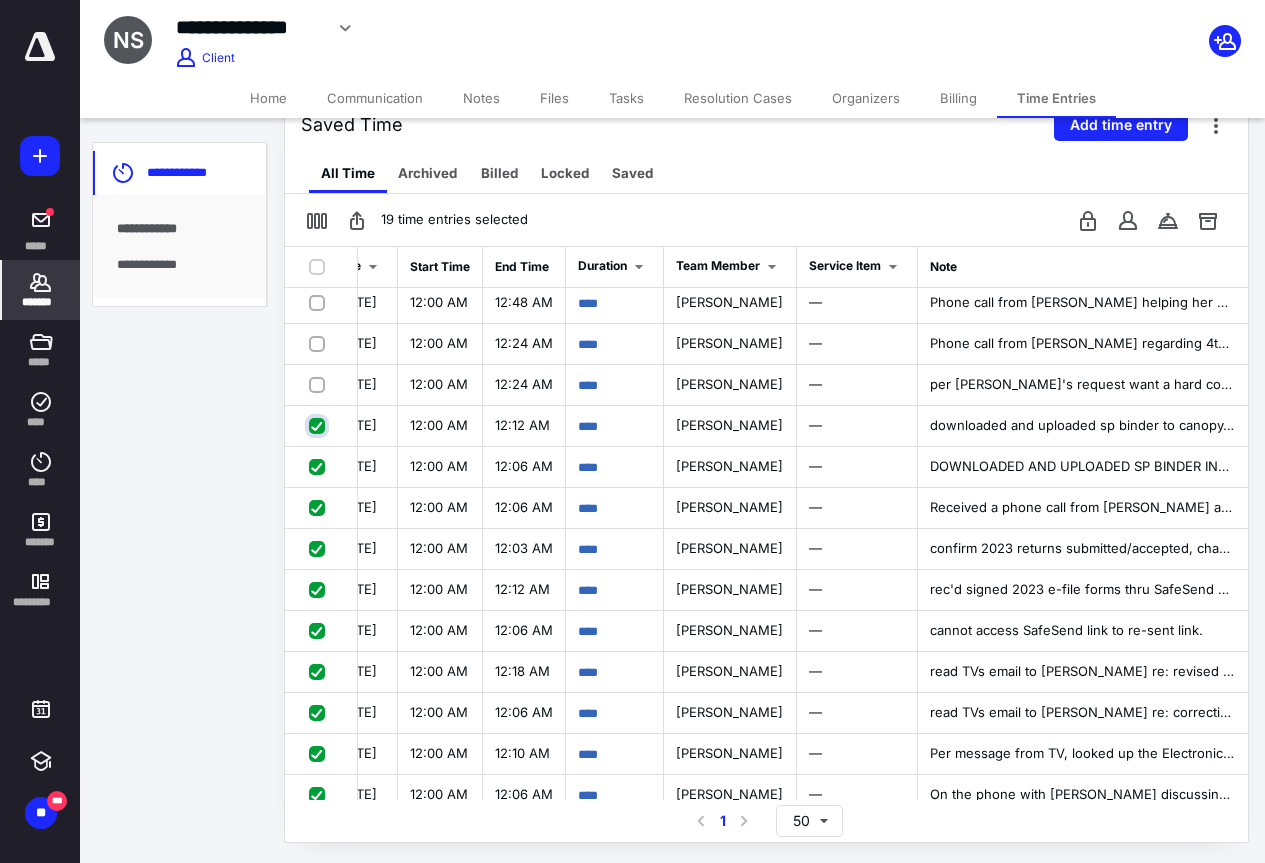 scroll, scrollTop: 251, scrollLeft: 558, axis: both 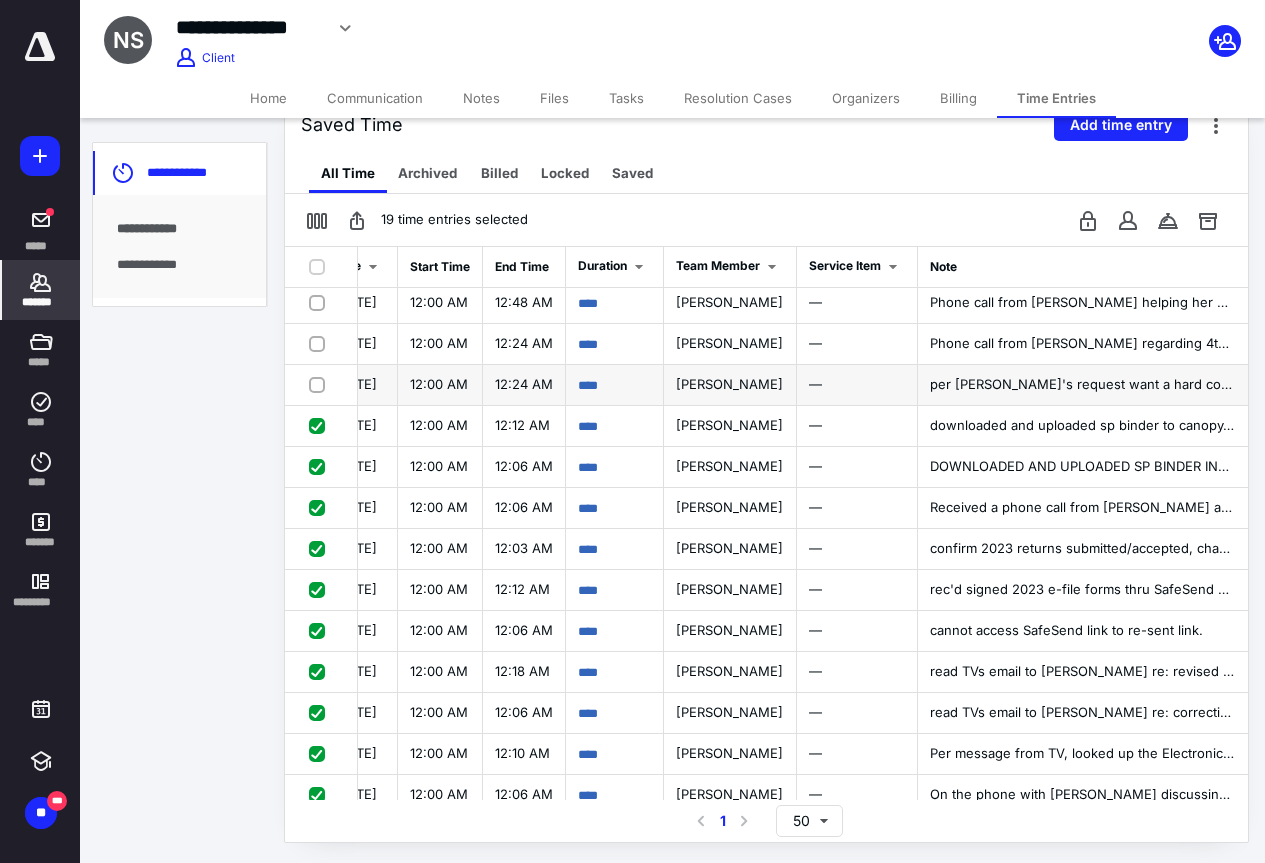 click at bounding box center (321, 384) 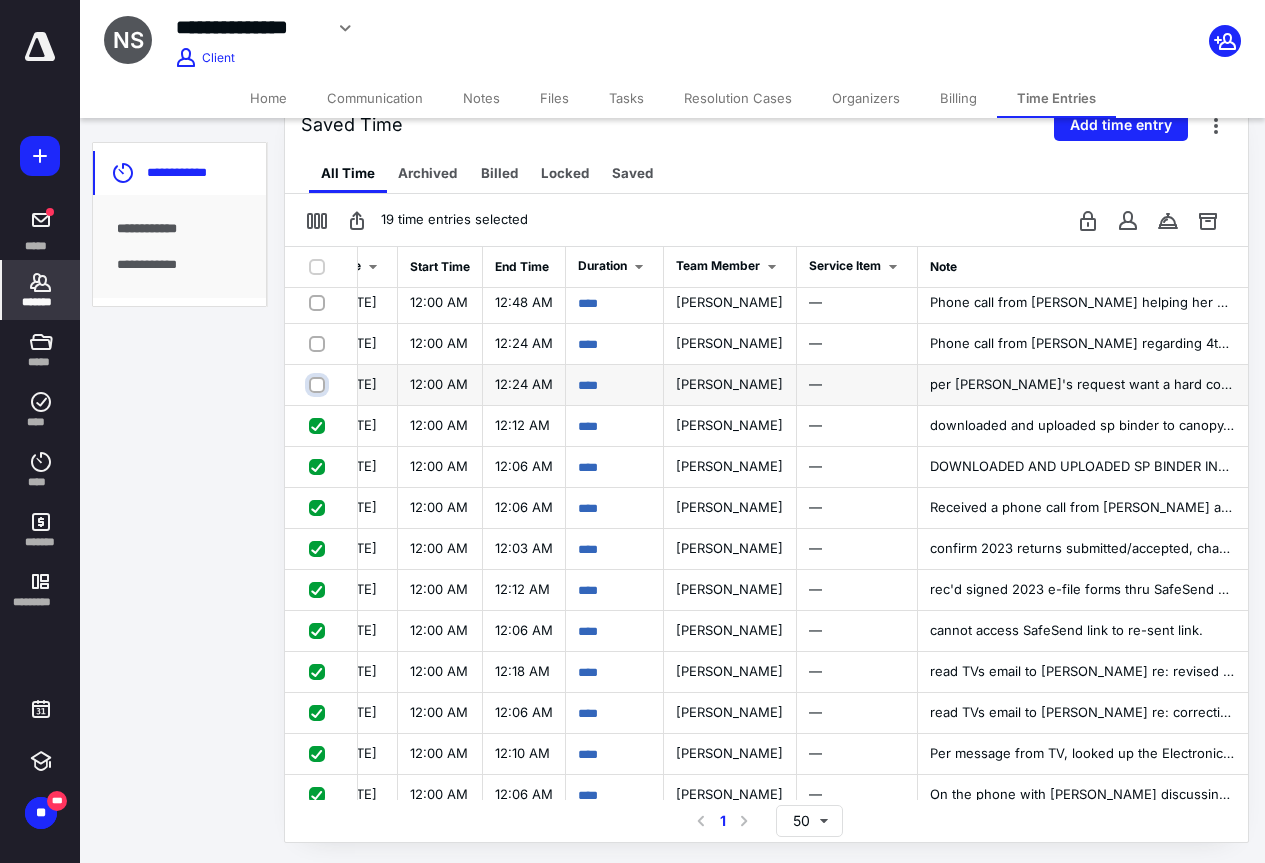 click at bounding box center (319, 384) 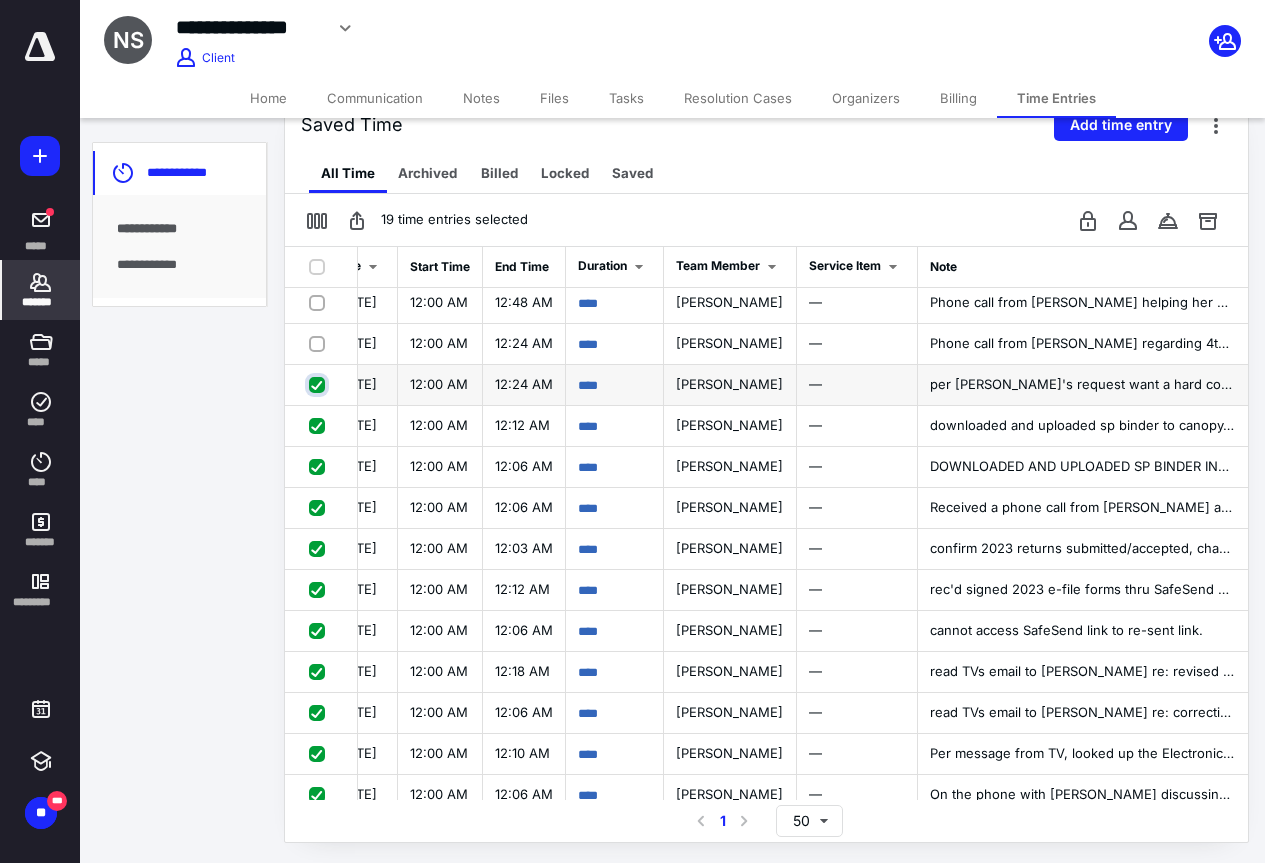 checkbox on "true" 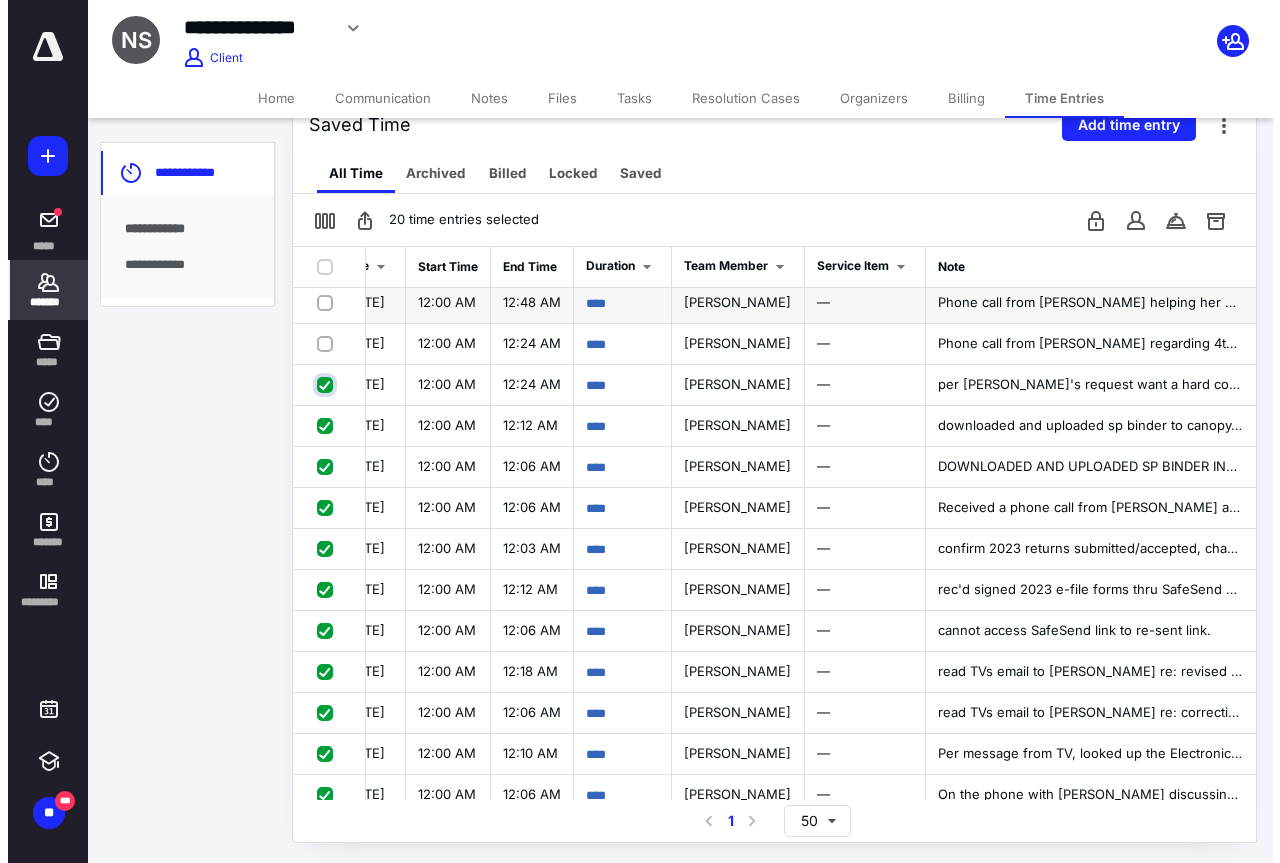 scroll, scrollTop: 151, scrollLeft: 558, axis: both 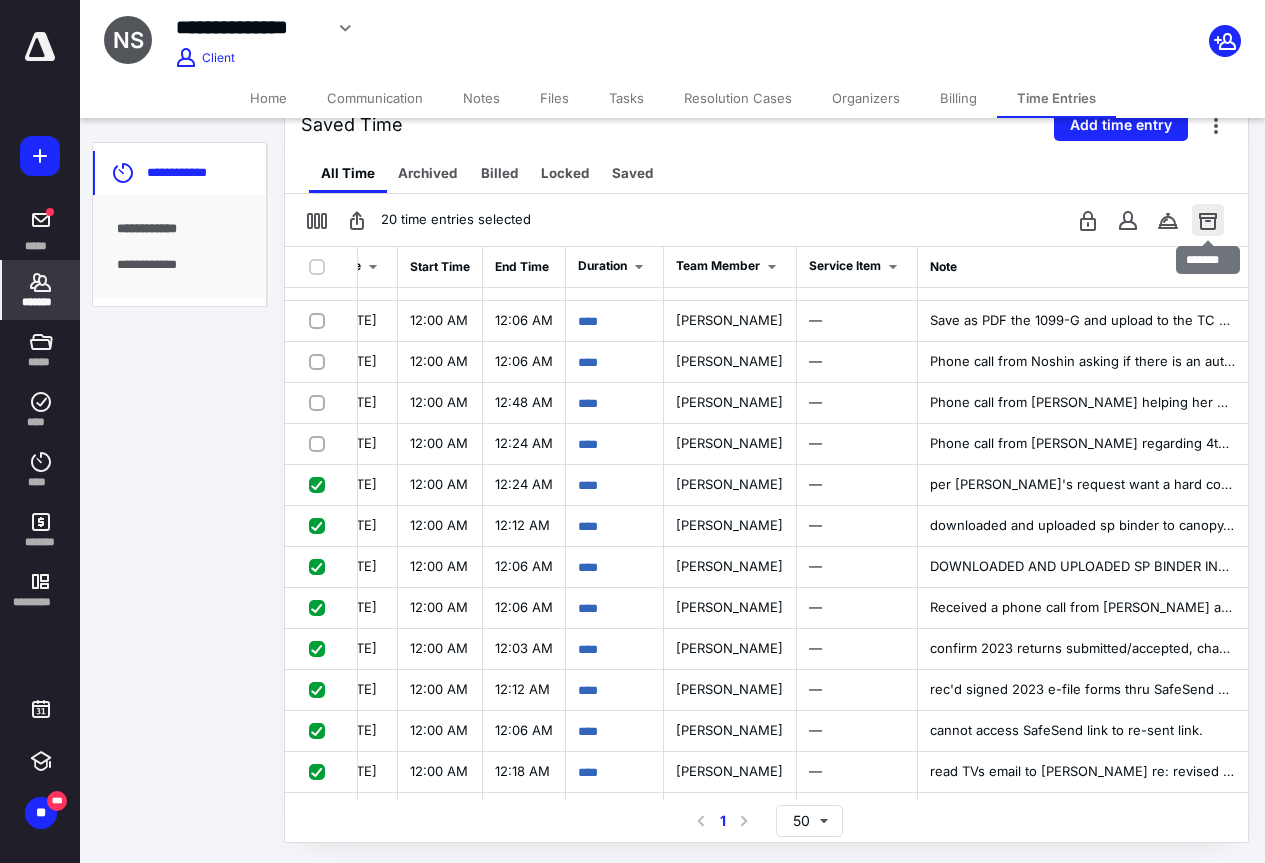 click at bounding box center (1208, 220) 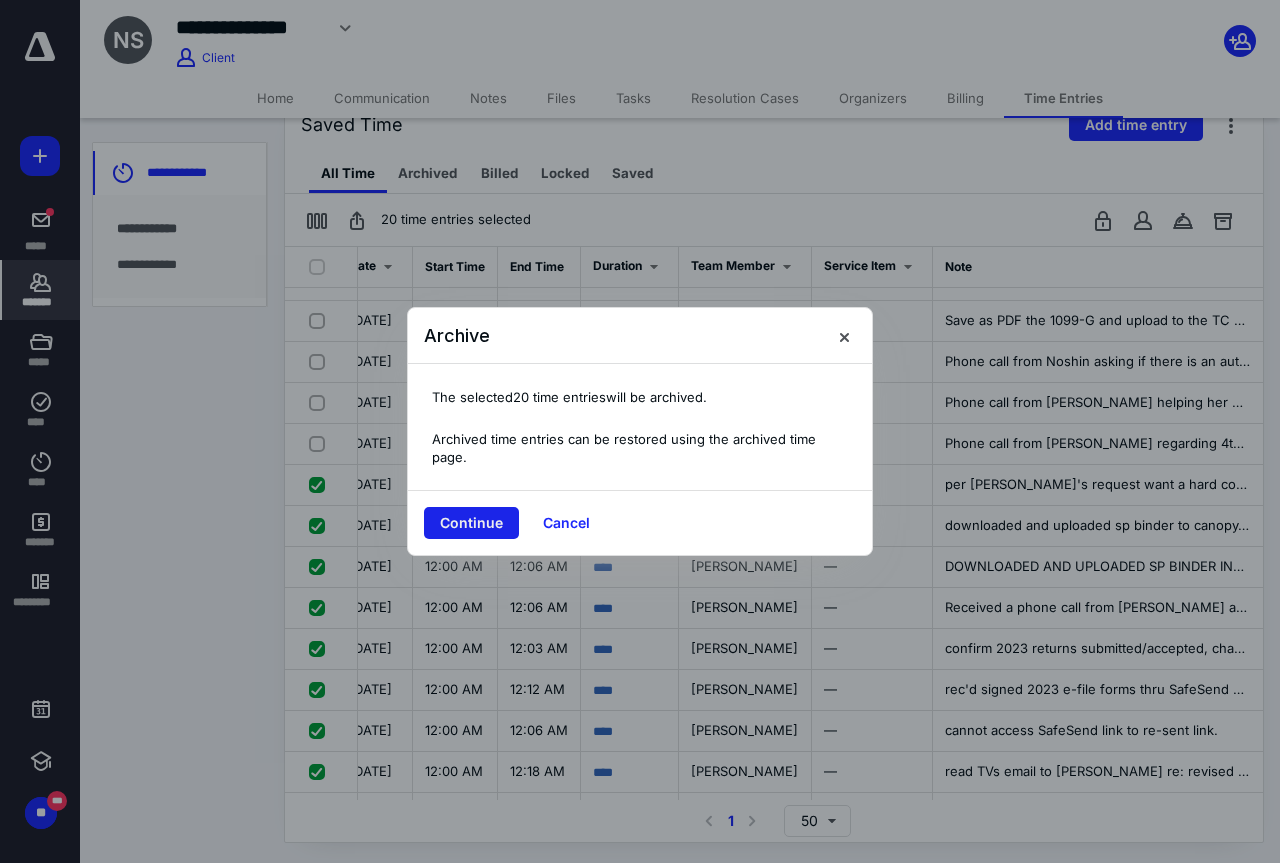 click on "Continue" at bounding box center [471, 523] 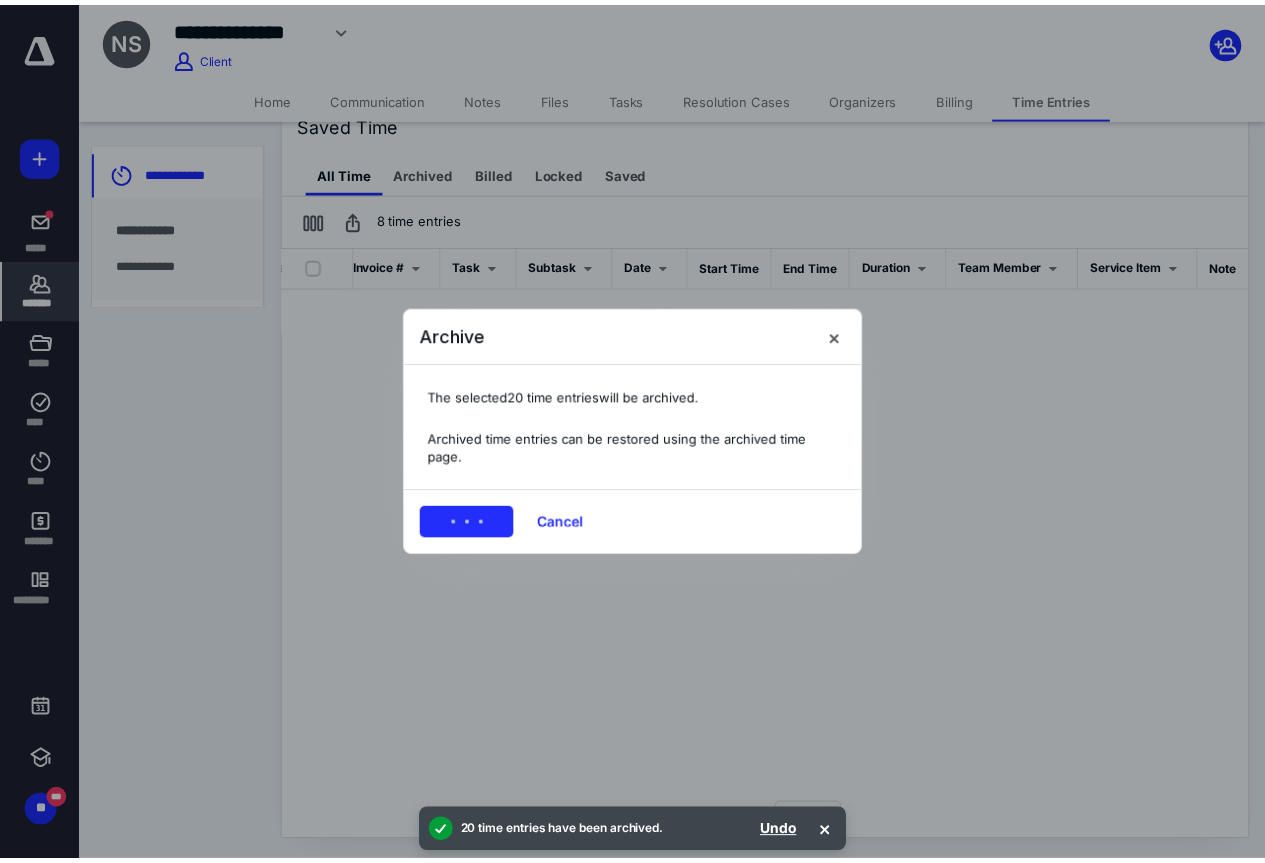 scroll, scrollTop: 0, scrollLeft: 230, axis: horizontal 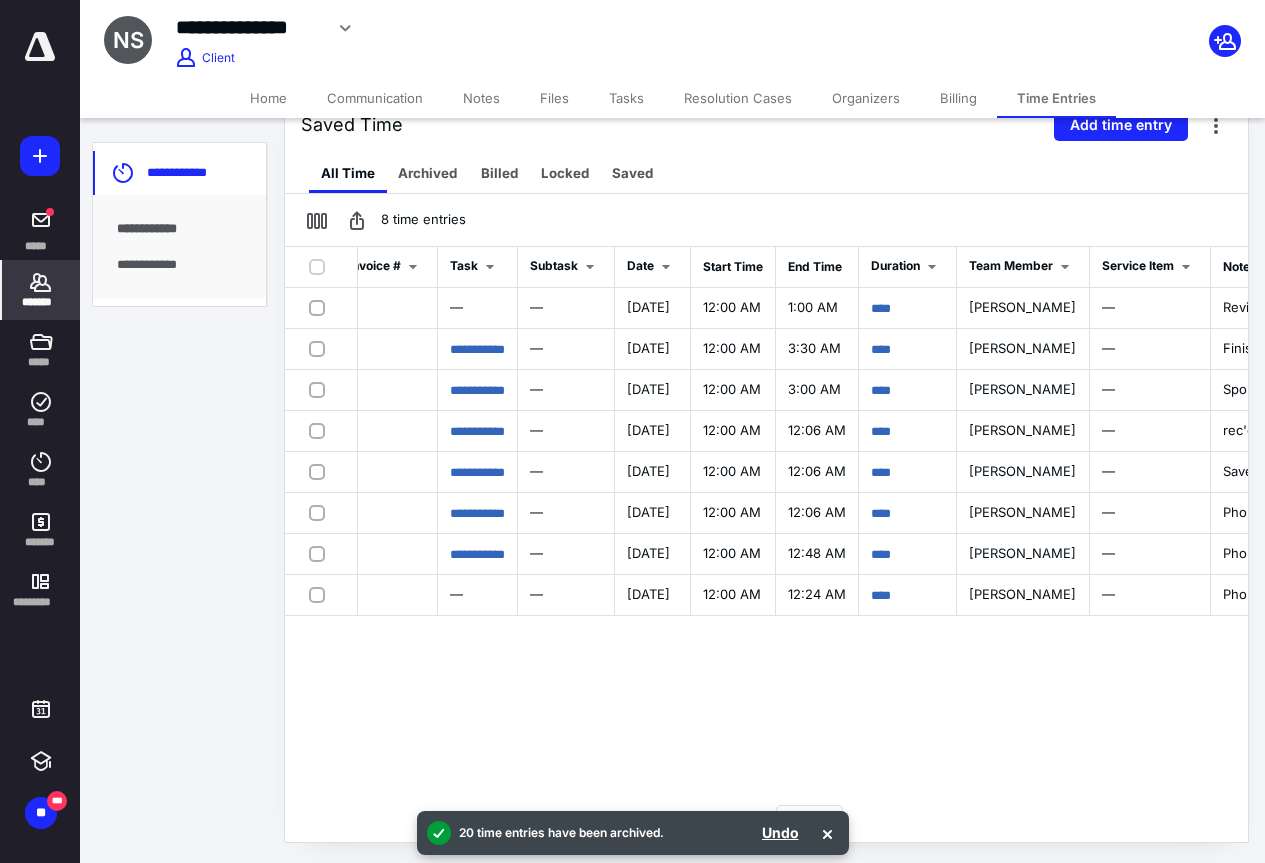 click on "Billing" at bounding box center [958, 98] 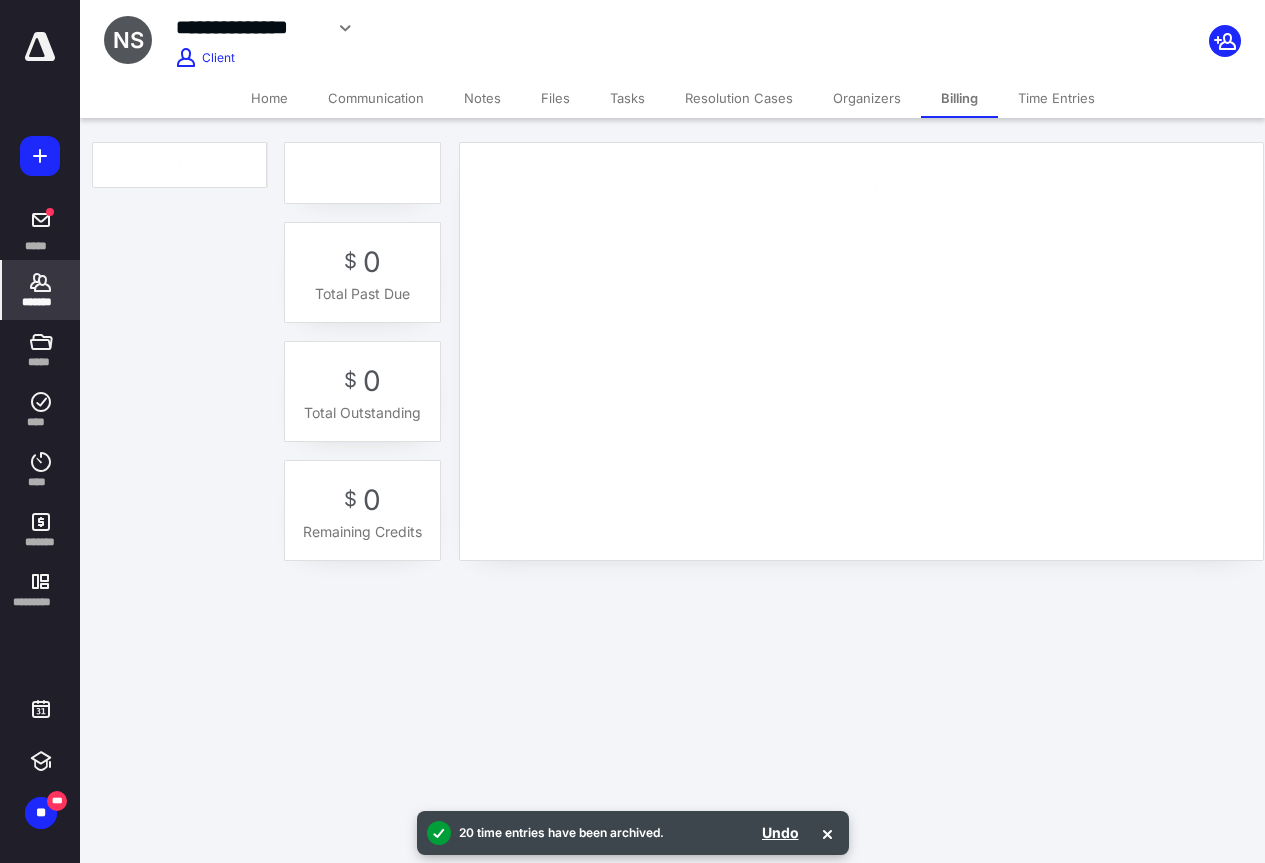 scroll, scrollTop: 0, scrollLeft: 0, axis: both 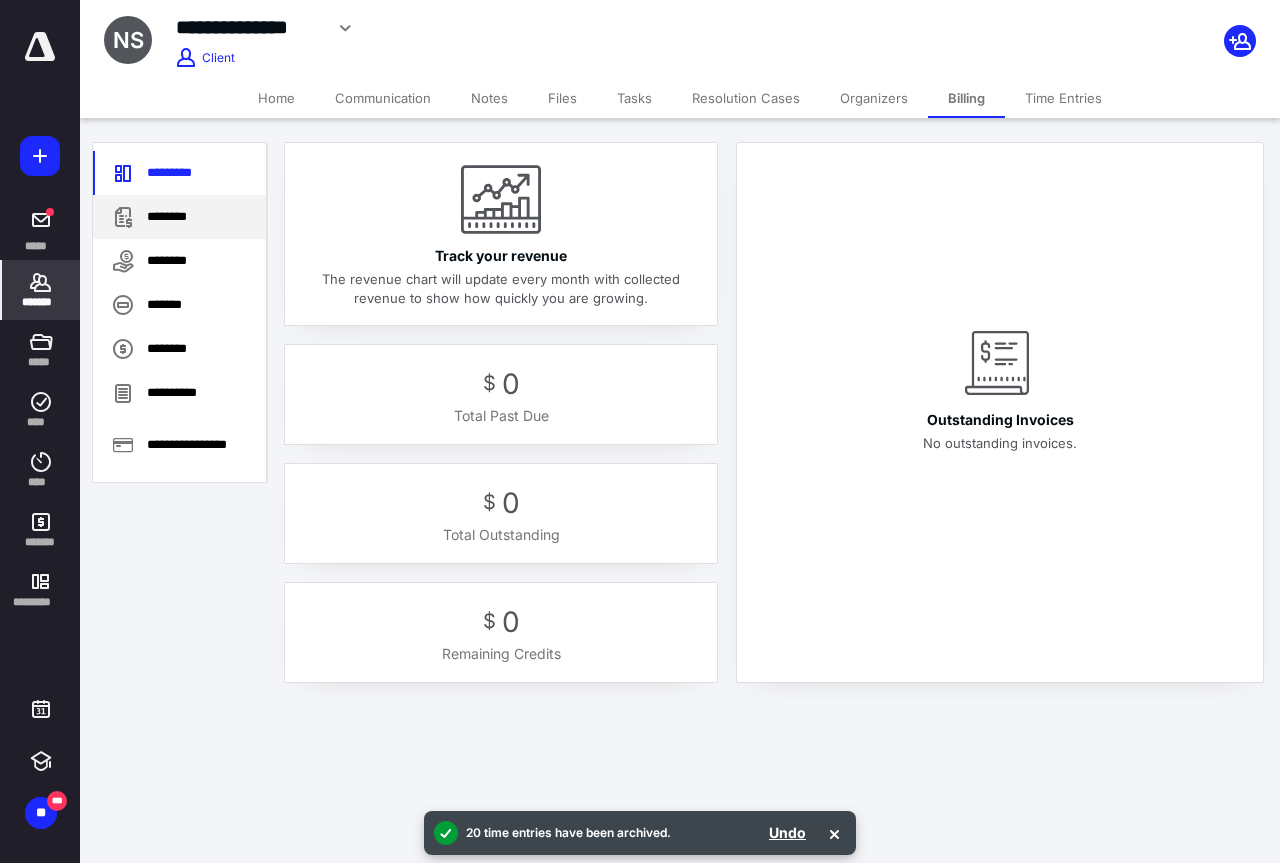 click on "********" at bounding box center (179, 217) 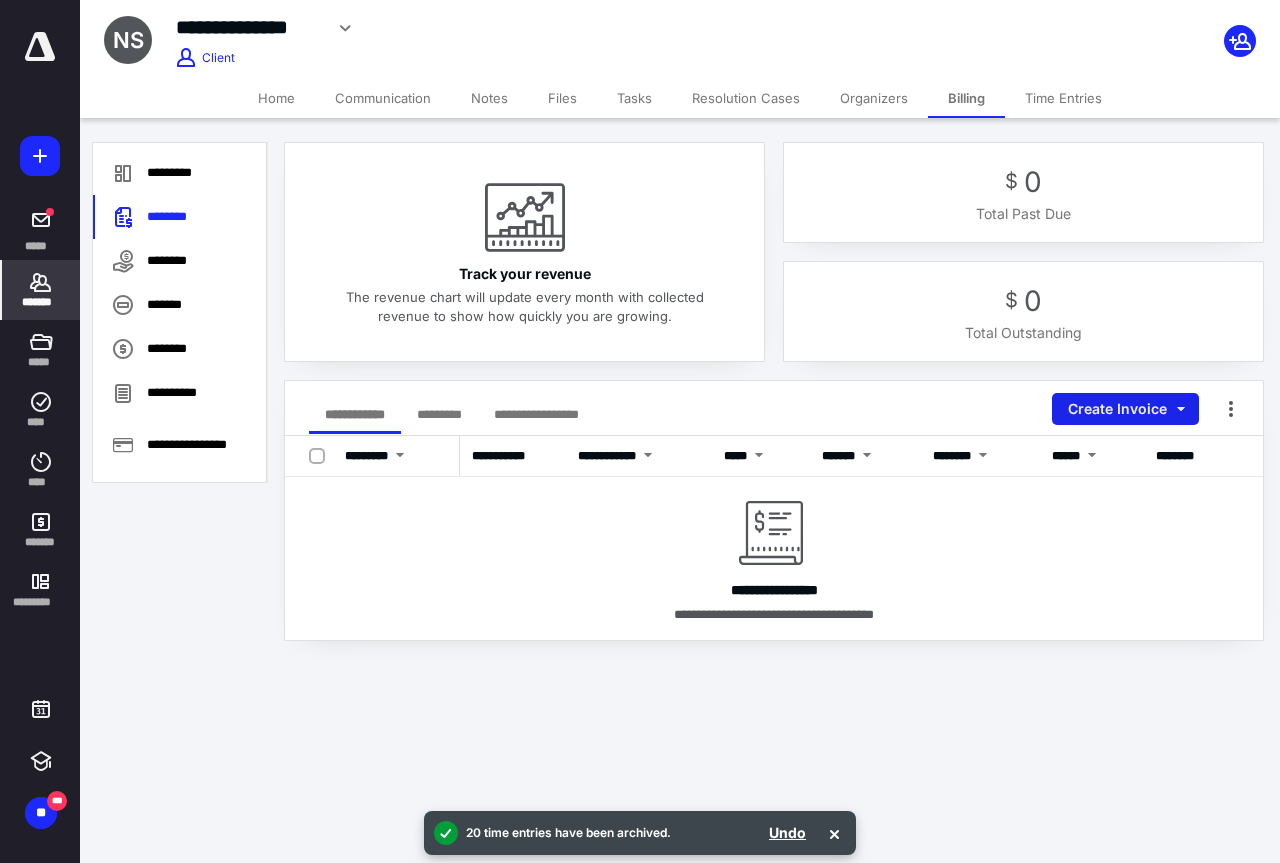 click on "Create Invoice" at bounding box center [1125, 409] 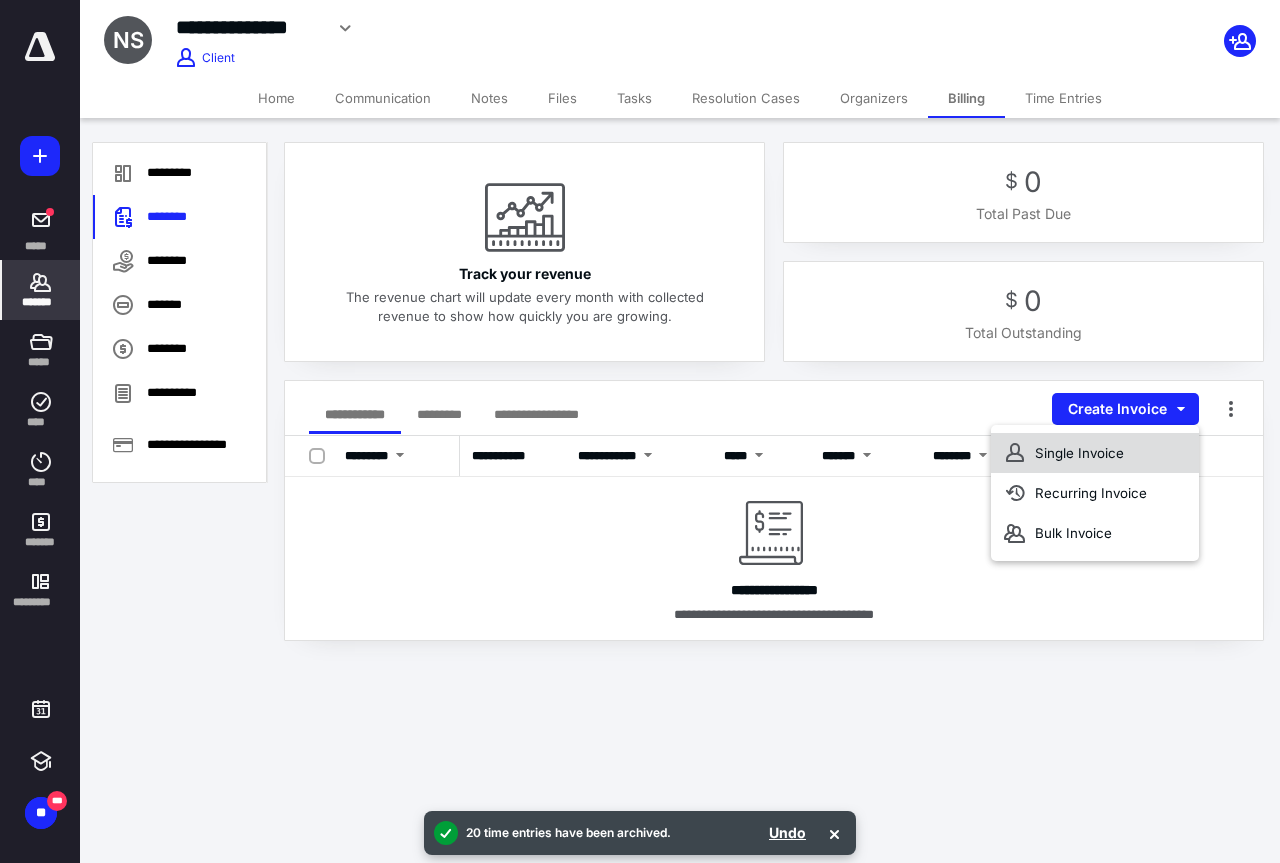 click on "Single Invoice" at bounding box center [1095, 453] 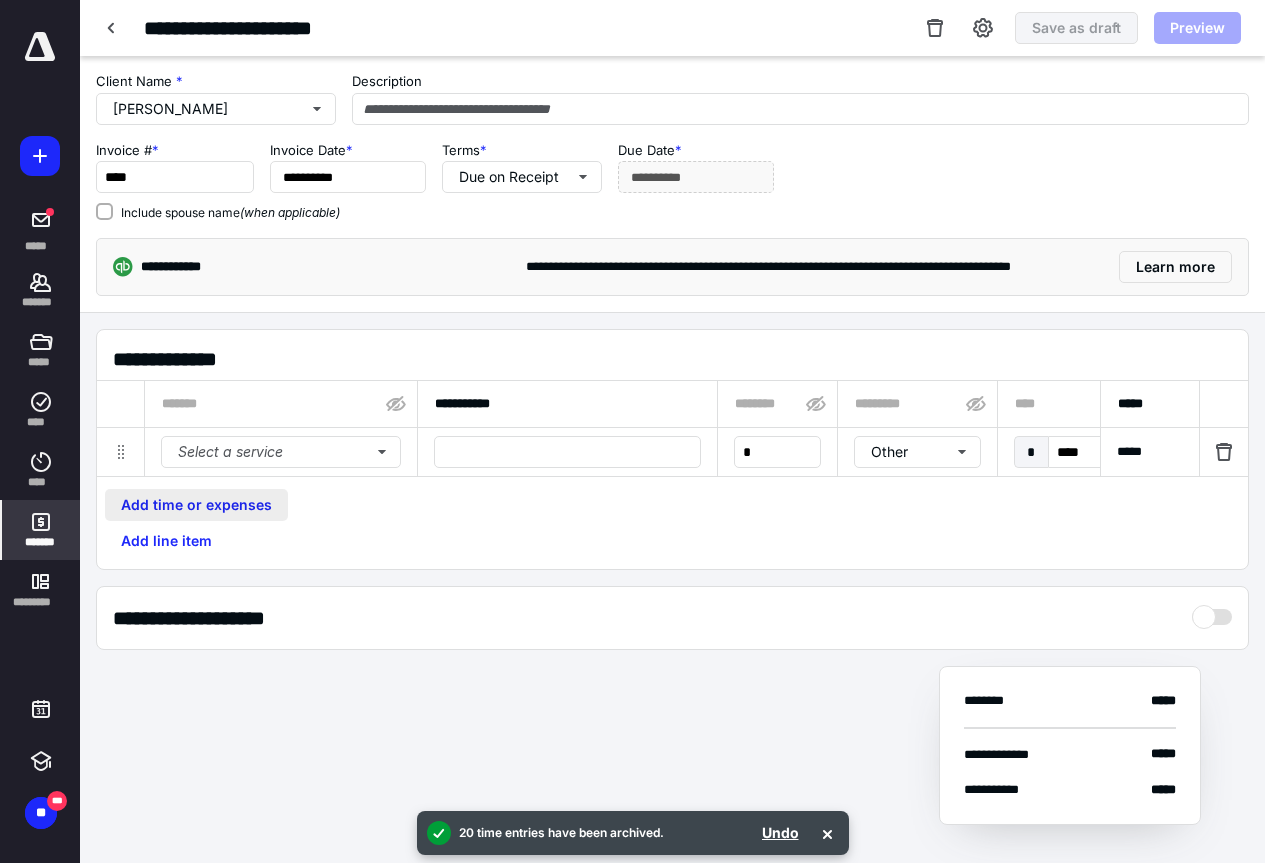 click on "Add time or expenses" at bounding box center [196, 505] 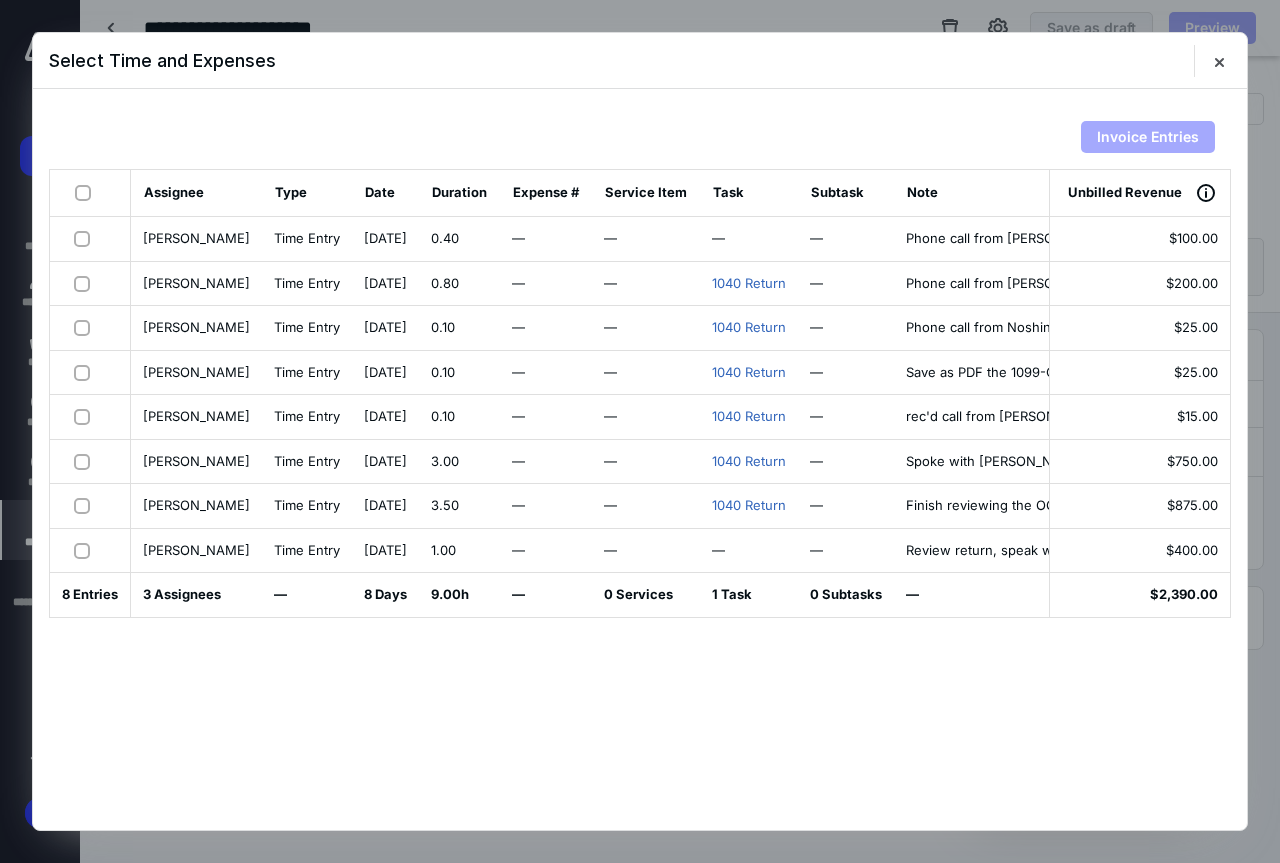 click at bounding box center [87, 192] 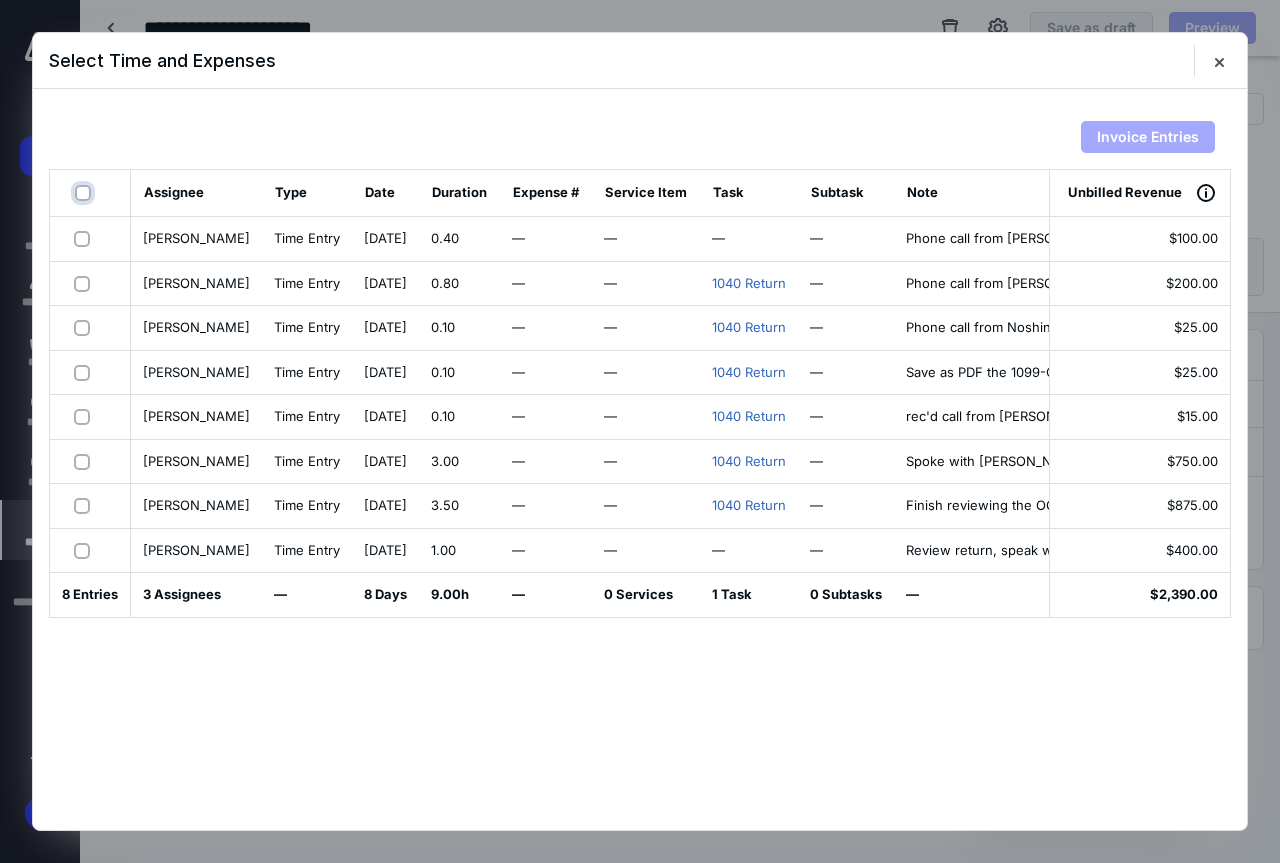 click at bounding box center (85, 193) 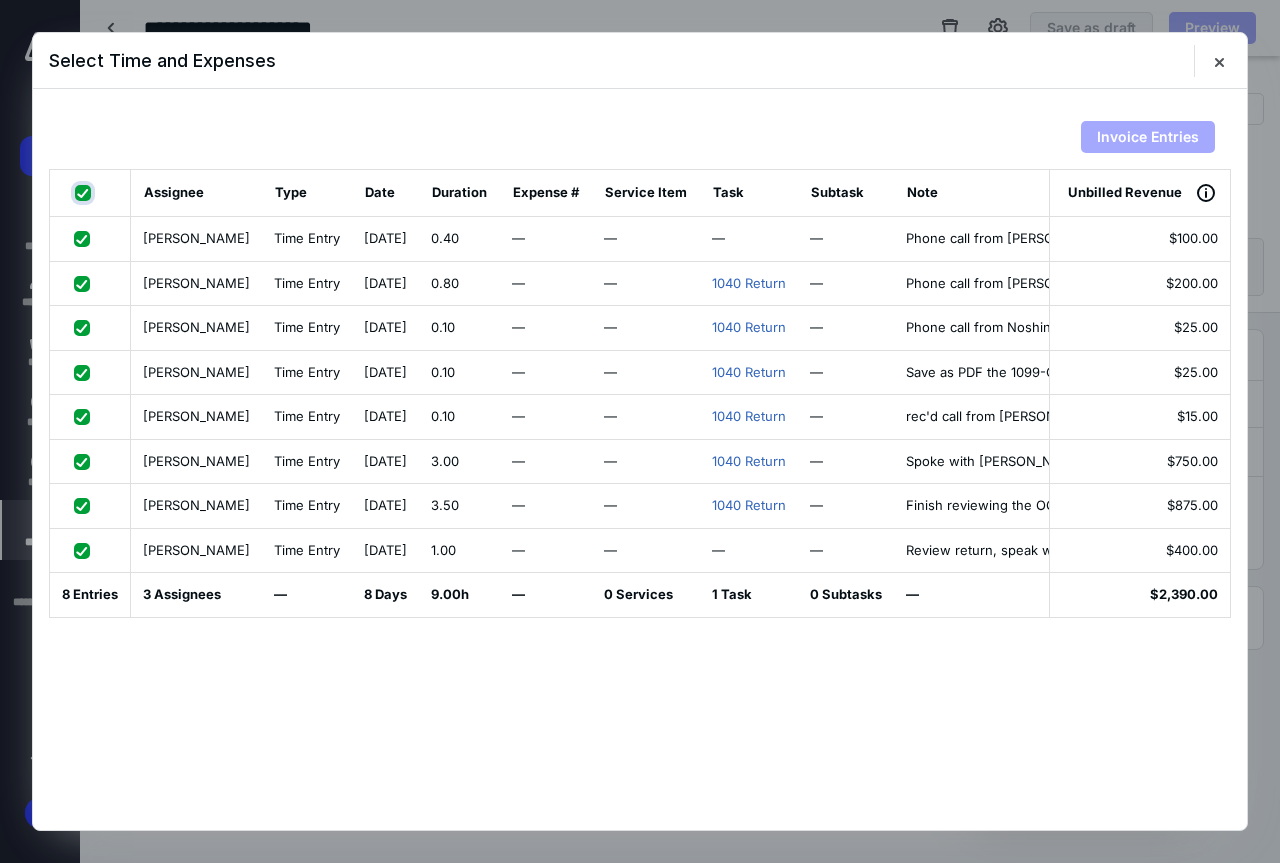 checkbox on "true" 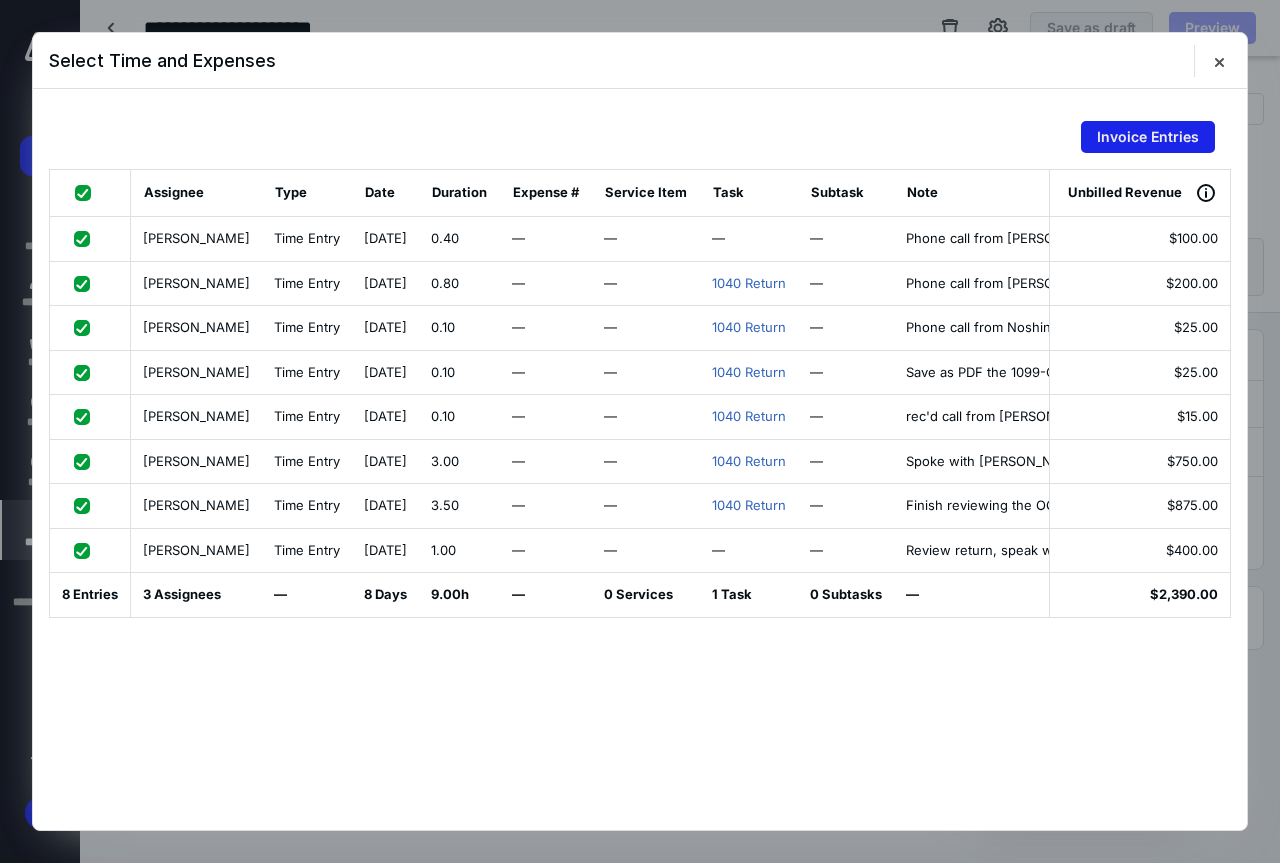 click on "Invoice Entries" at bounding box center (1148, 137) 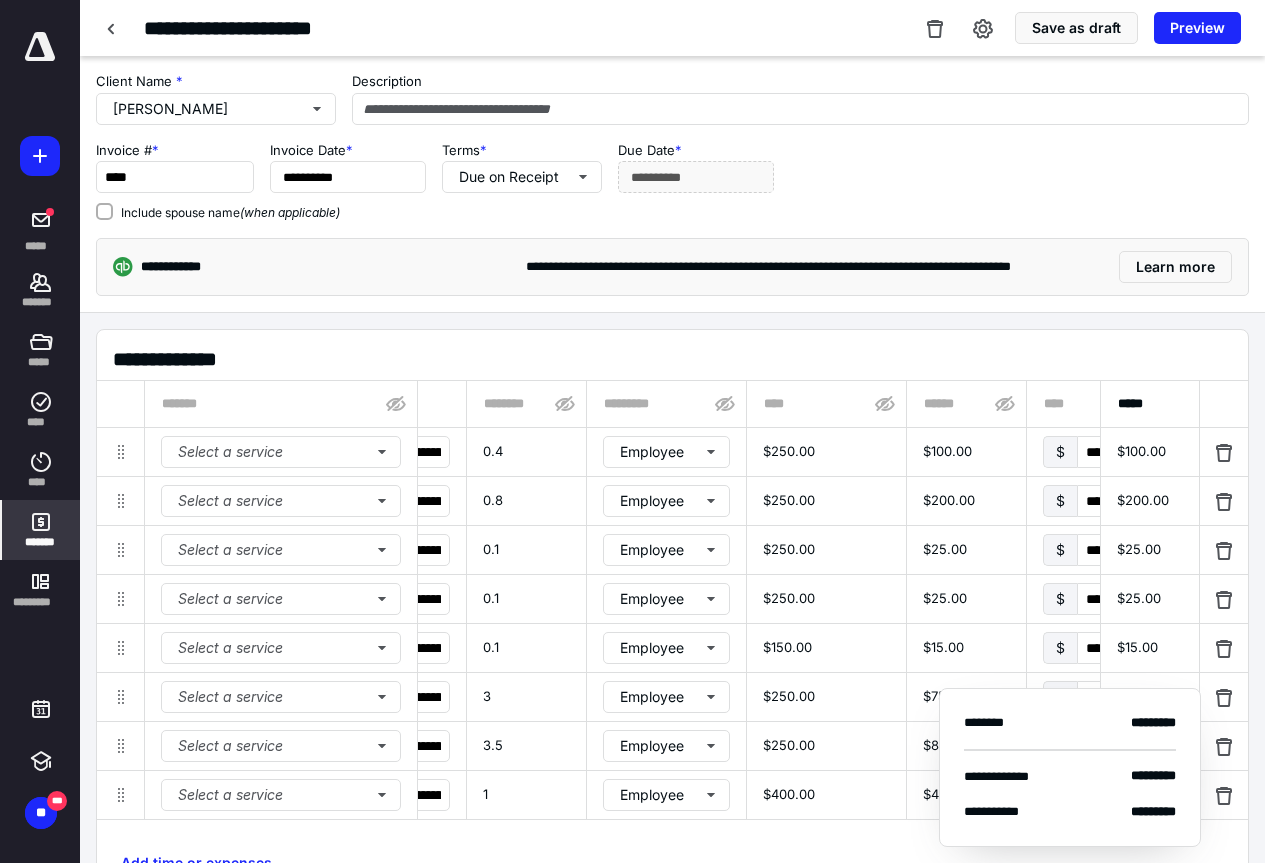 scroll, scrollTop: 0, scrollLeft: 0, axis: both 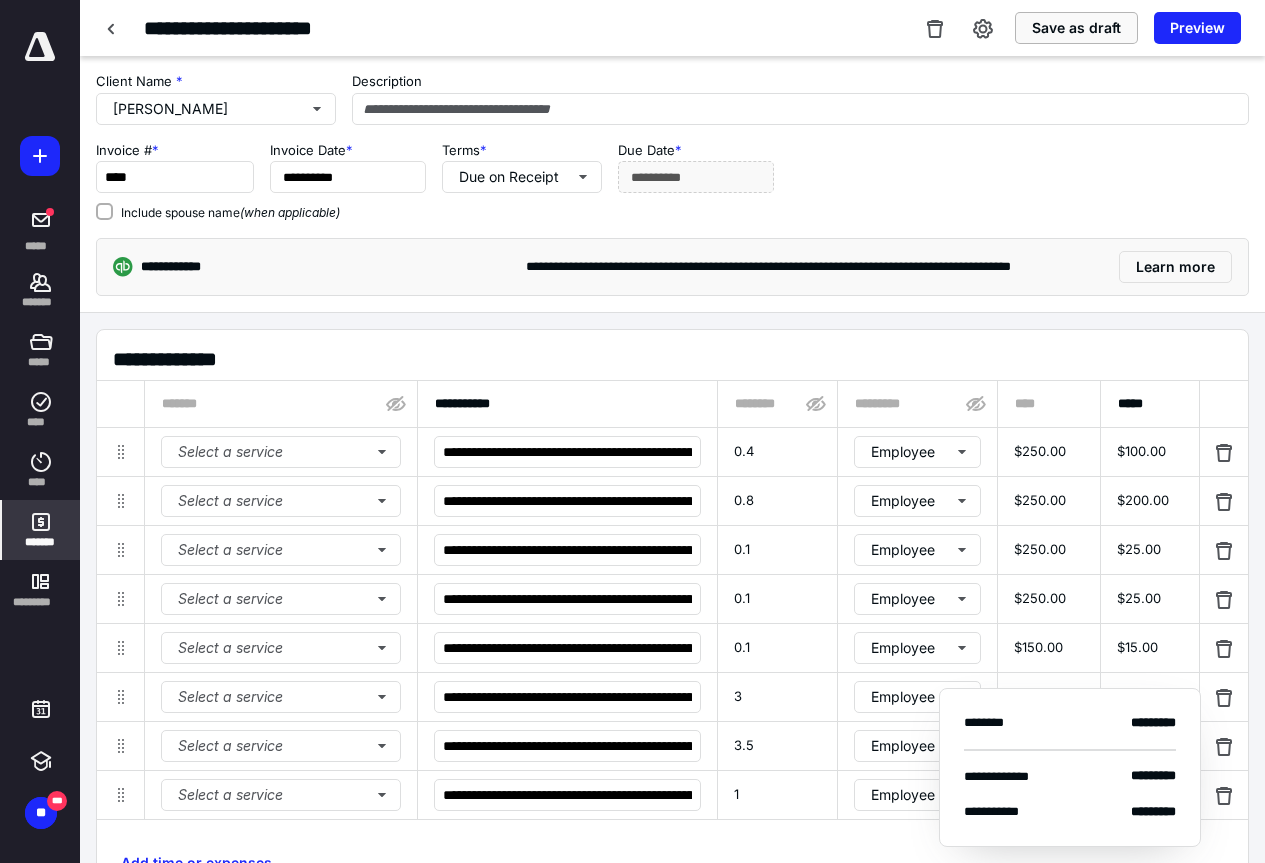 drag, startPoint x: 1078, startPoint y: 34, endPoint x: 987, endPoint y: 2, distance: 96.462425 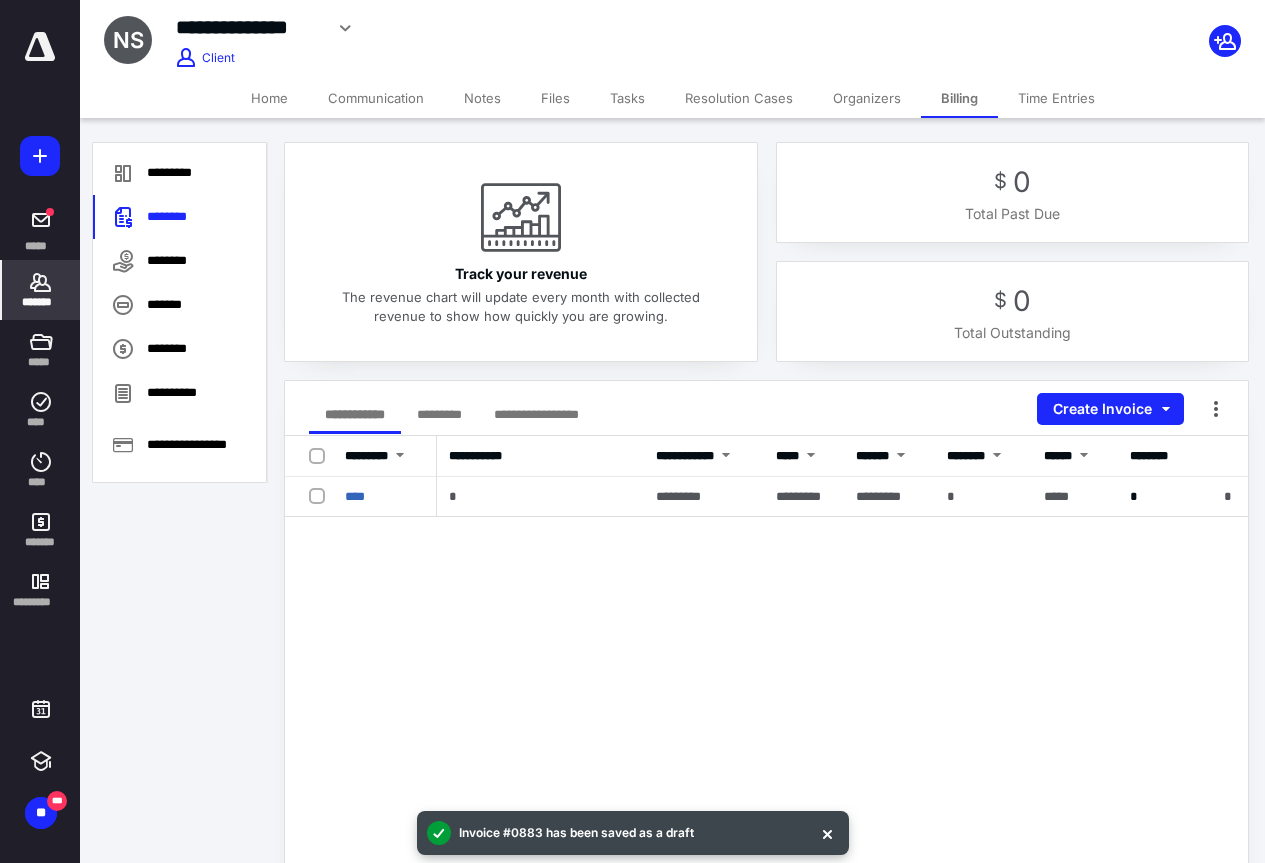 click on "Home" at bounding box center (269, 98) 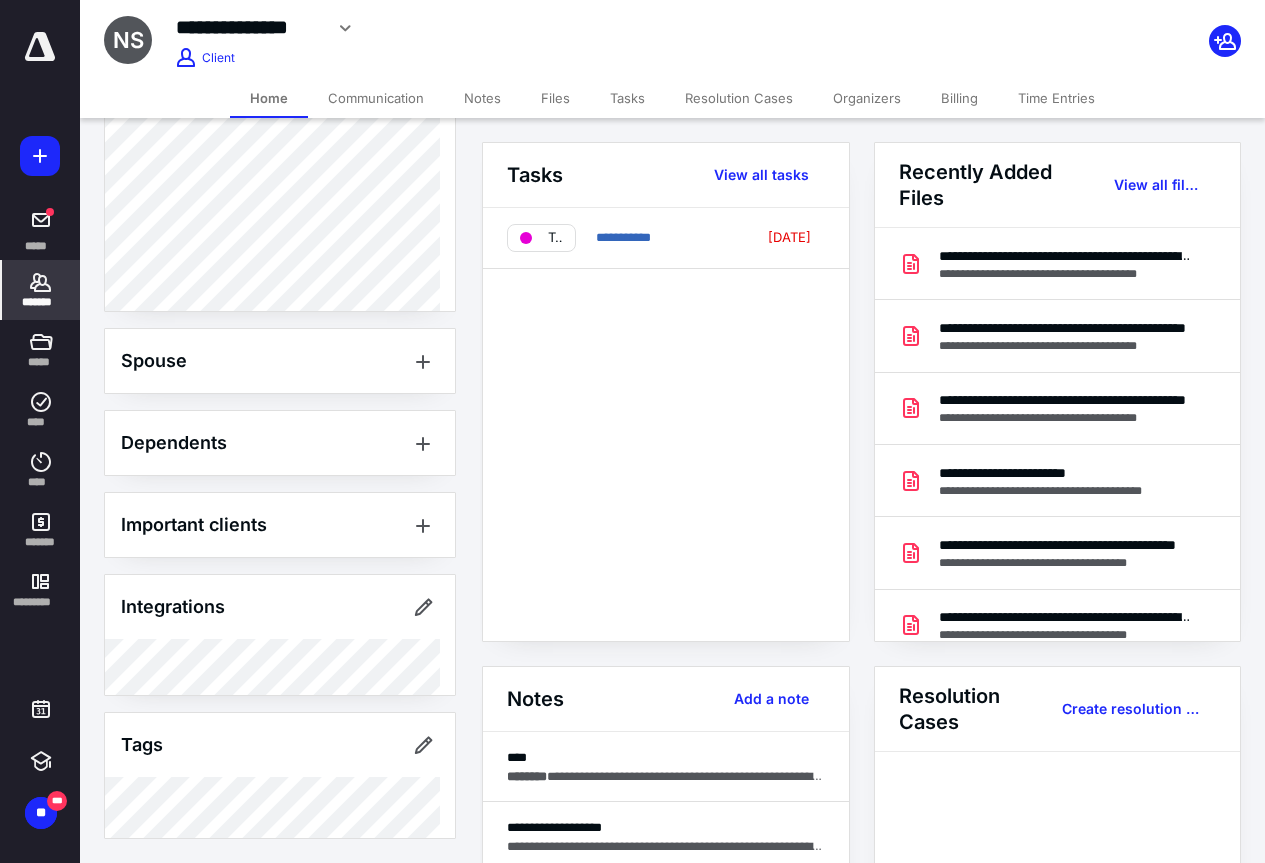 scroll, scrollTop: 0, scrollLeft: 0, axis: both 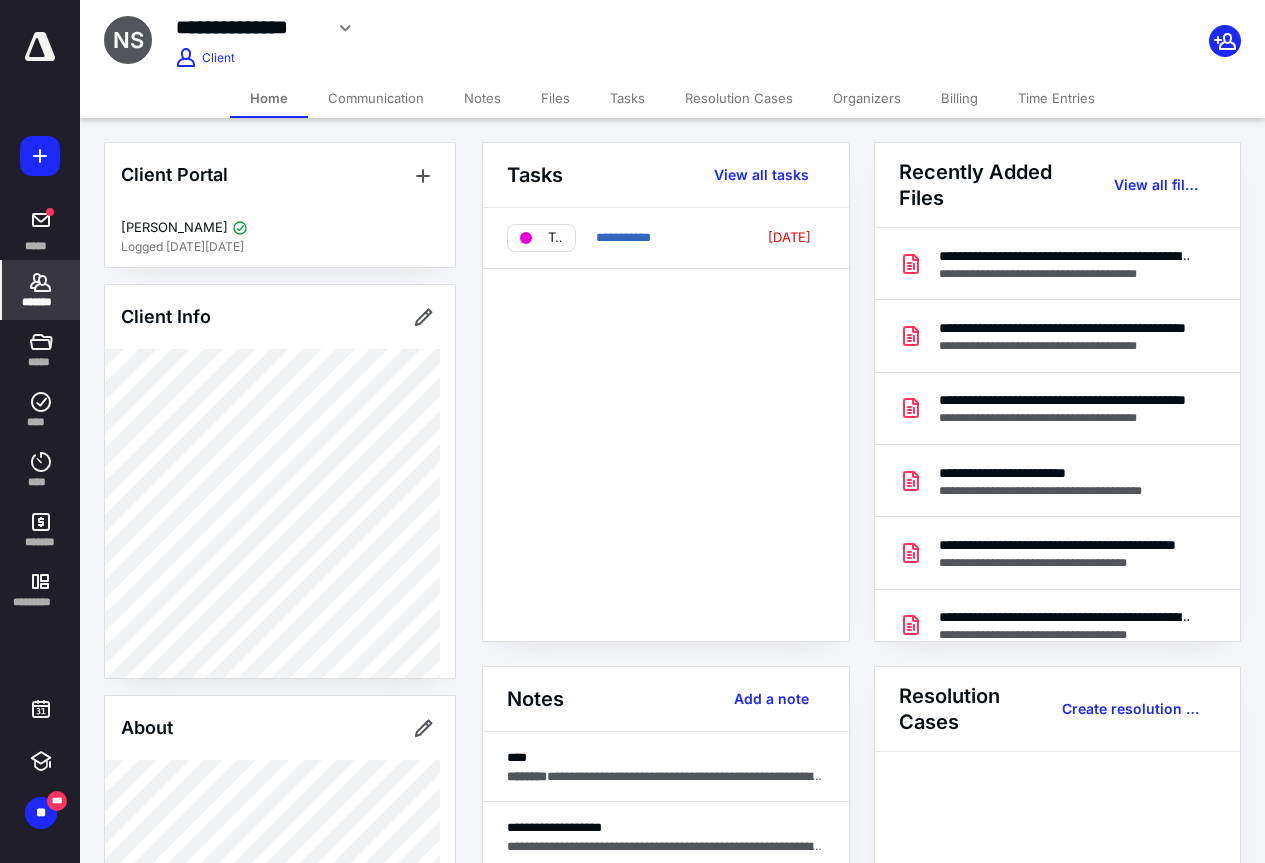 click on "Time Entries" at bounding box center (1056, 98) 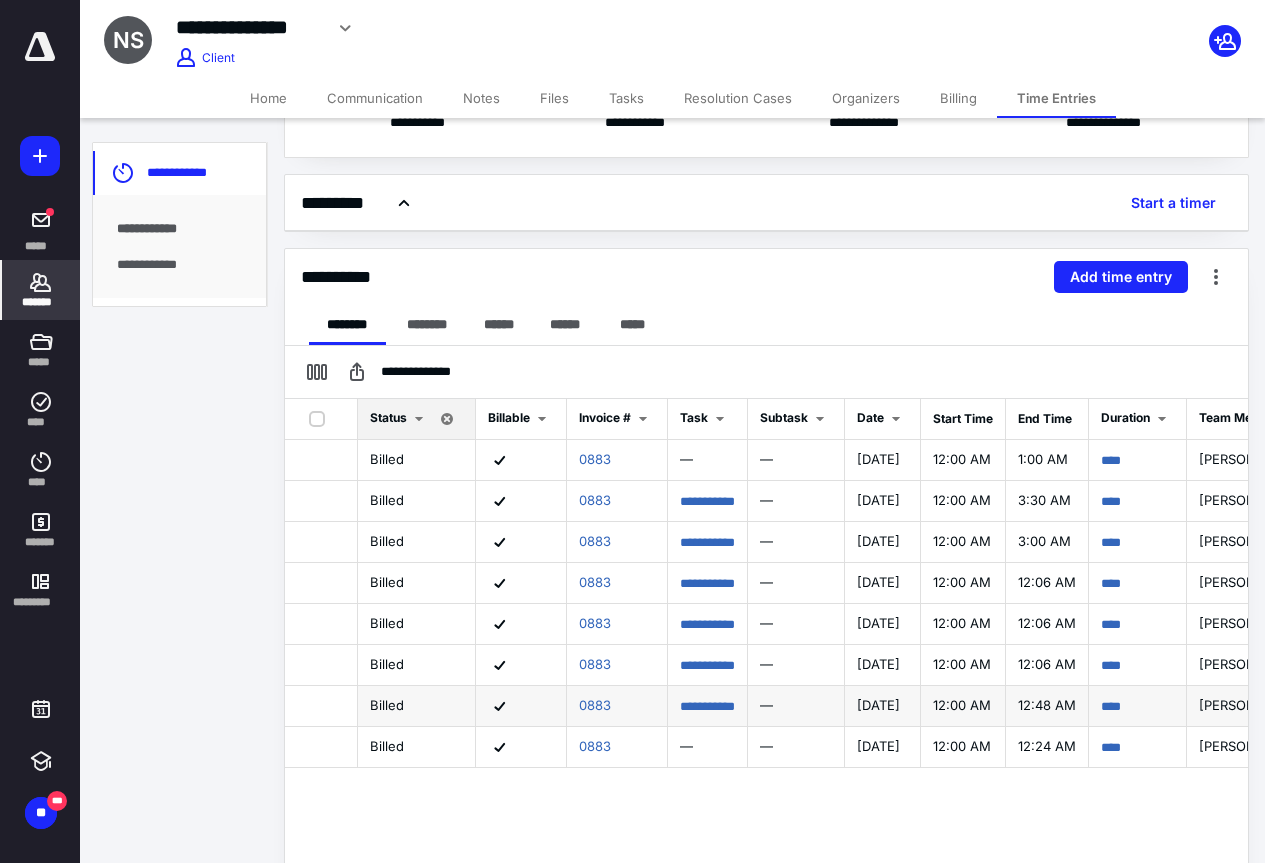 scroll, scrollTop: 200, scrollLeft: 0, axis: vertical 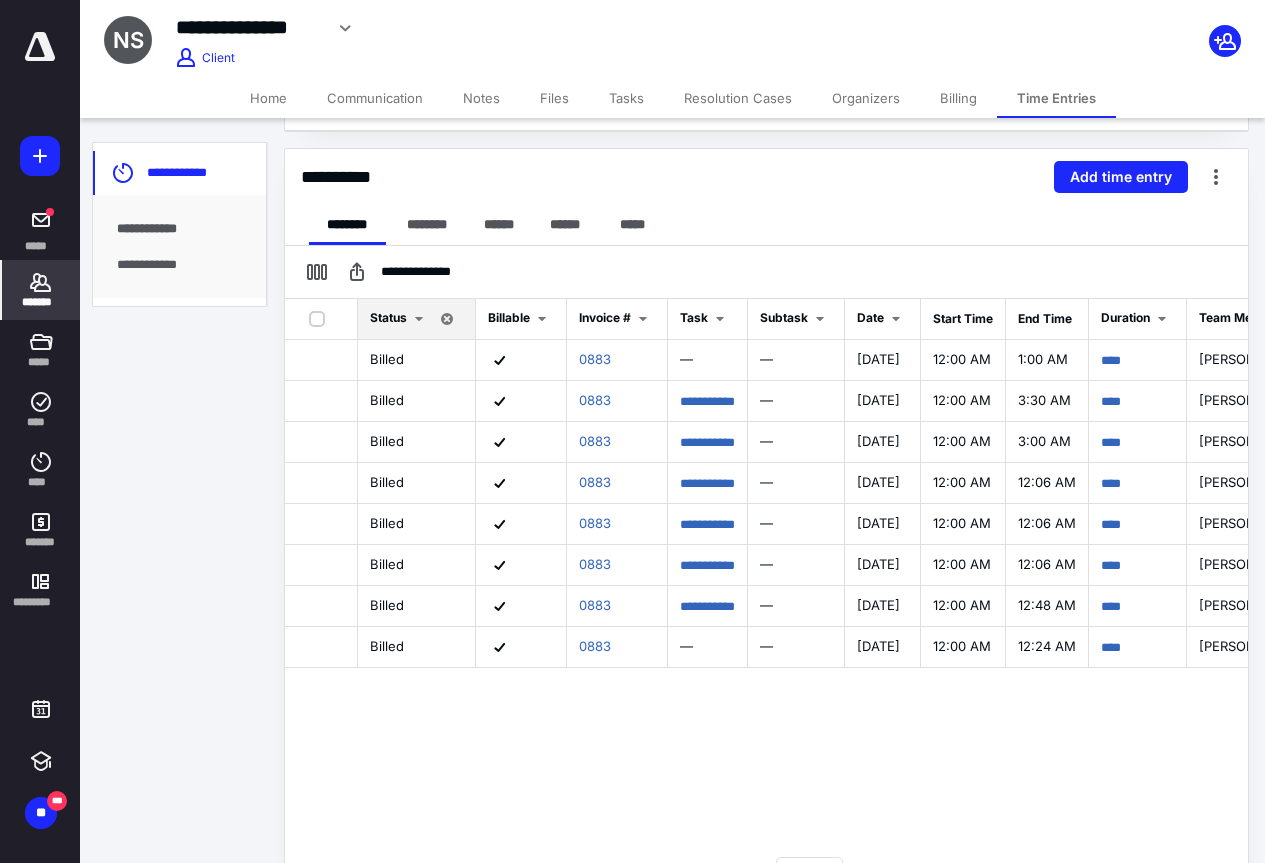 click on "Billing" at bounding box center (958, 98) 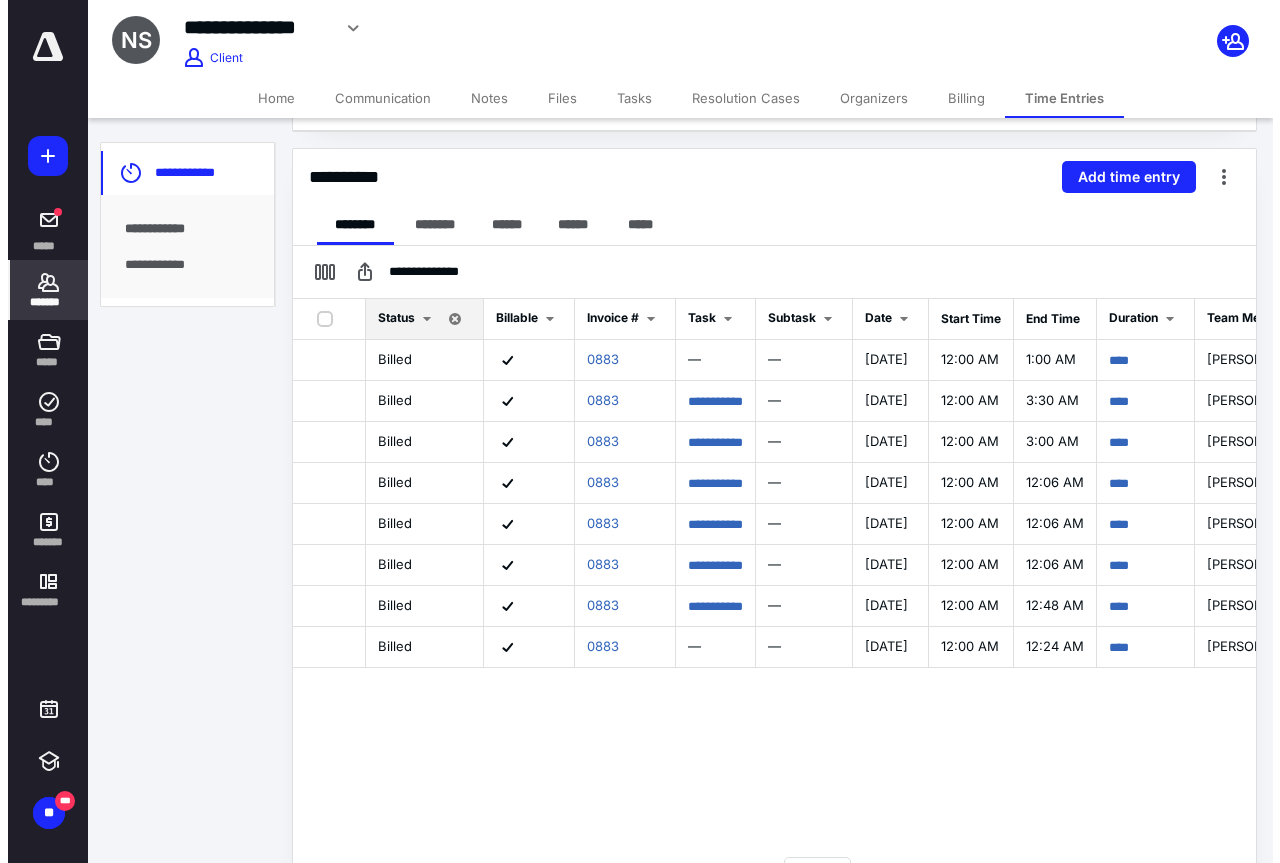 scroll, scrollTop: 0, scrollLeft: 0, axis: both 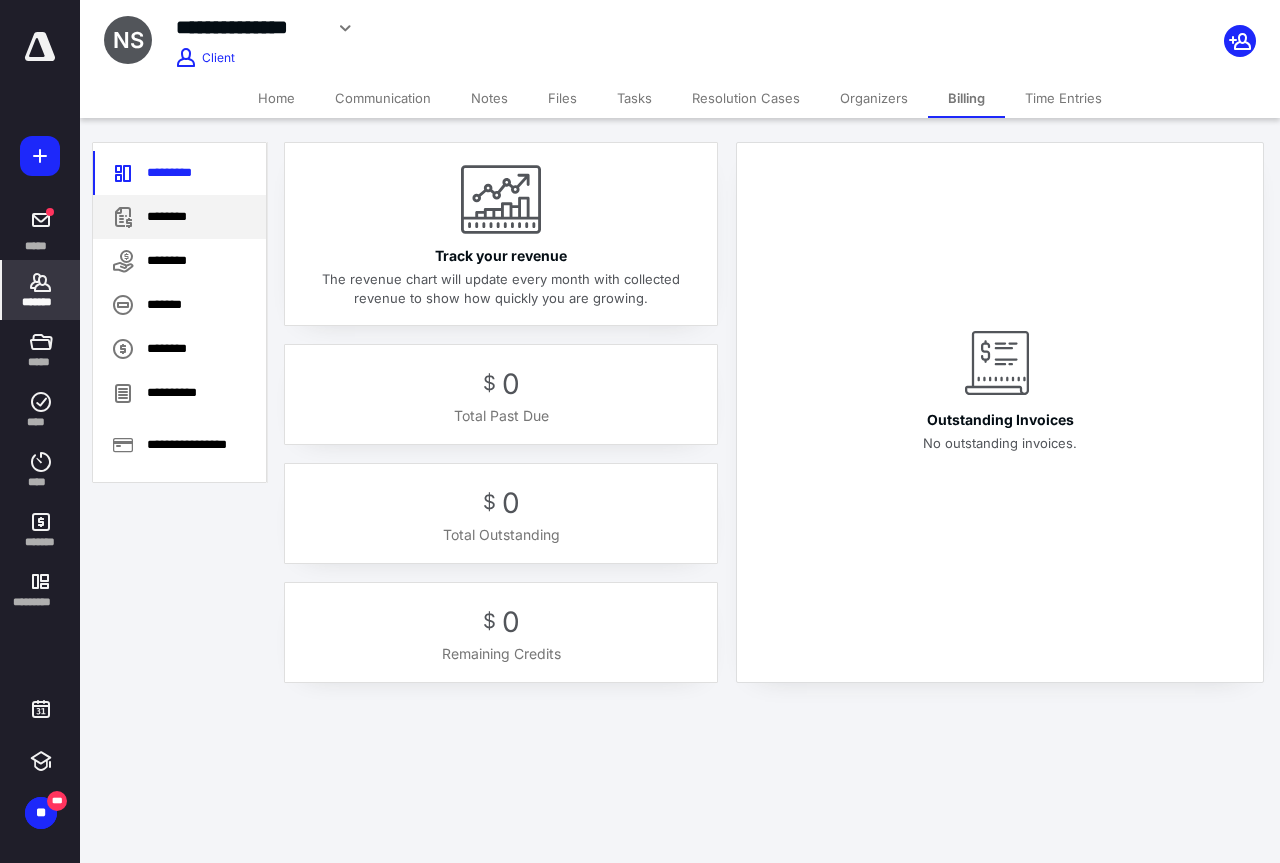 click on "********" at bounding box center [179, 217] 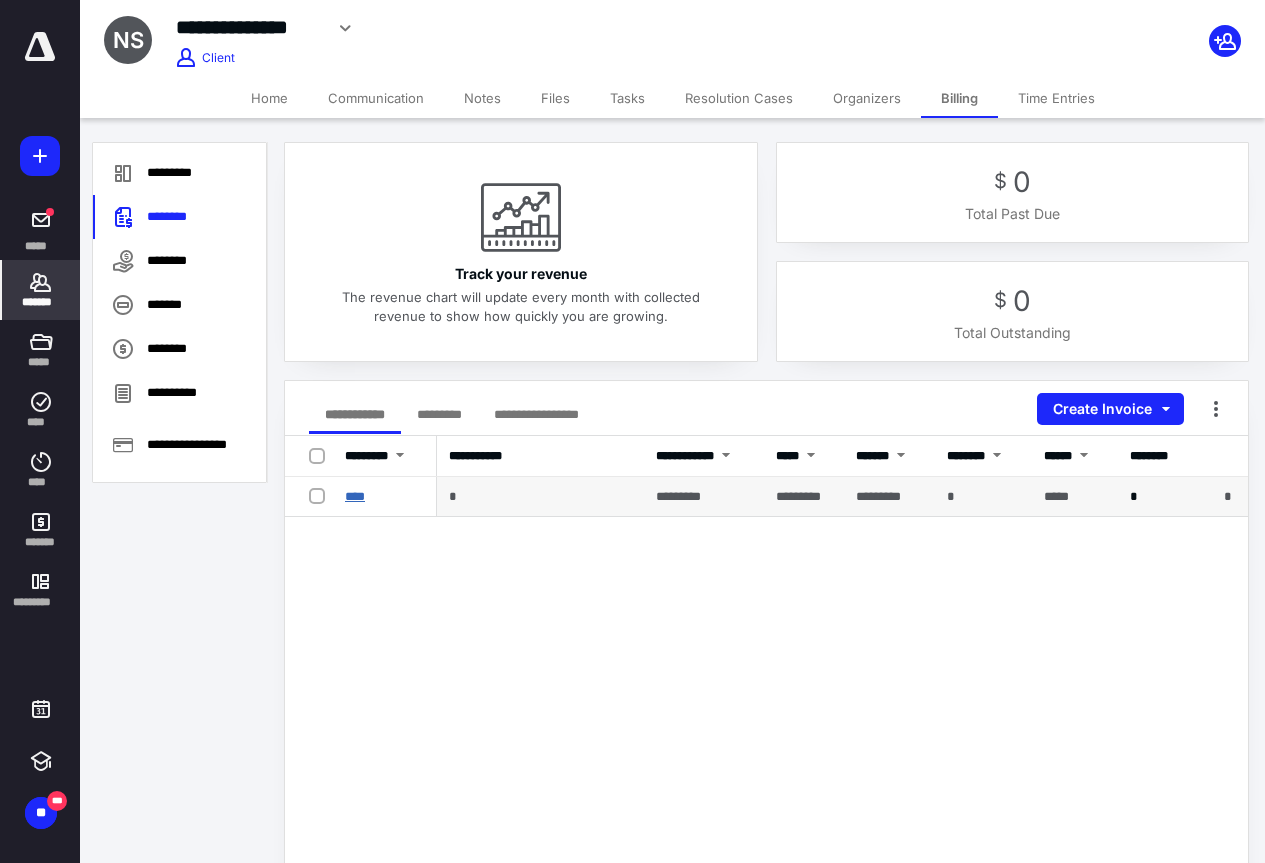 click on "****" at bounding box center (355, 496) 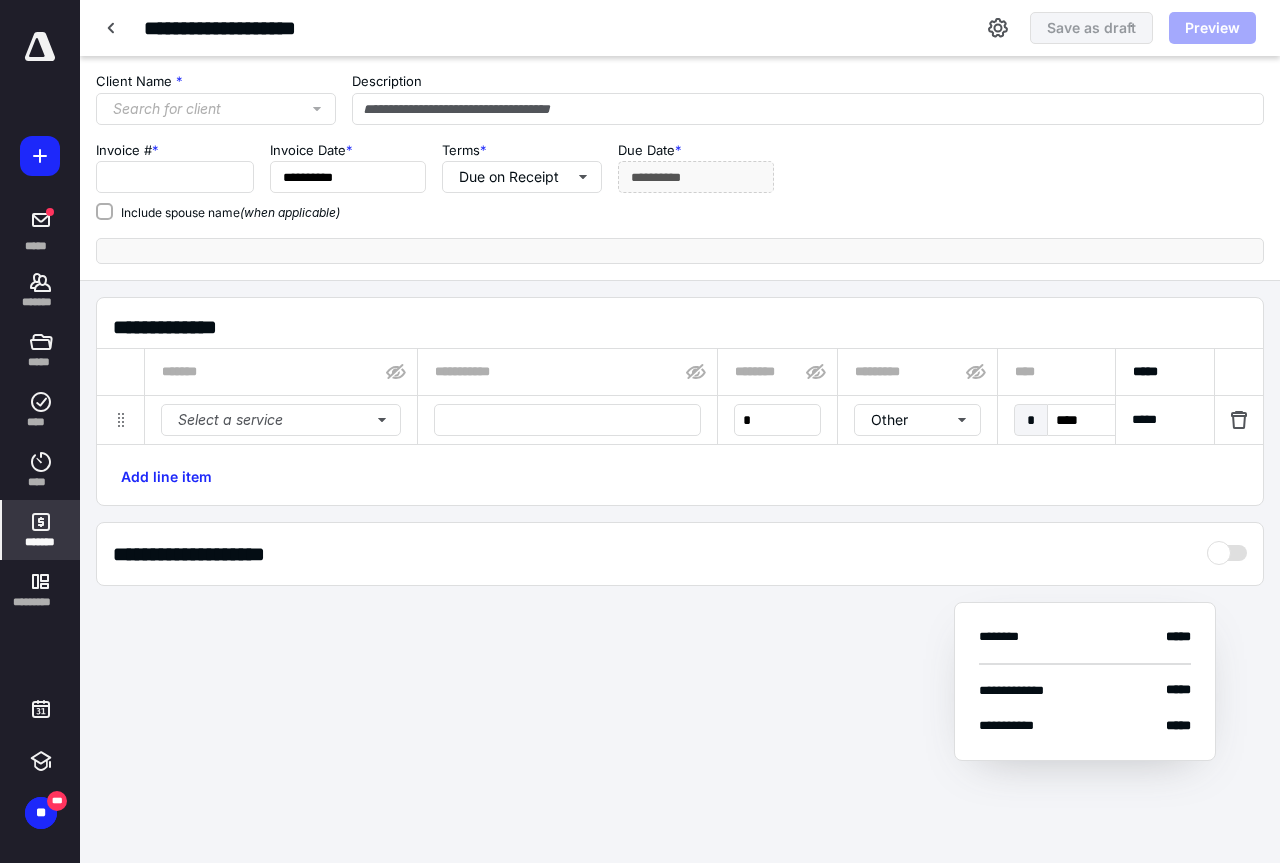 type on "****" 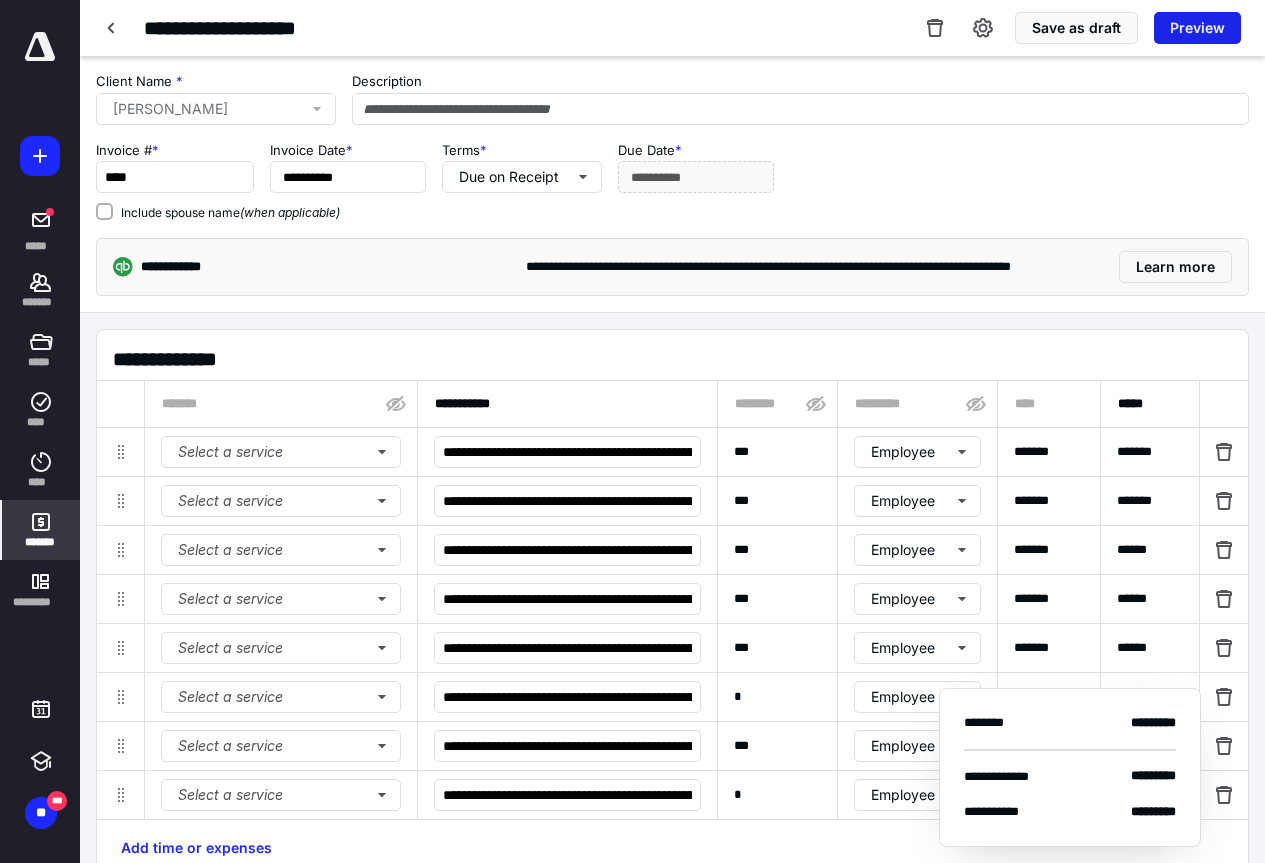 click on "Preview" at bounding box center [1197, 28] 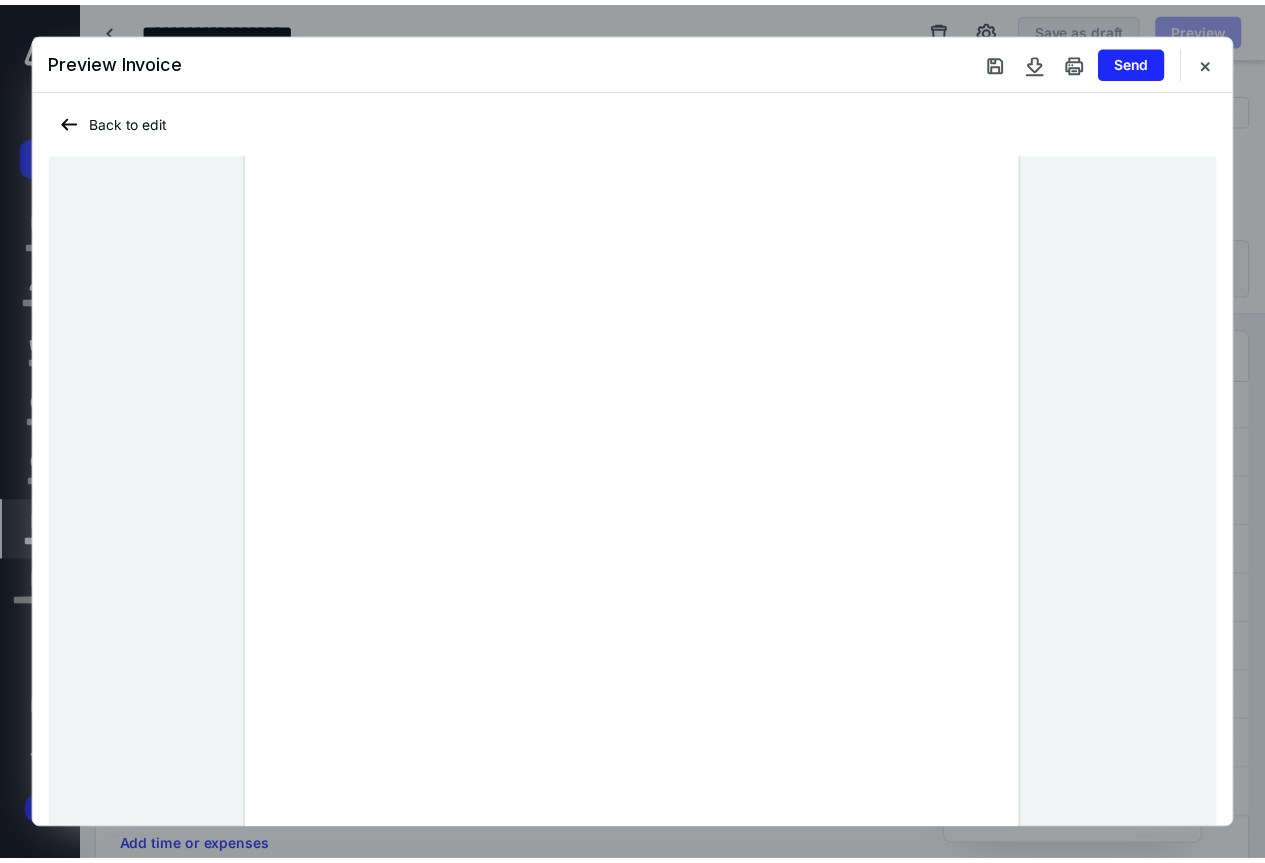scroll, scrollTop: 300, scrollLeft: 0, axis: vertical 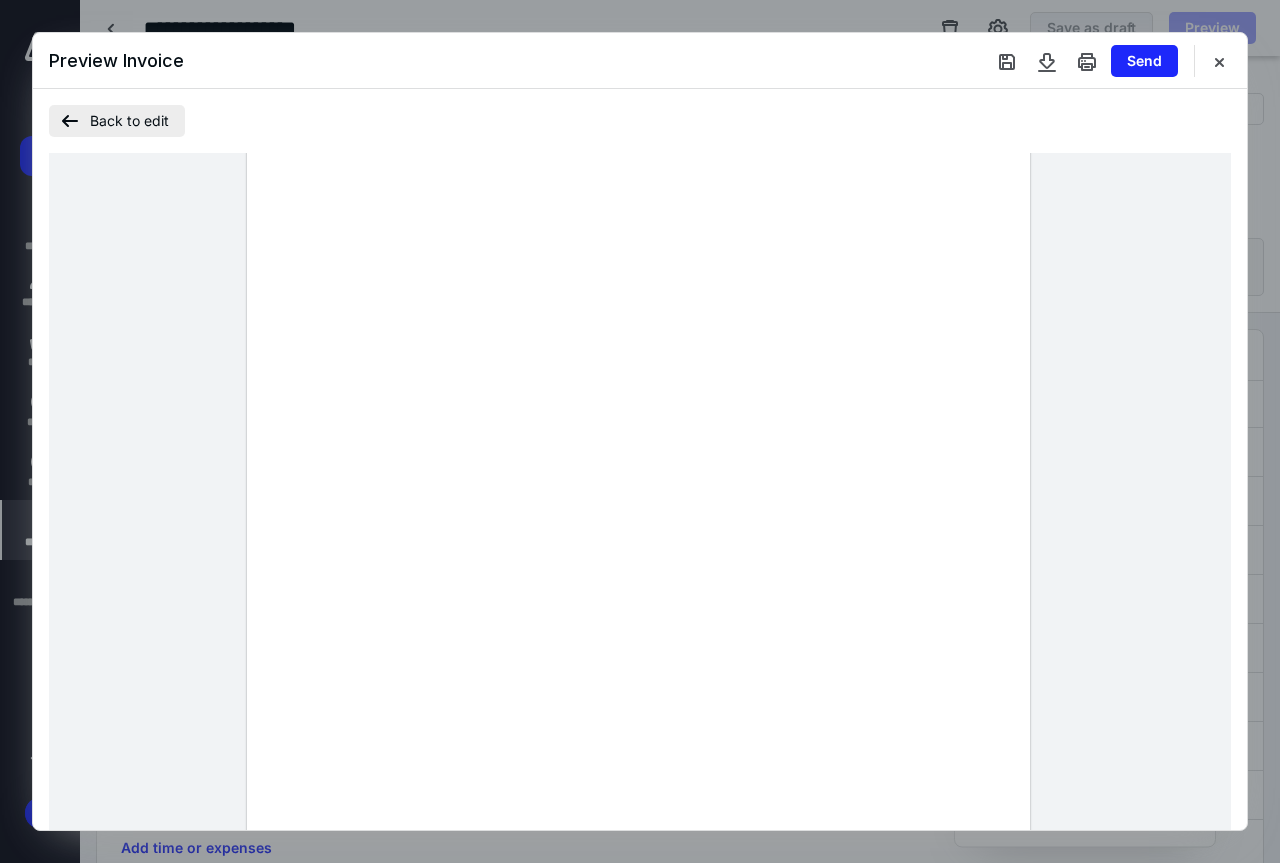 click on "Back to edit" at bounding box center (117, 121) 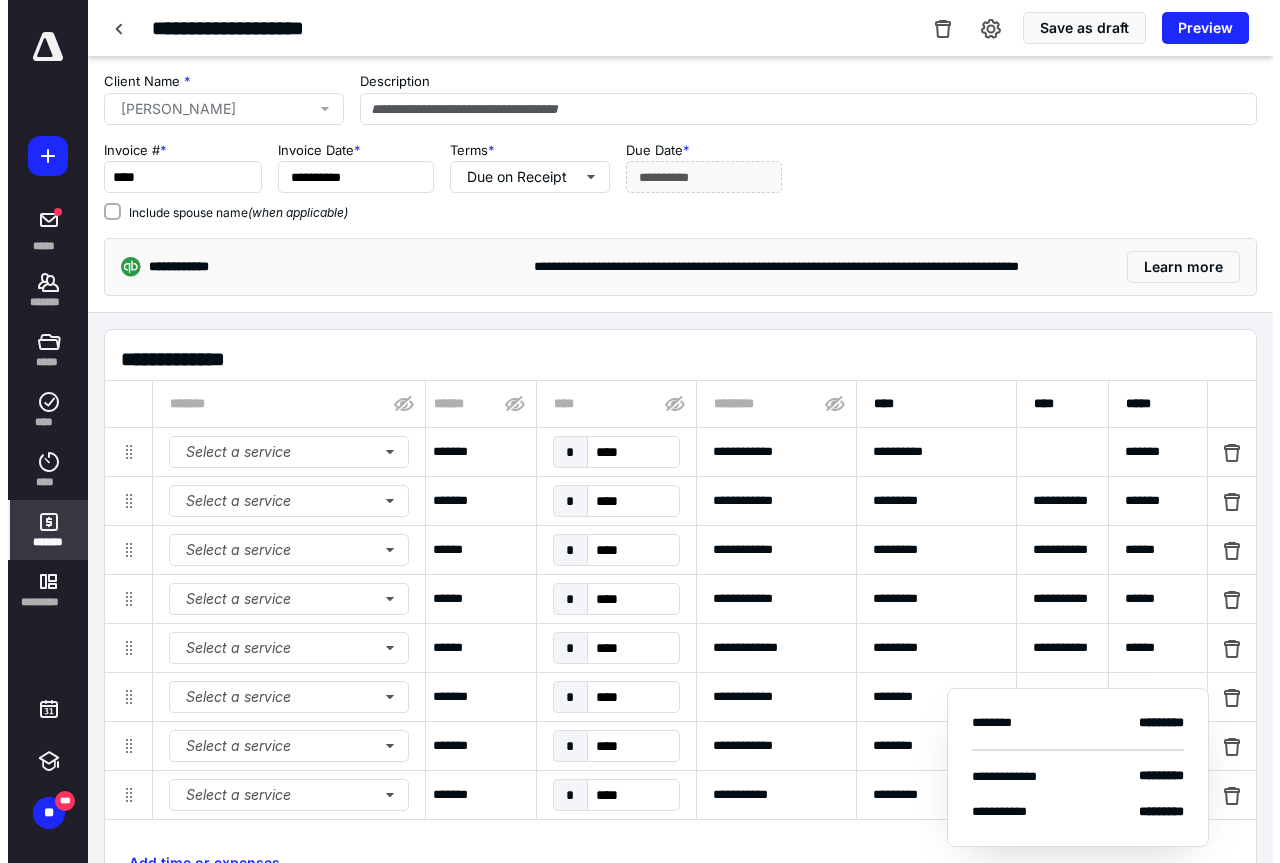 scroll, scrollTop: 0, scrollLeft: 780, axis: horizontal 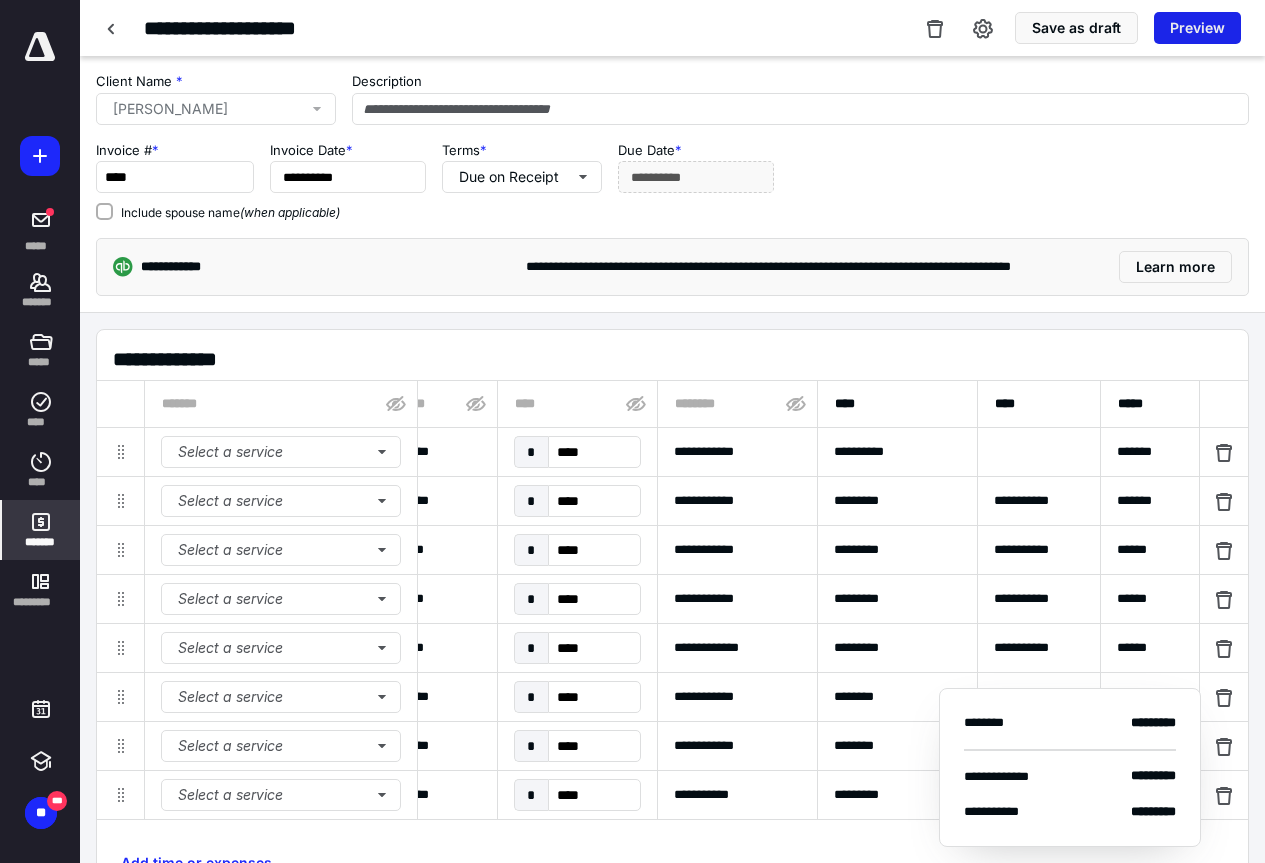 click on "Preview" at bounding box center [1197, 28] 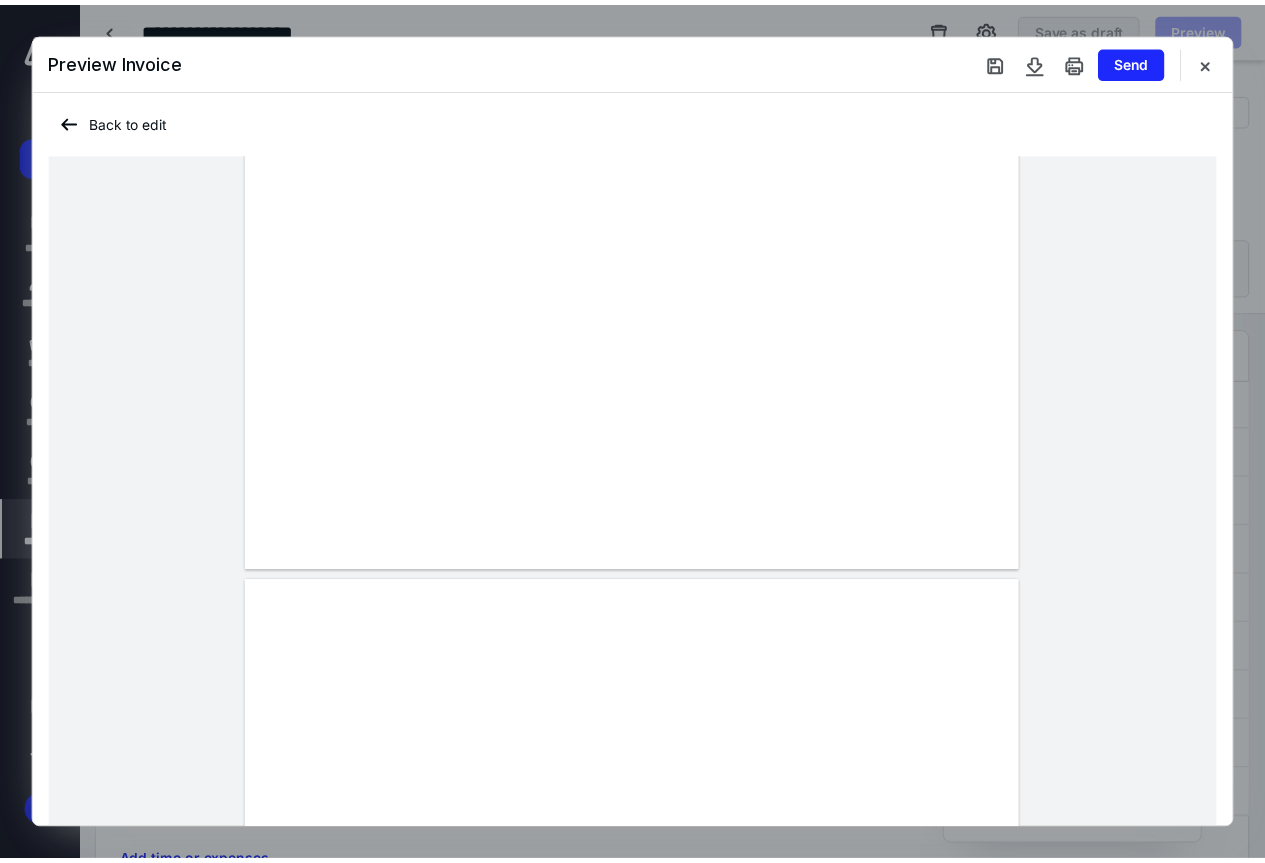 scroll, scrollTop: 300, scrollLeft: 0, axis: vertical 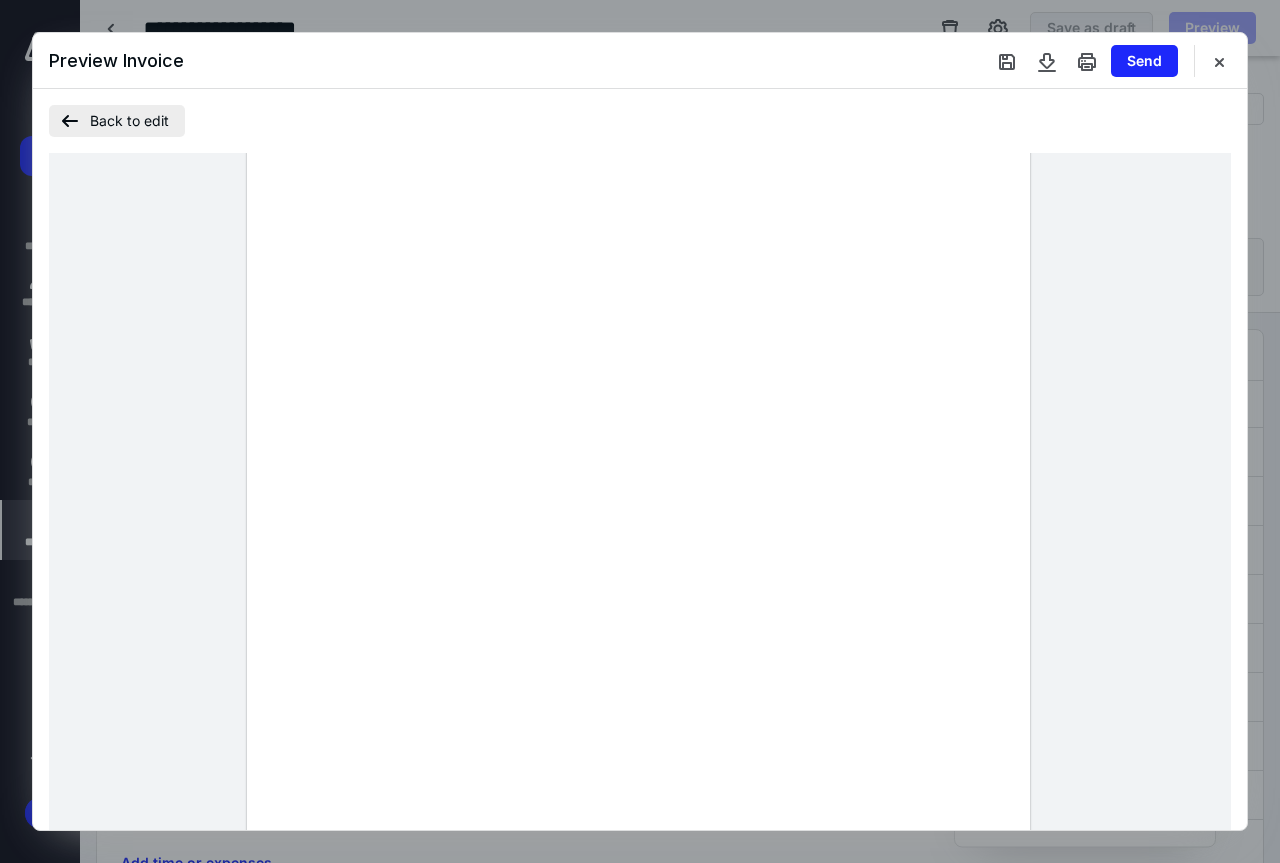 click on "Back to edit" at bounding box center (117, 121) 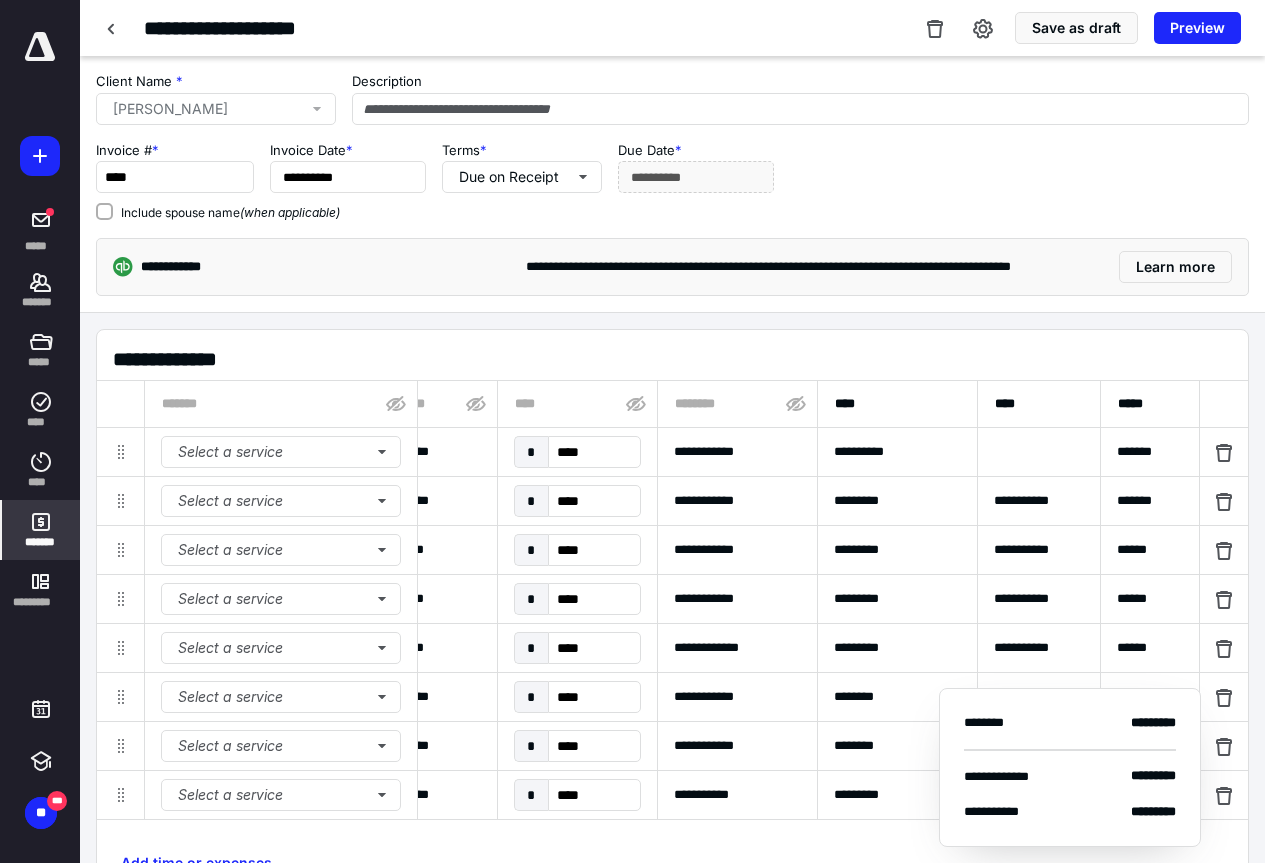 scroll, scrollTop: 397, scrollLeft: 0, axis: vertical 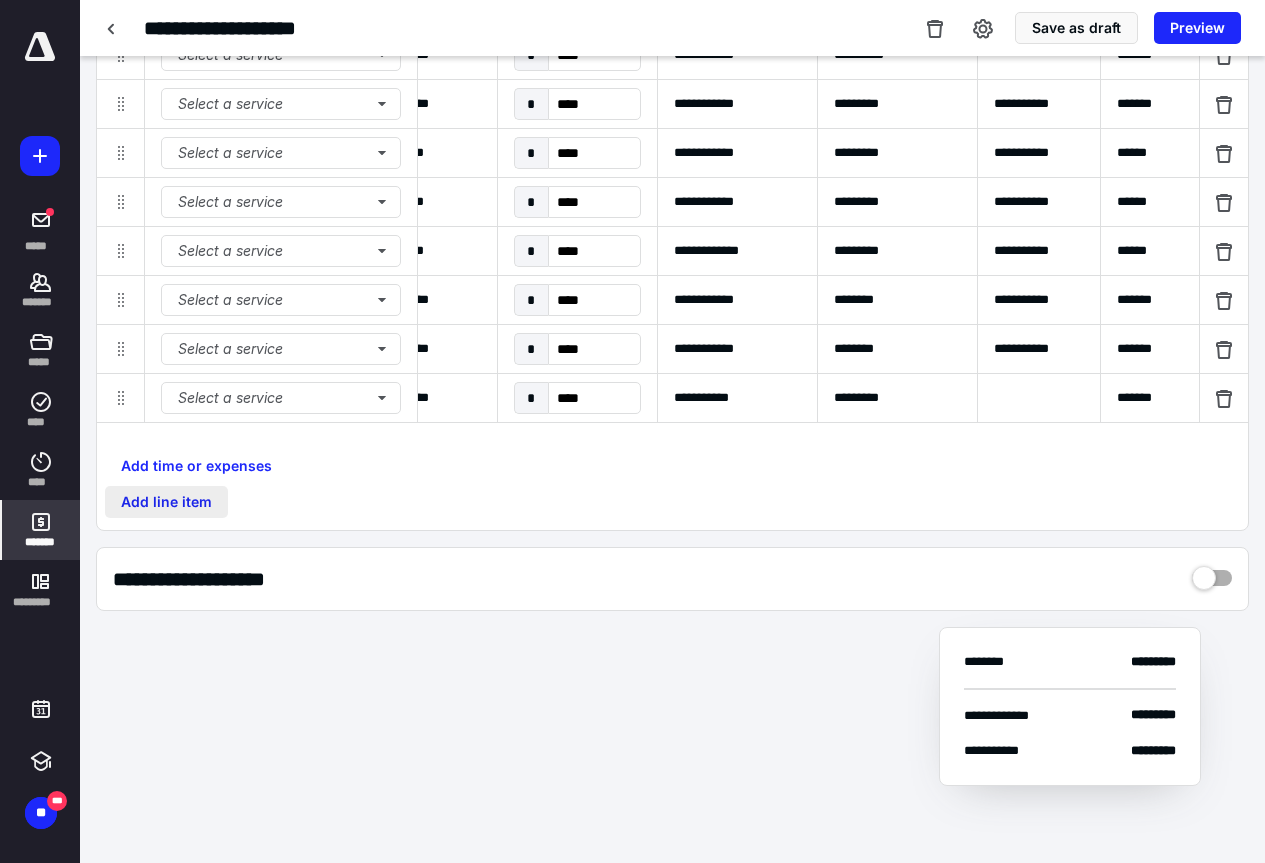 click on "Add line item" at bounding box center (166, 502) 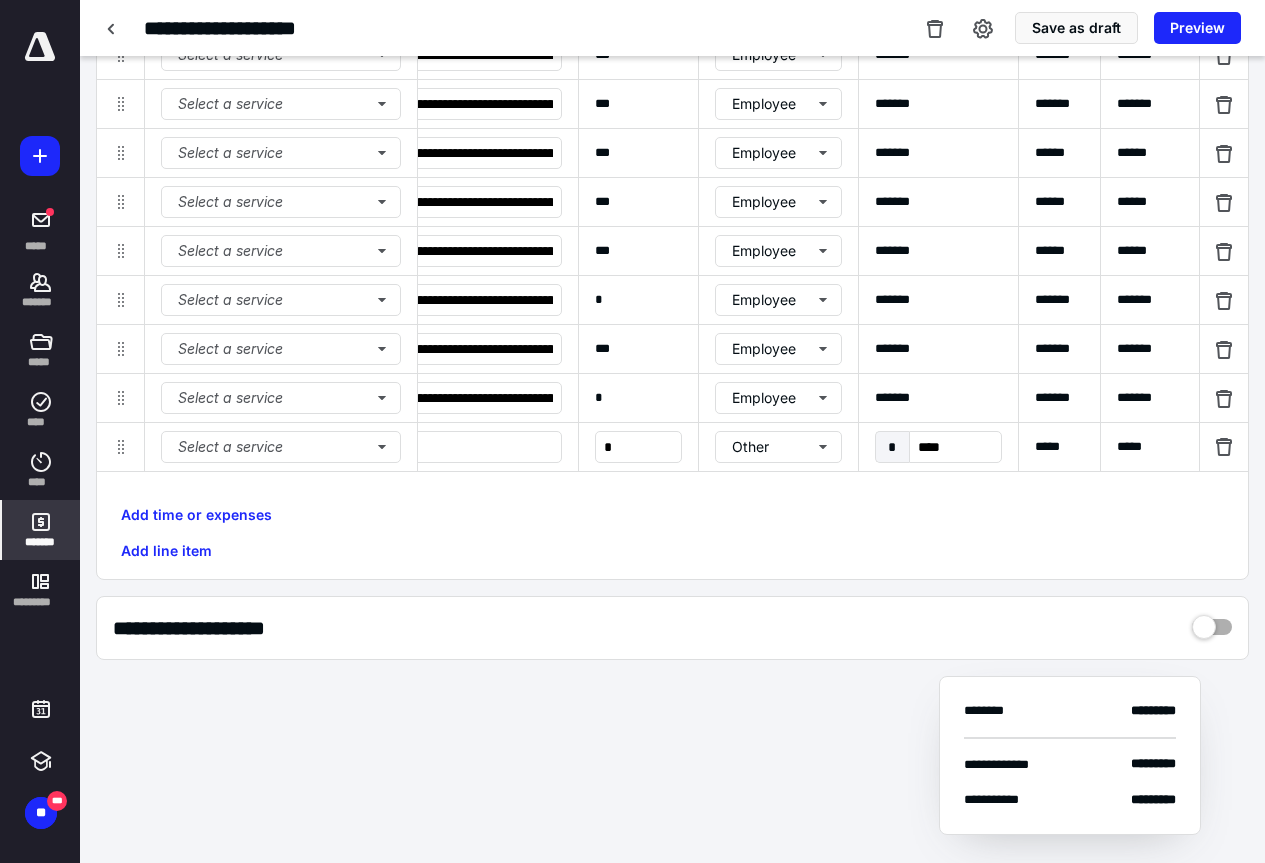 scroll, scrollTop: 0, scrollLeft: 0, axis: both 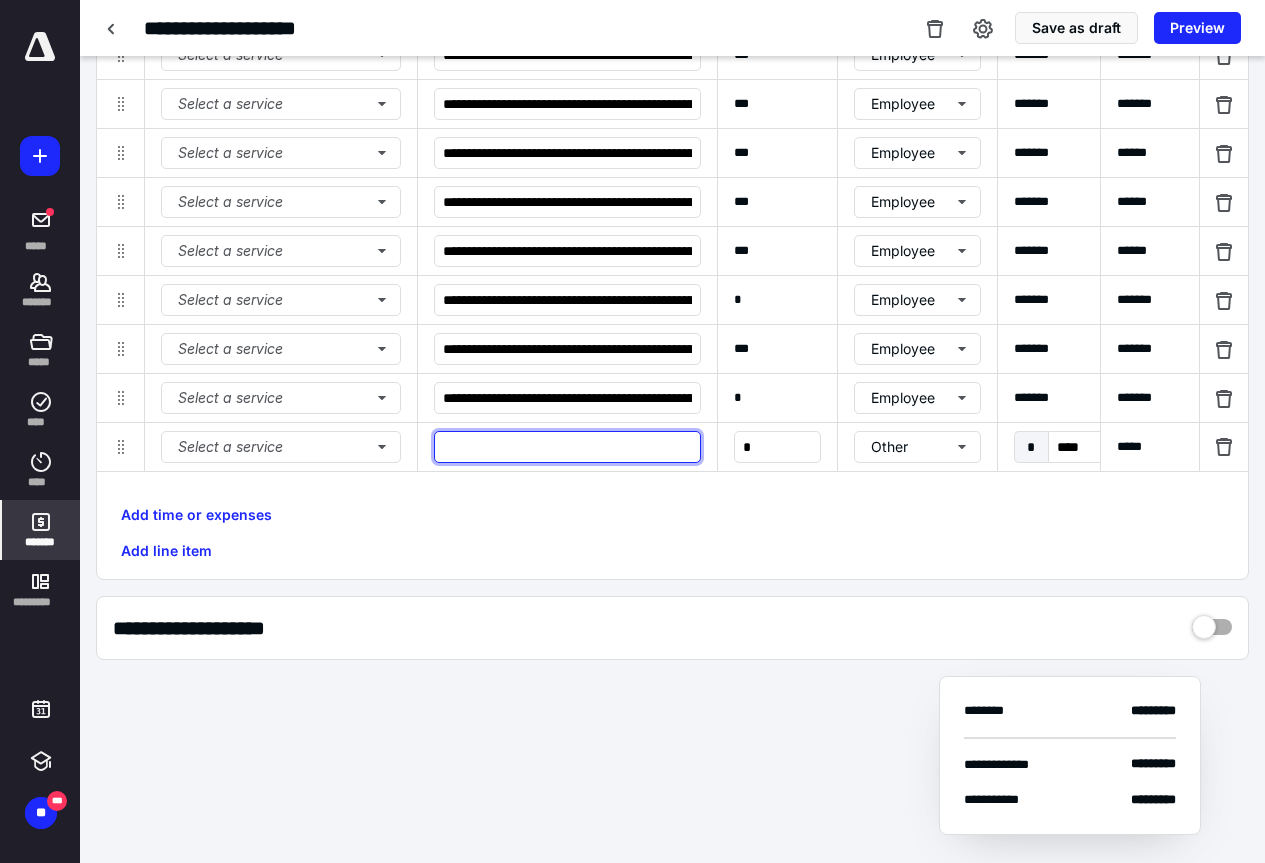 click at bounding box center [567, 447] 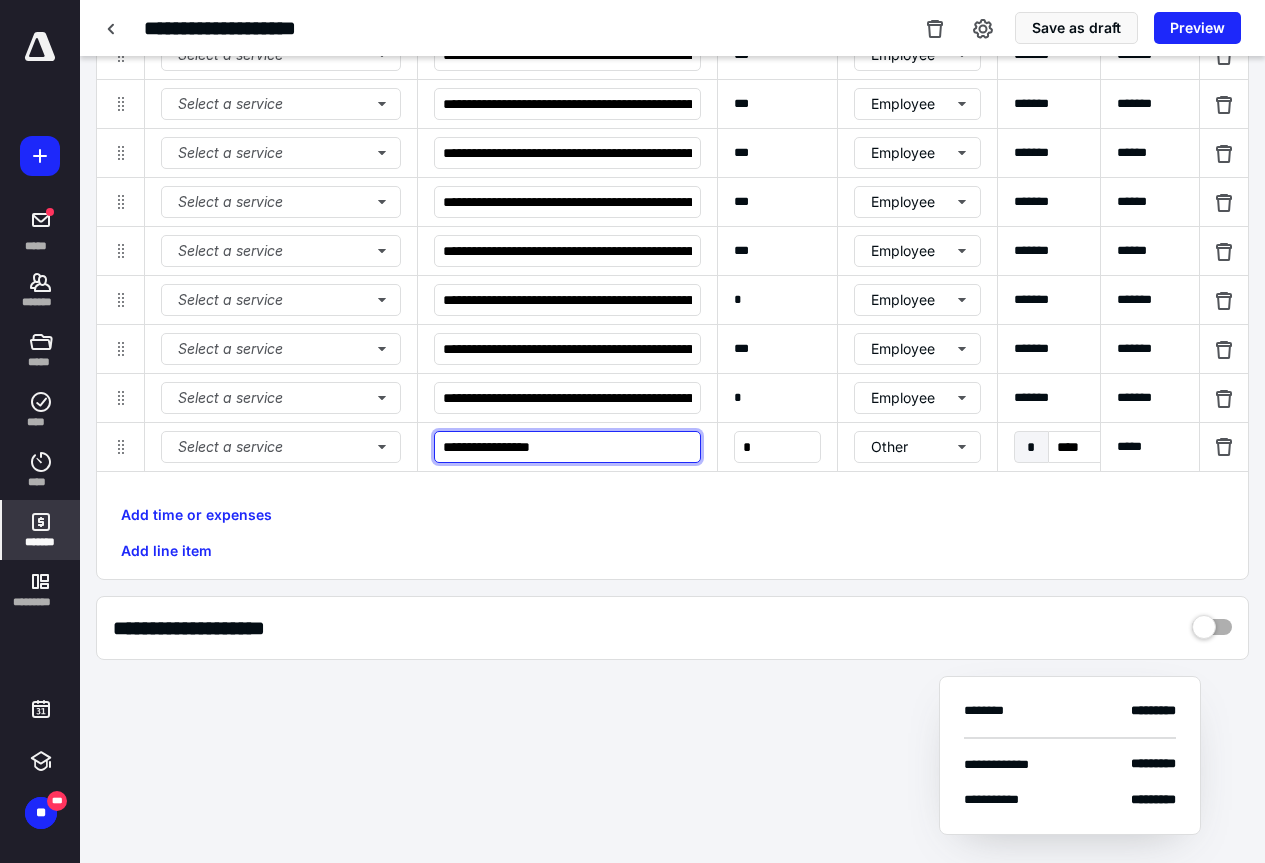 type on "**********" 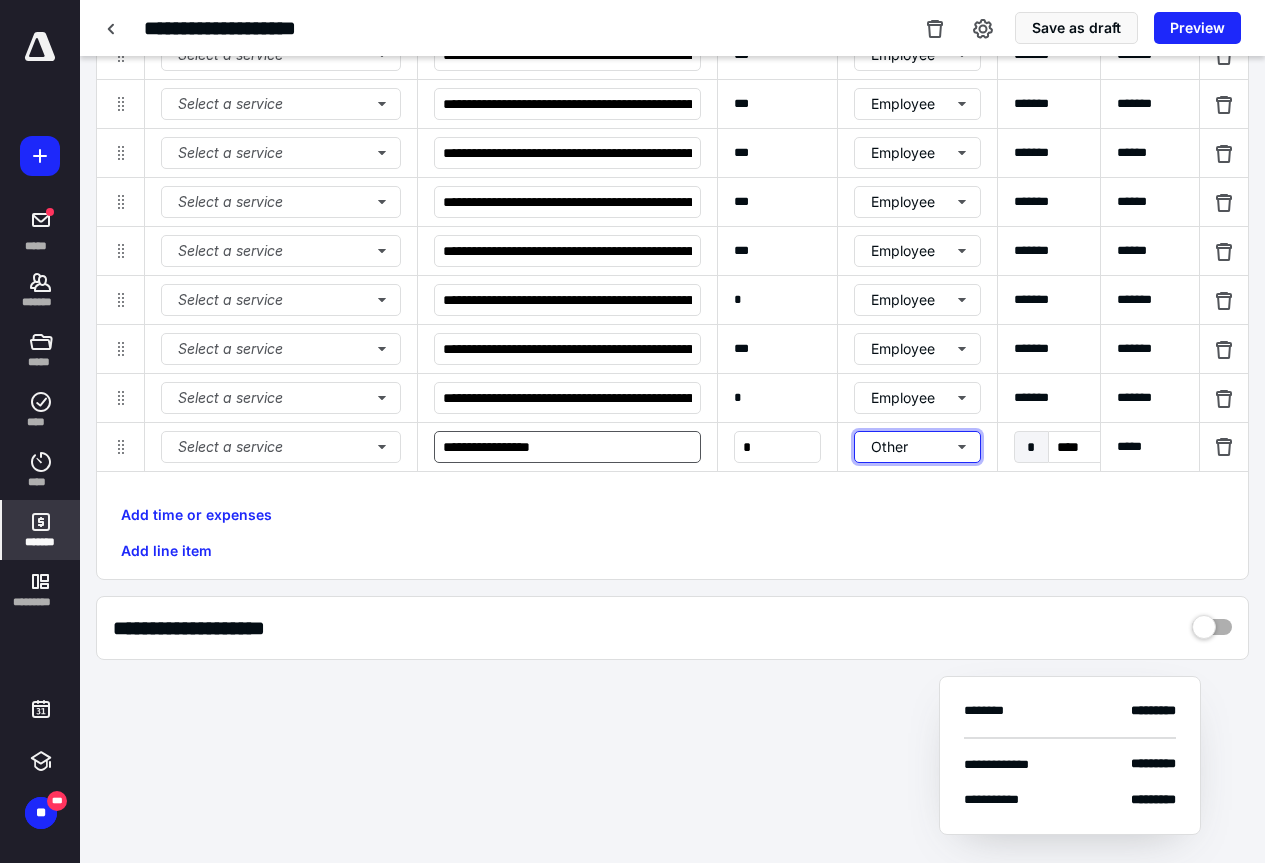 type 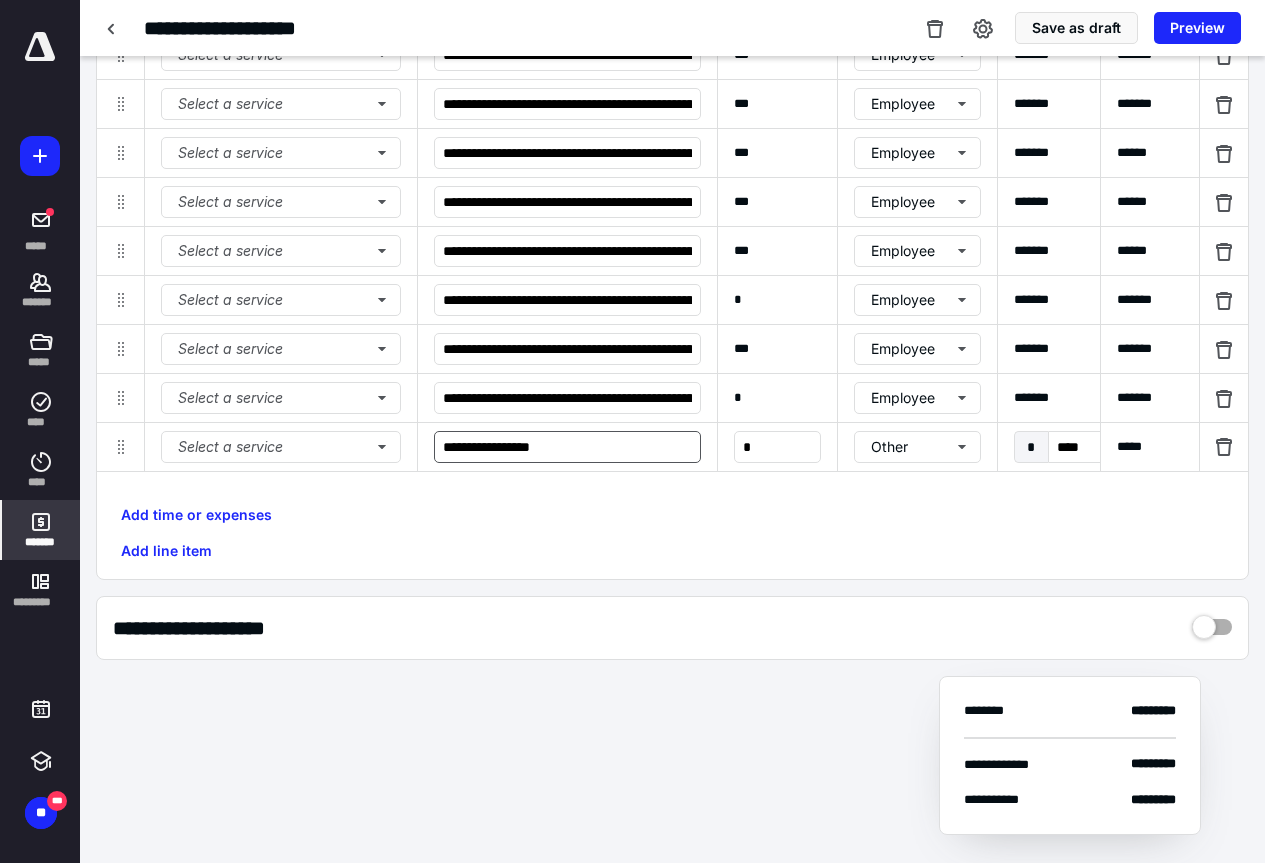 scroll, scrollTop: 0, scrollLeft: 702, axis: horizontal 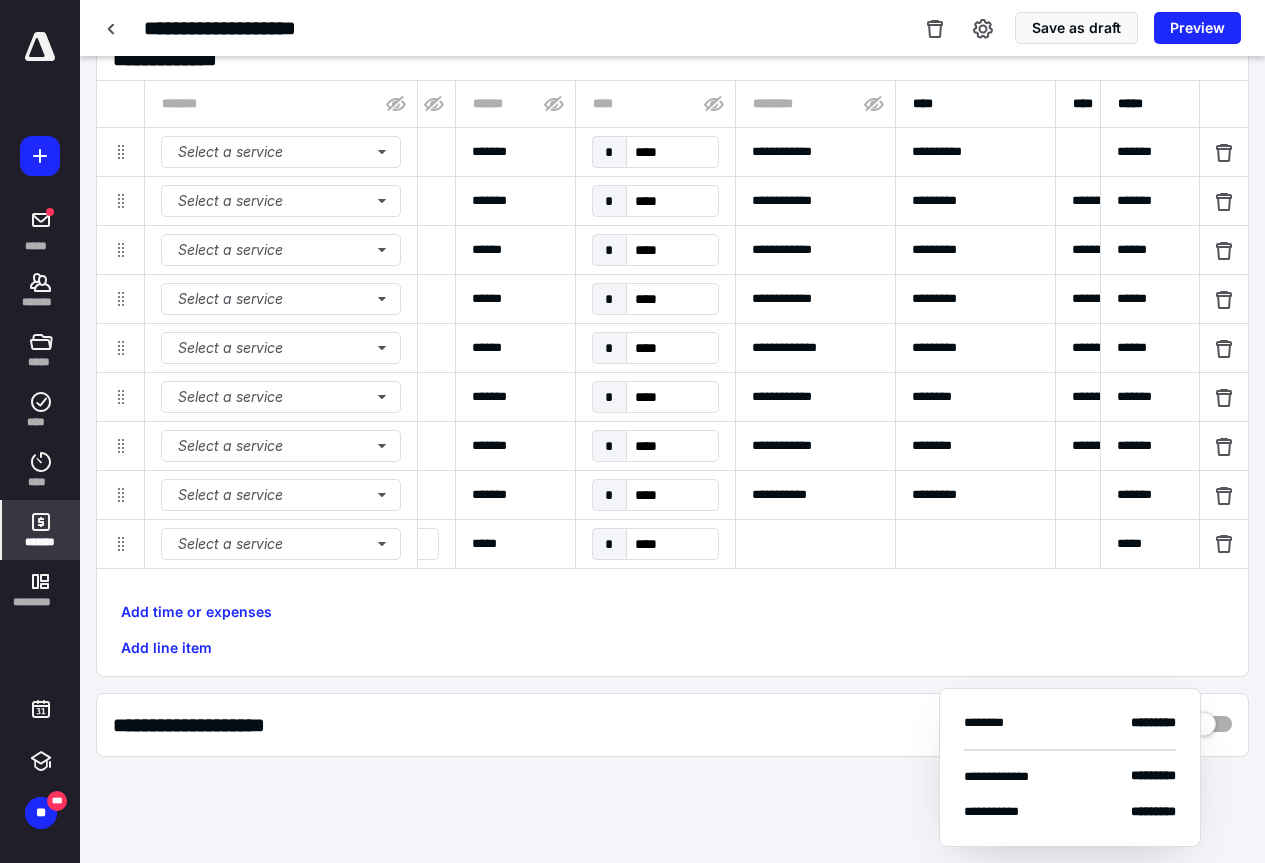 click on "*****" at bounding box center [515, 544] 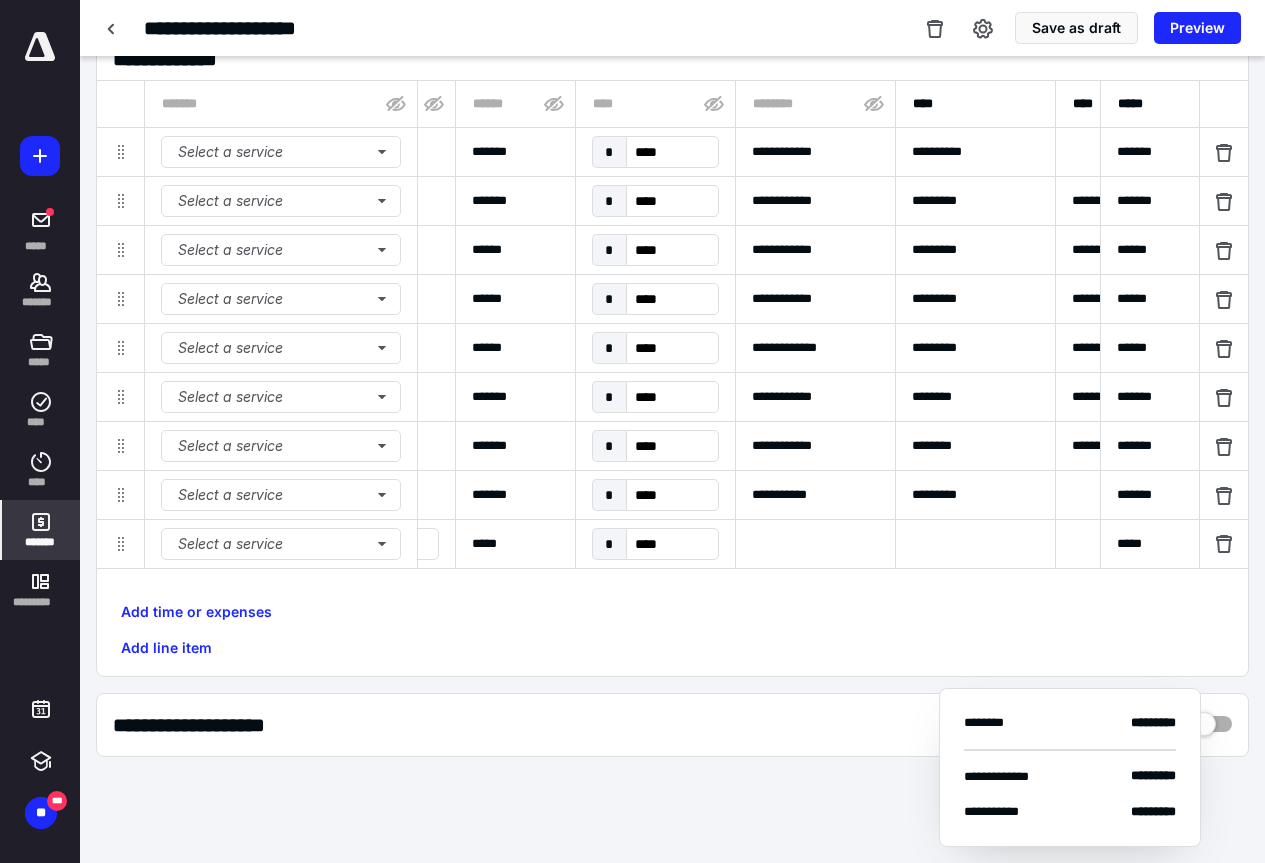 click on "*****" at bounding box center (515, 544) 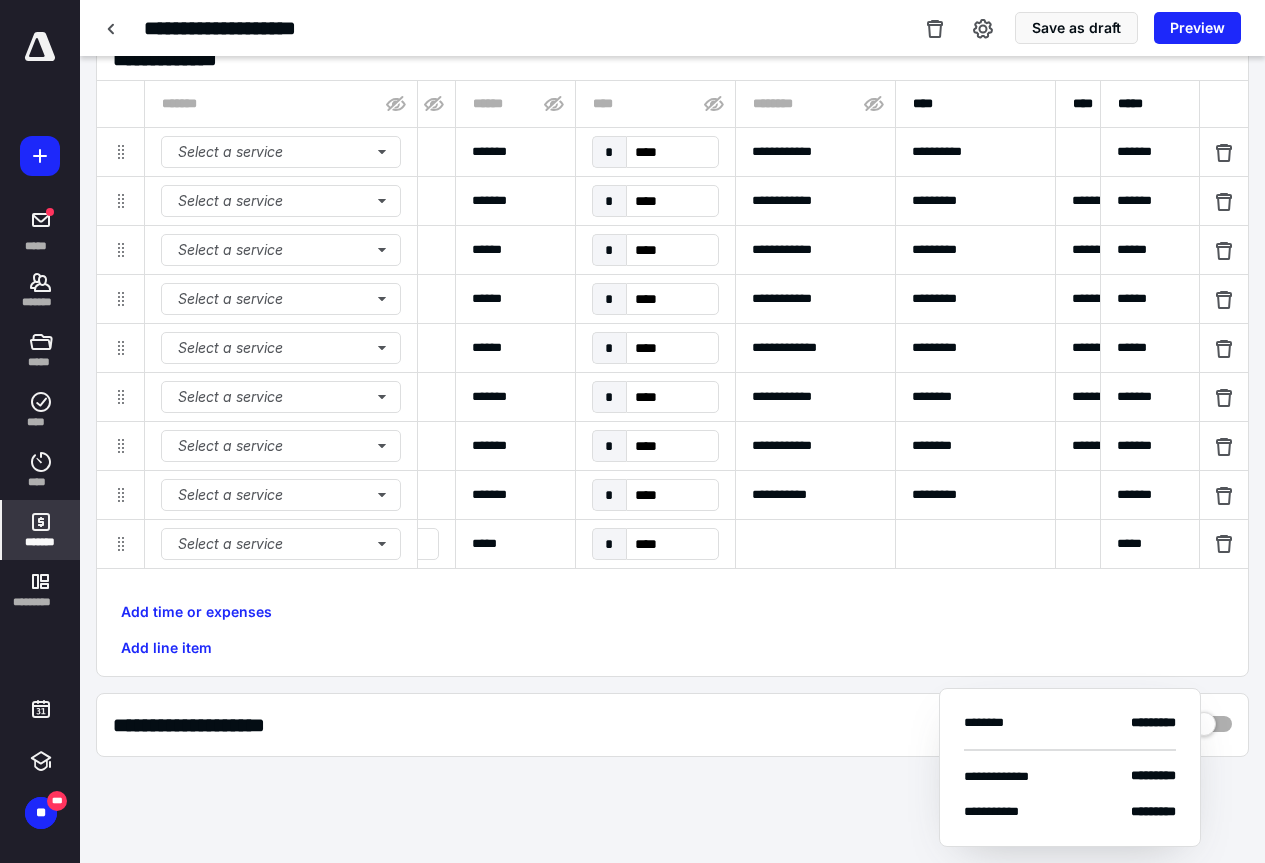 click on "*****" at bounding box center (515, 544) 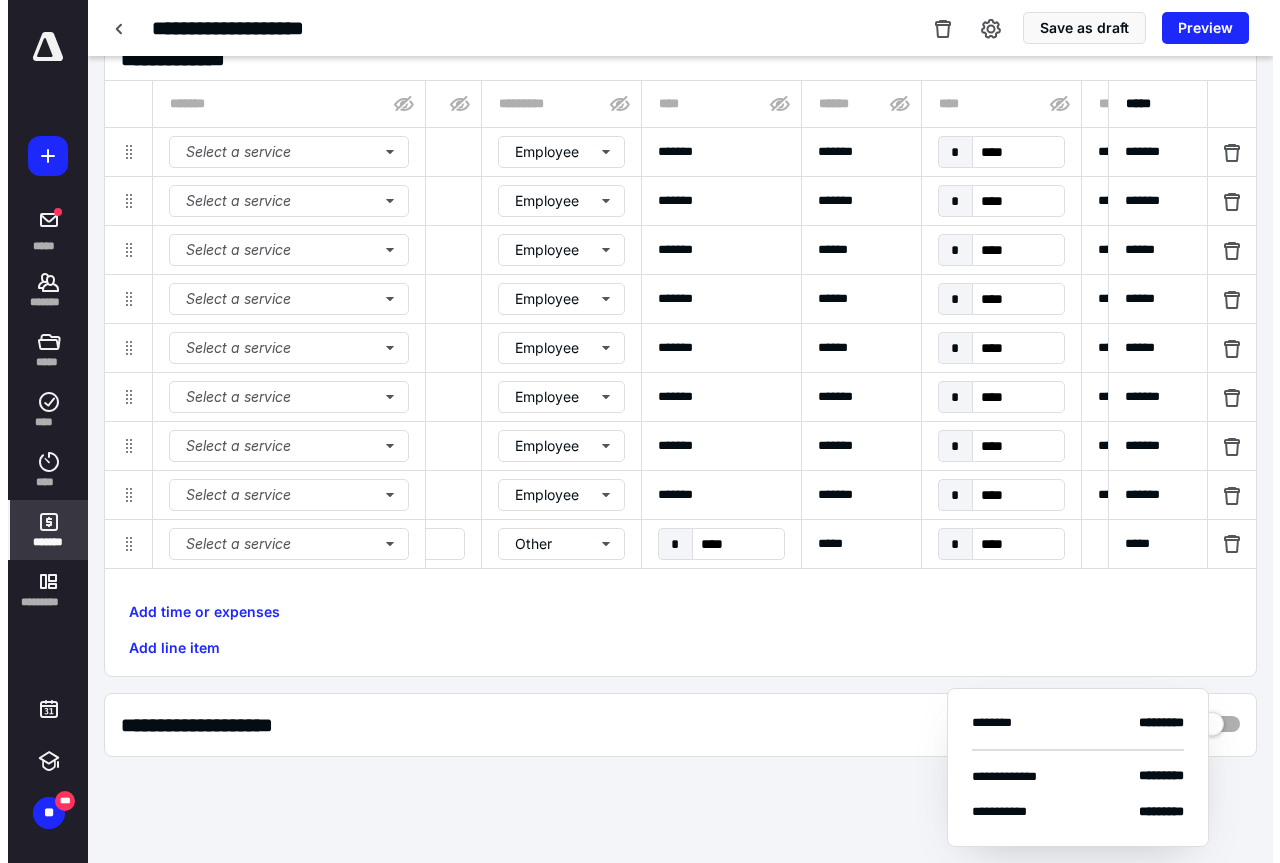 scroll, scrollTop: 0, scrollLeft: 299, axis: horizontal 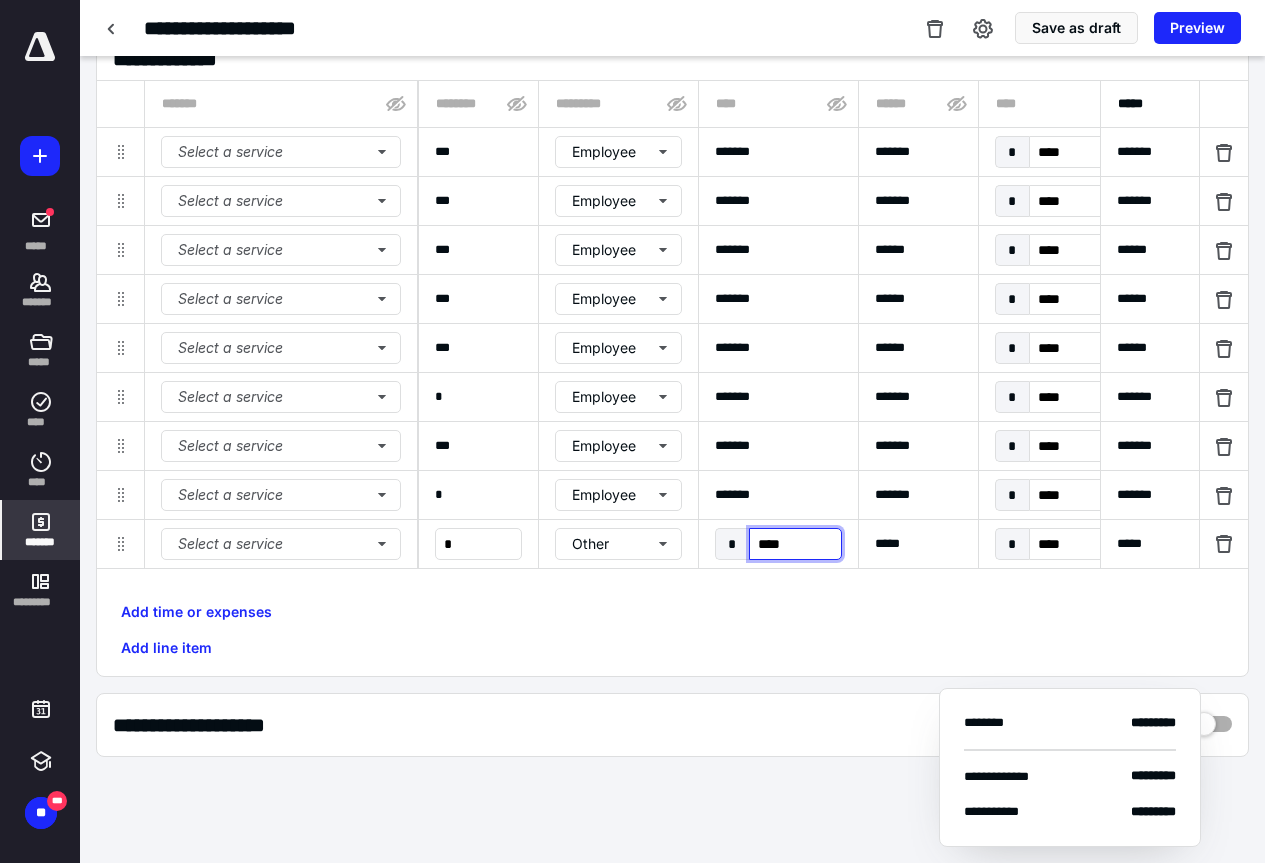 click on "****" at bounding box center (795, 544) 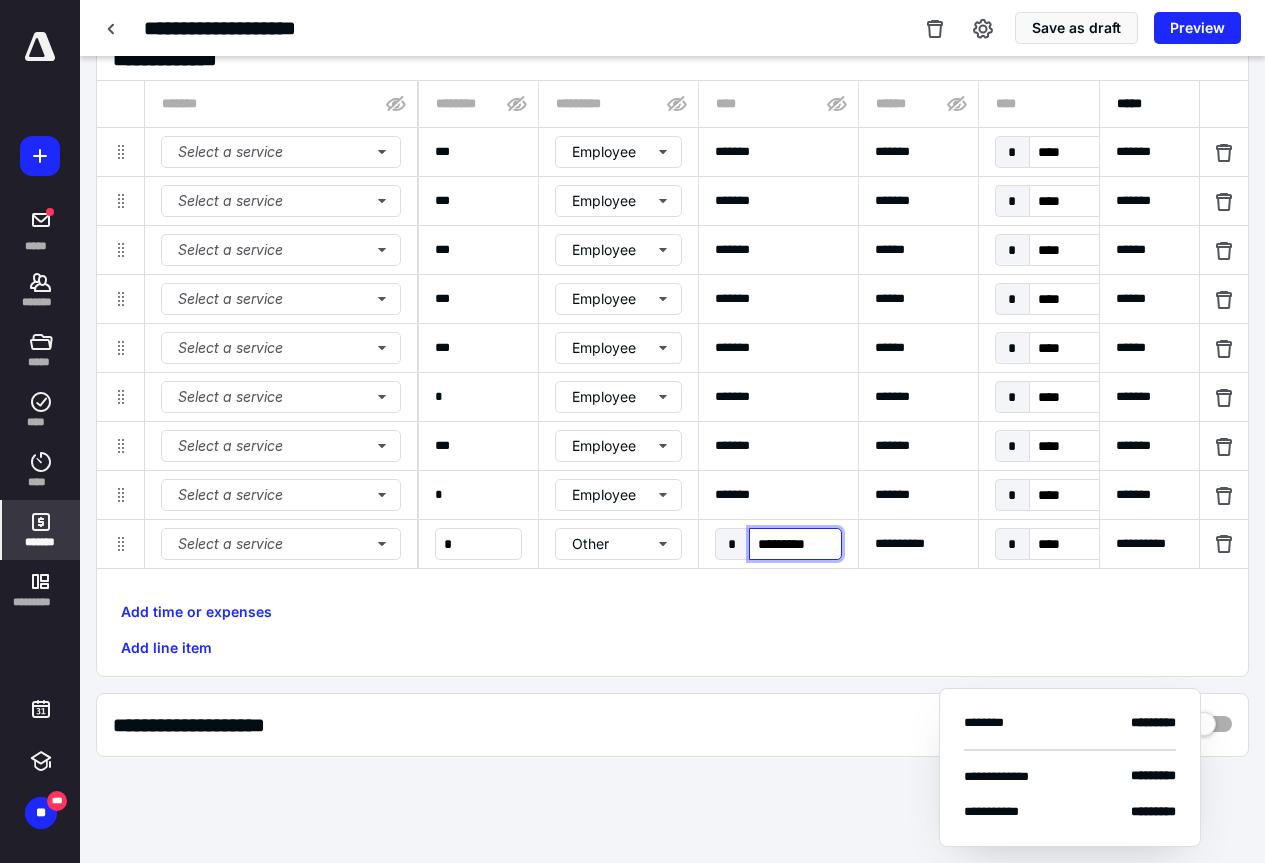 click on "*********" at bounding box center (795, 544) 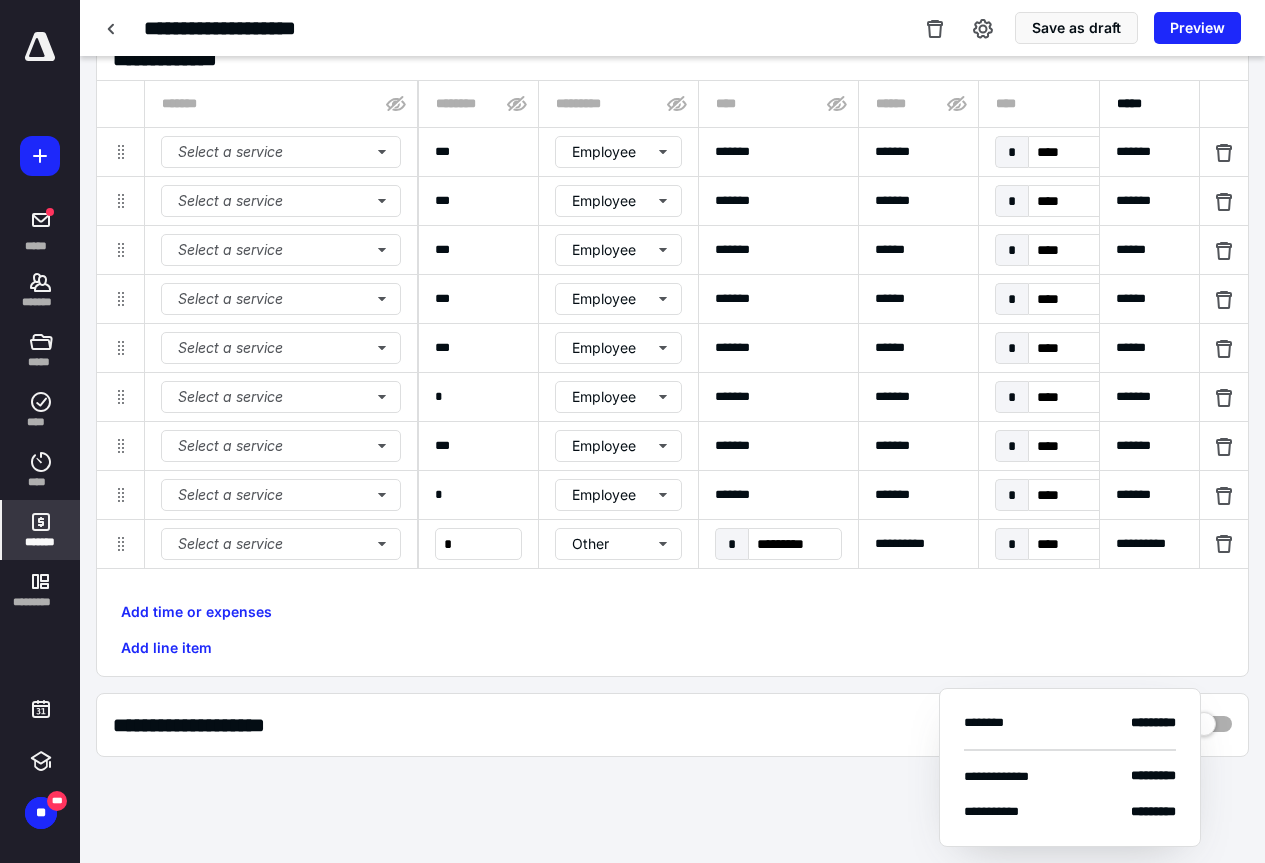 click on "**********" at bounding box center (1070, 768) 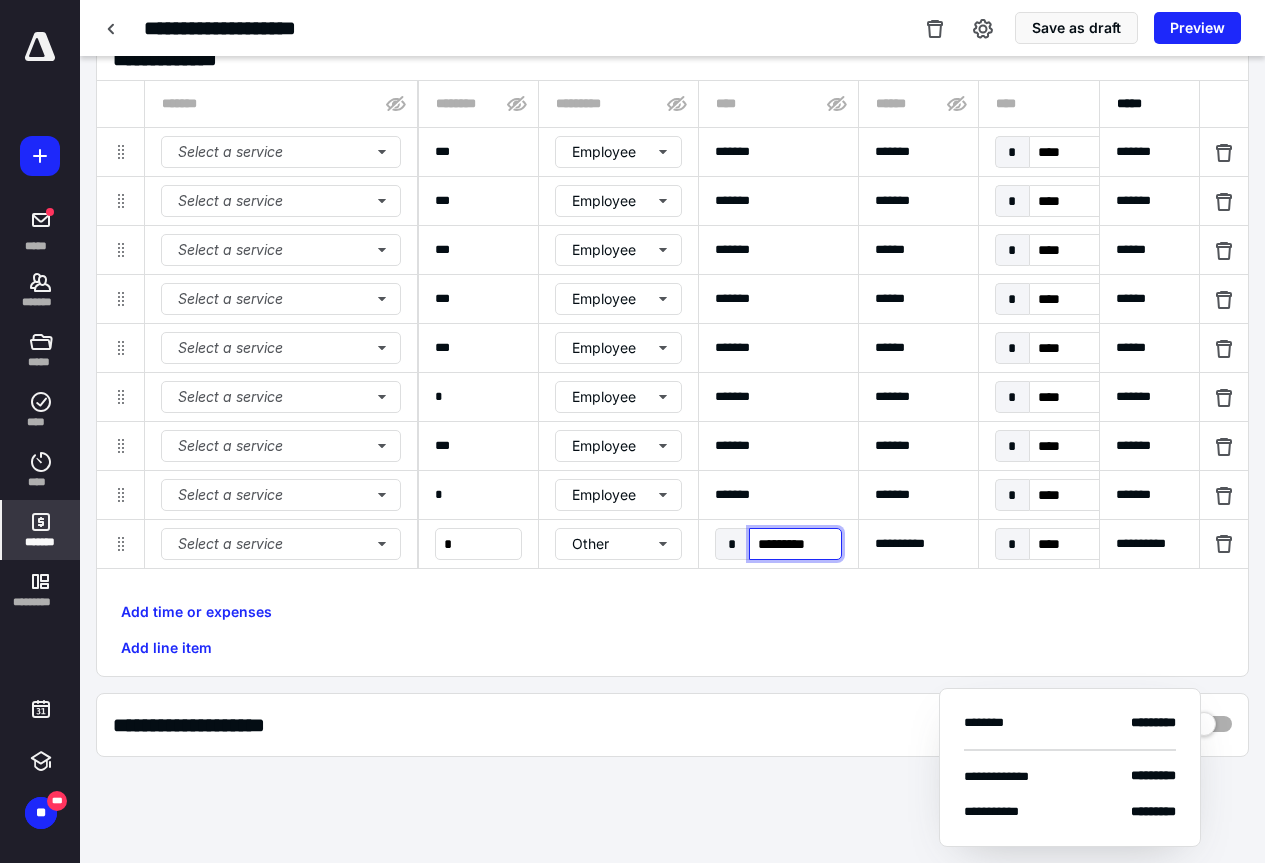 click on "*********" at bounding box center [795, 544] 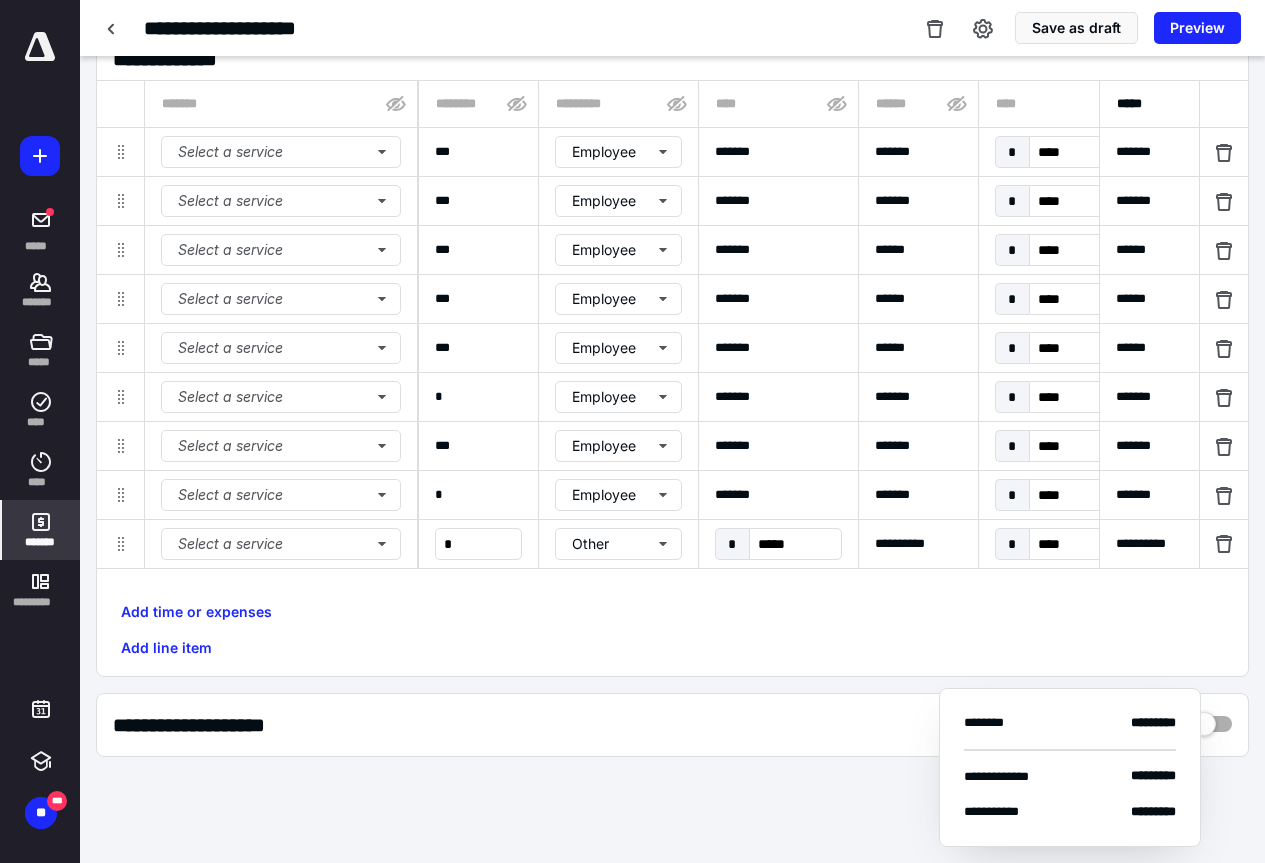 type on "*********" 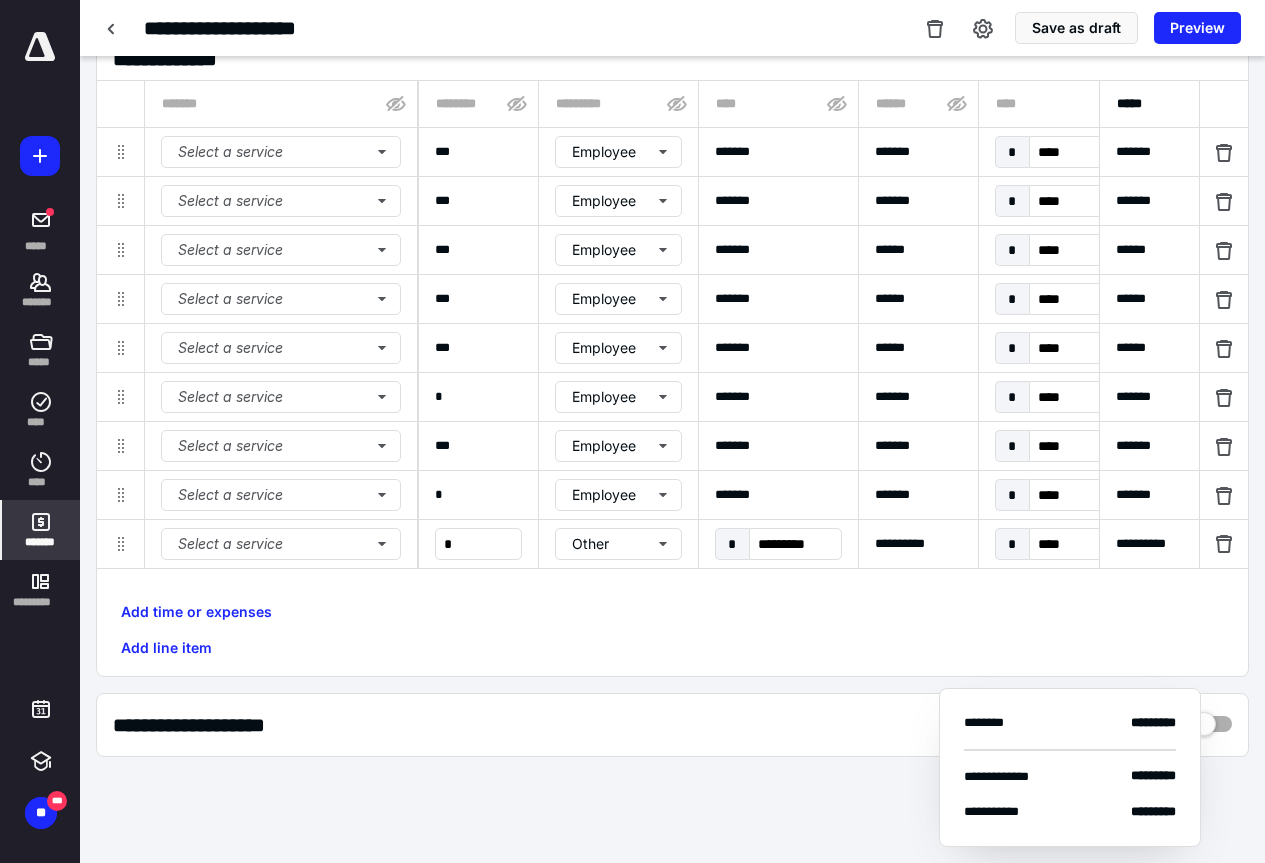 click on "**********" at bounding box center (918, 544) 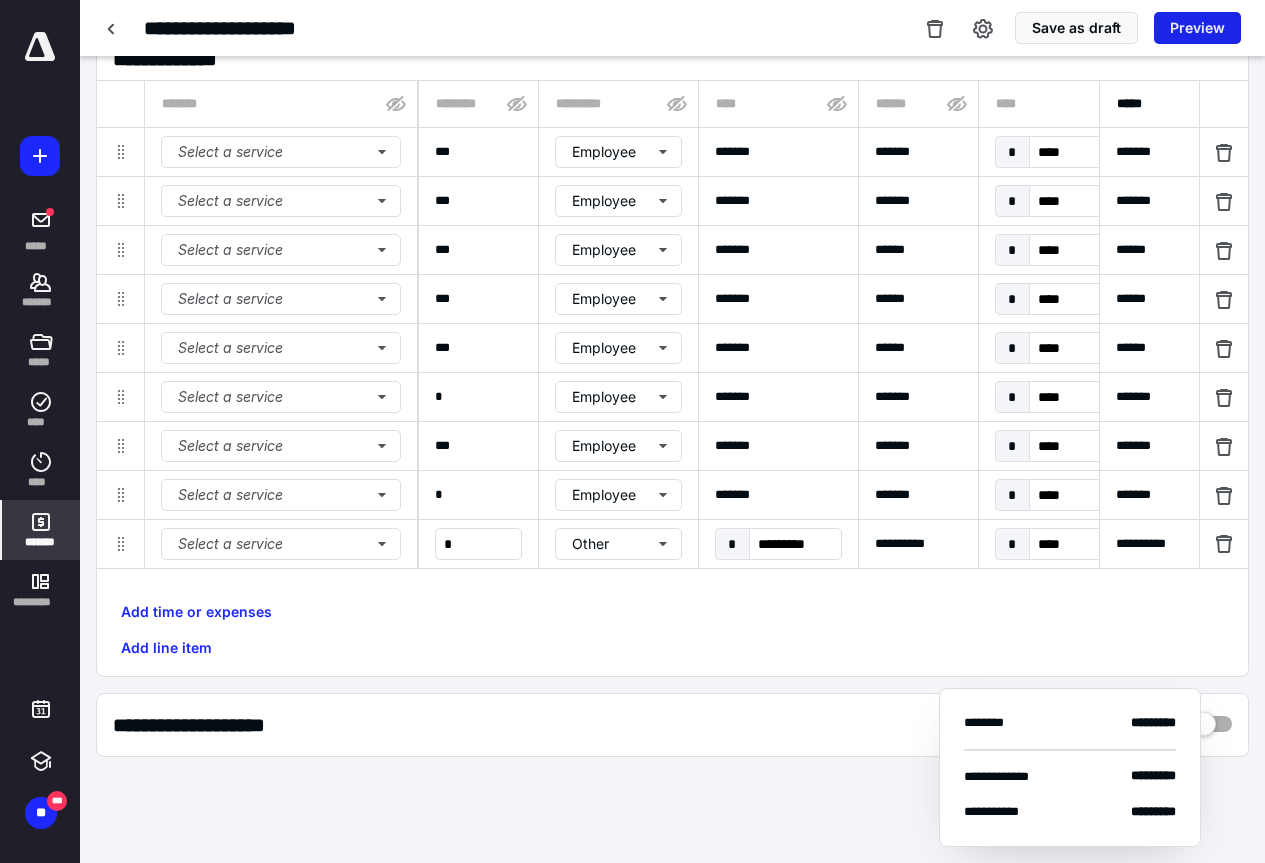 click on "Preview" at bounding box center (1197, 28) 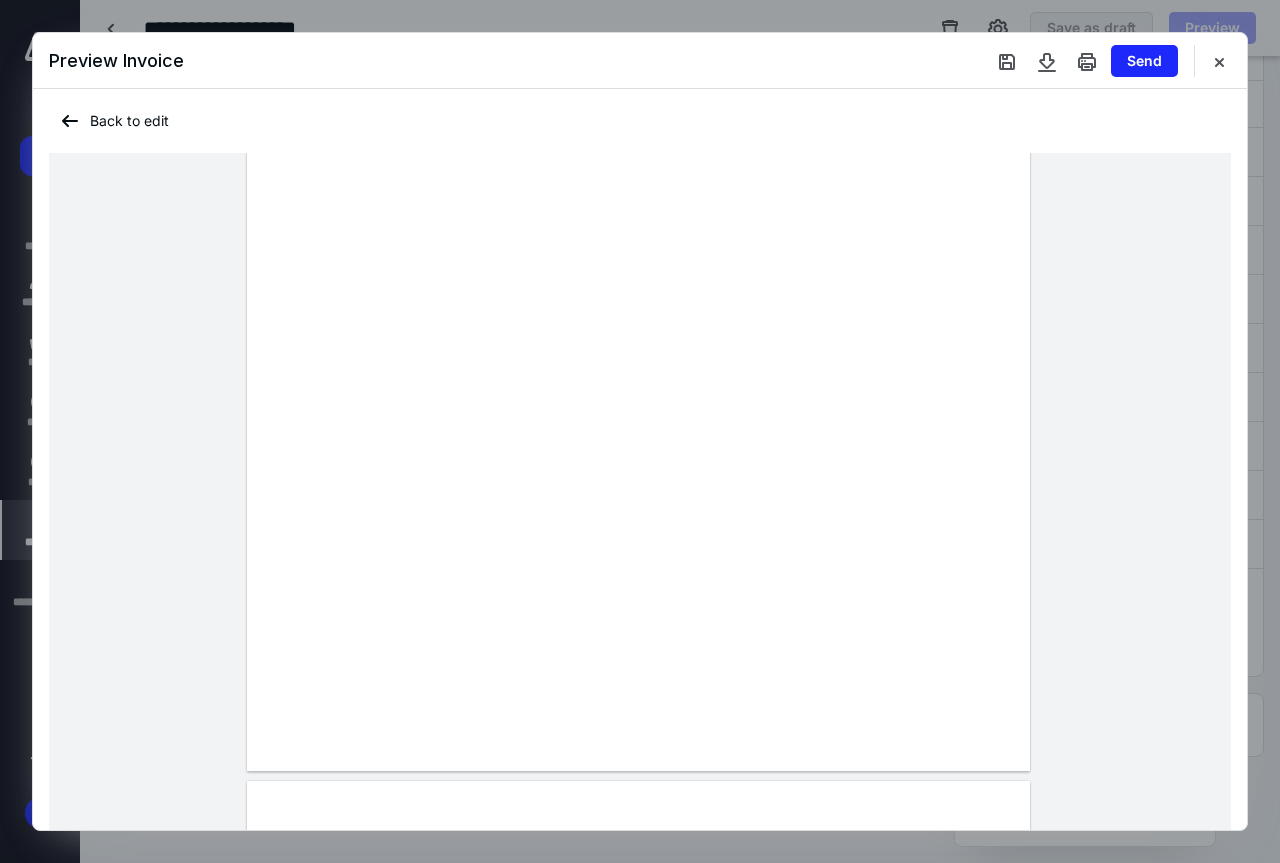 scroll, scrollTop: 800, scrollLeft: 0, axis: vertical 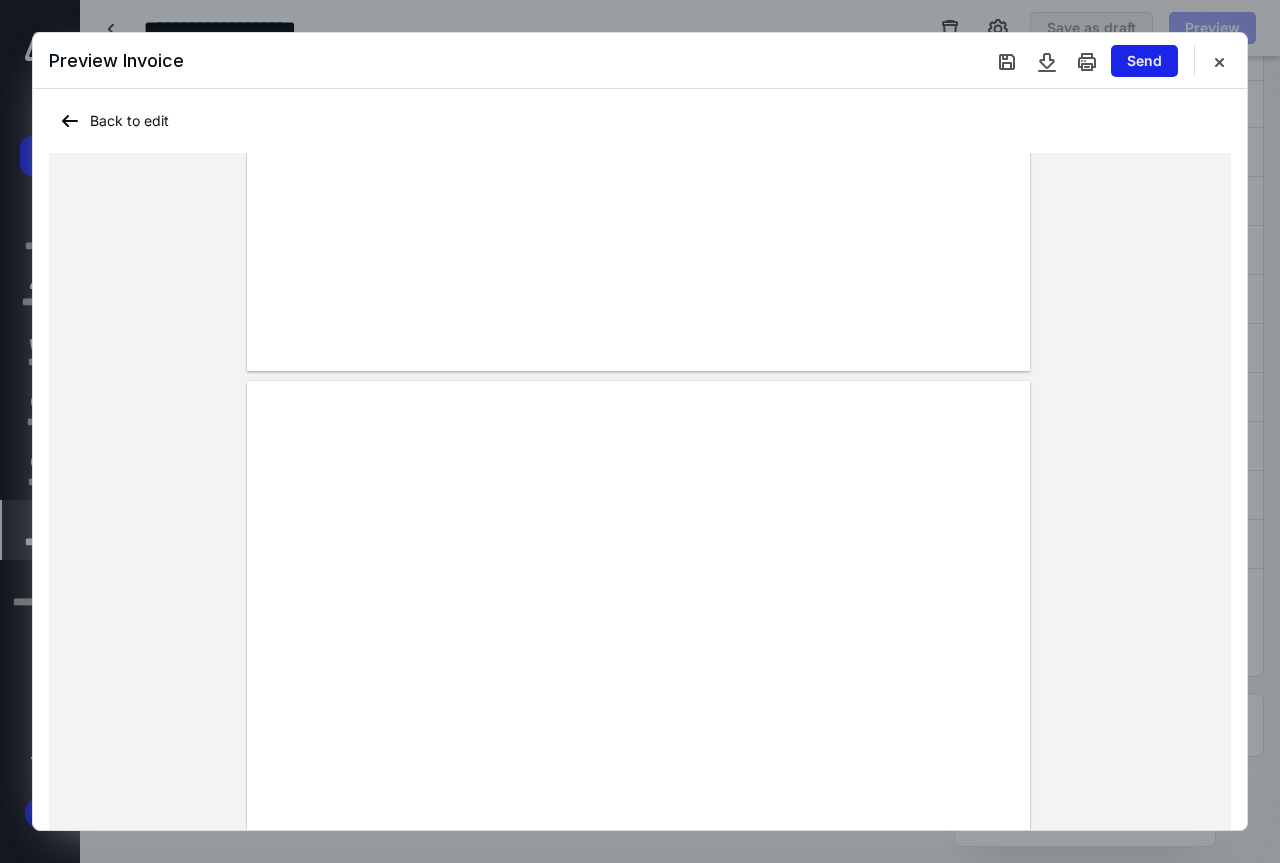 click on "Send" at bounding box center (1144, 61) 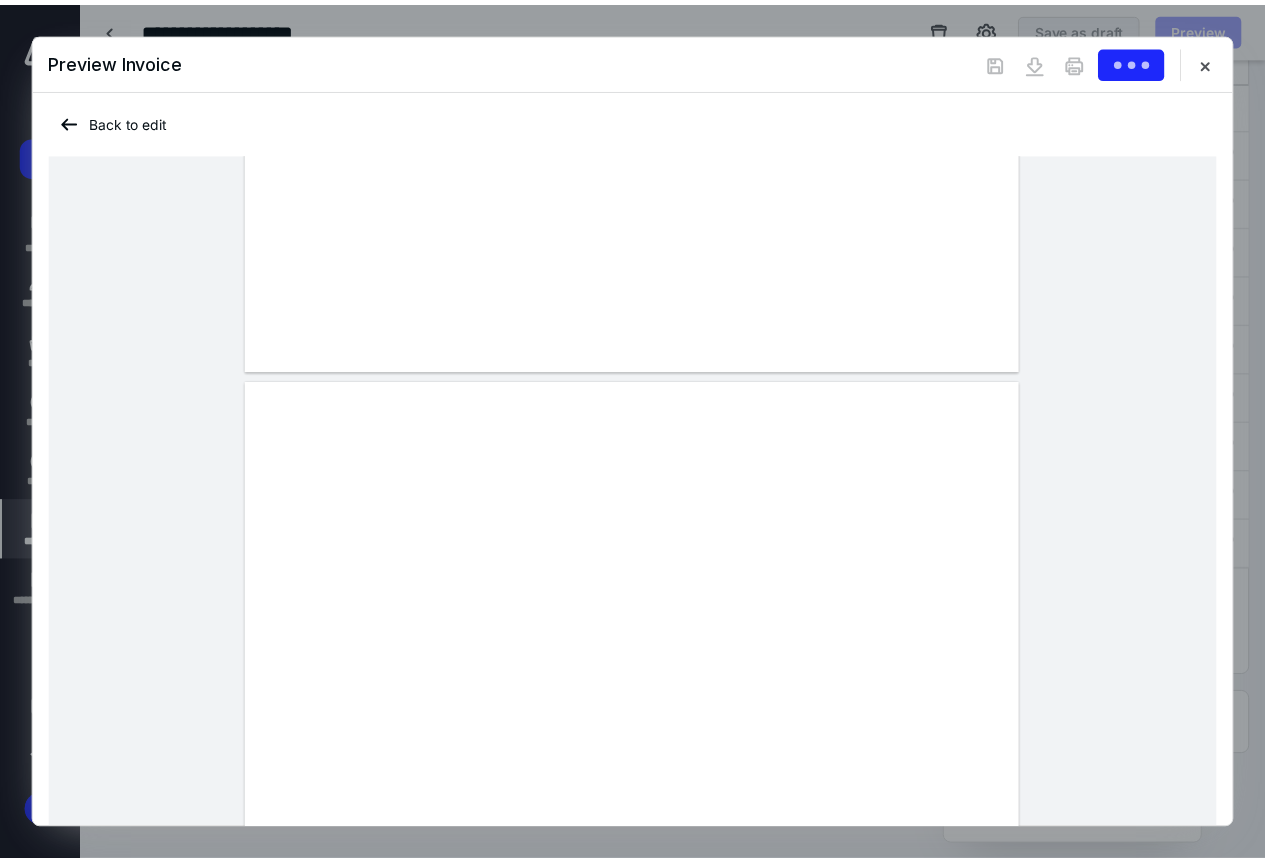 scroll, scrollTop: 0, scrollLeft: 0, axis: both 